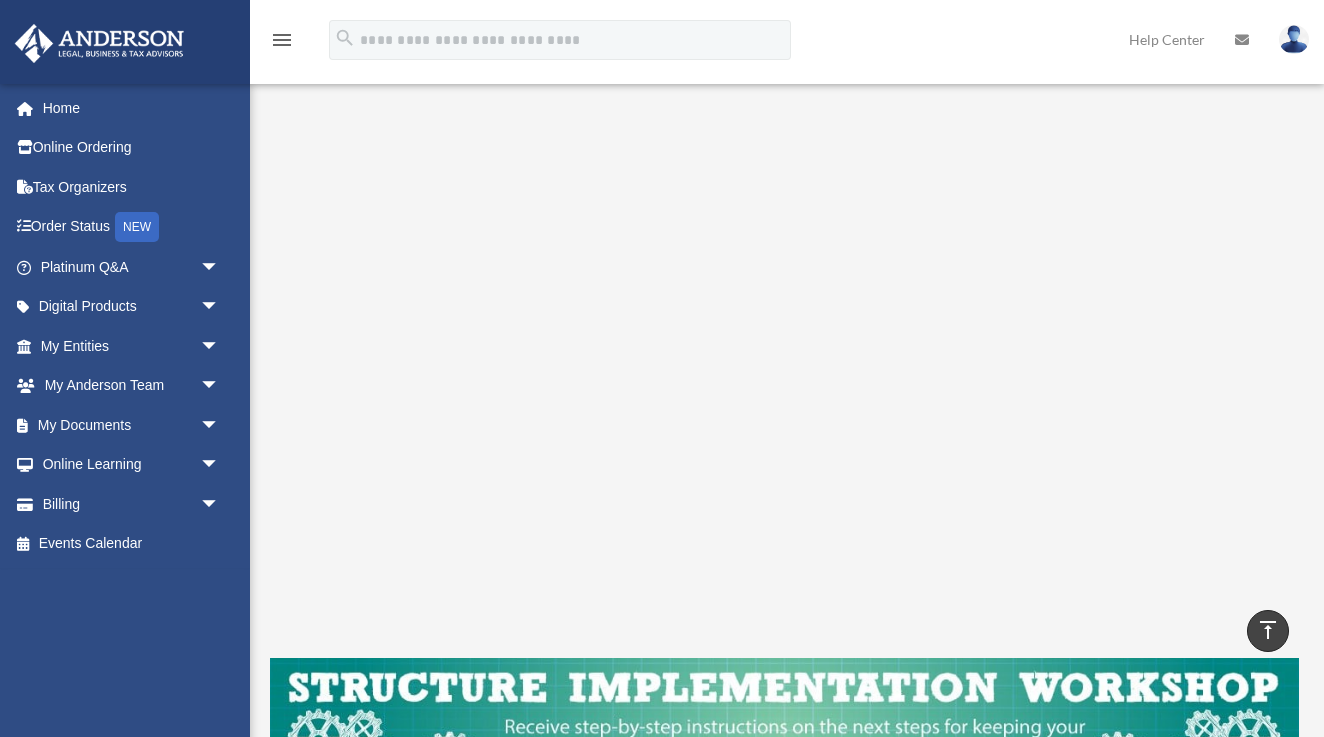 scroll, scrollTop: 261, scrollLeft: 0, axis: vertical 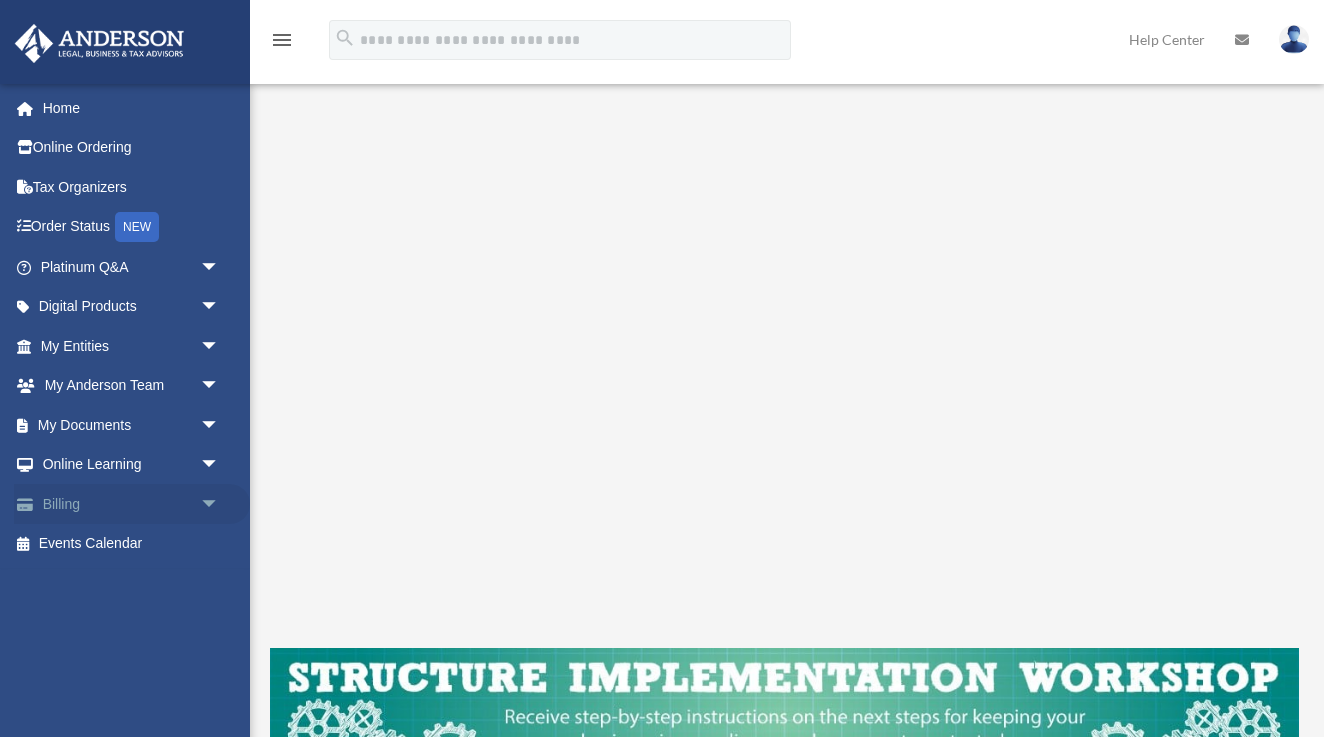 click on "Billing arrow_drop_down" at bounding box center (132, 504) 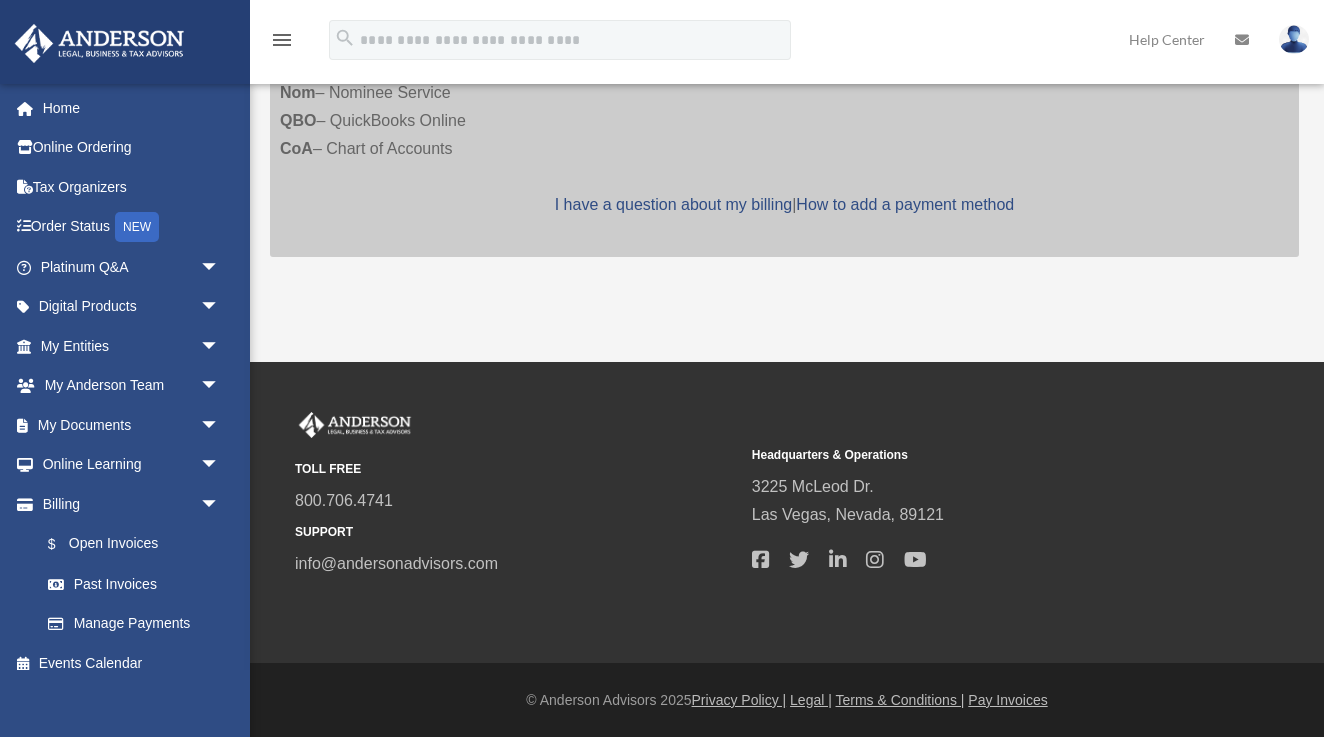 scroll, scrollTop: 590, scrollLeft: 0, axis: vertical 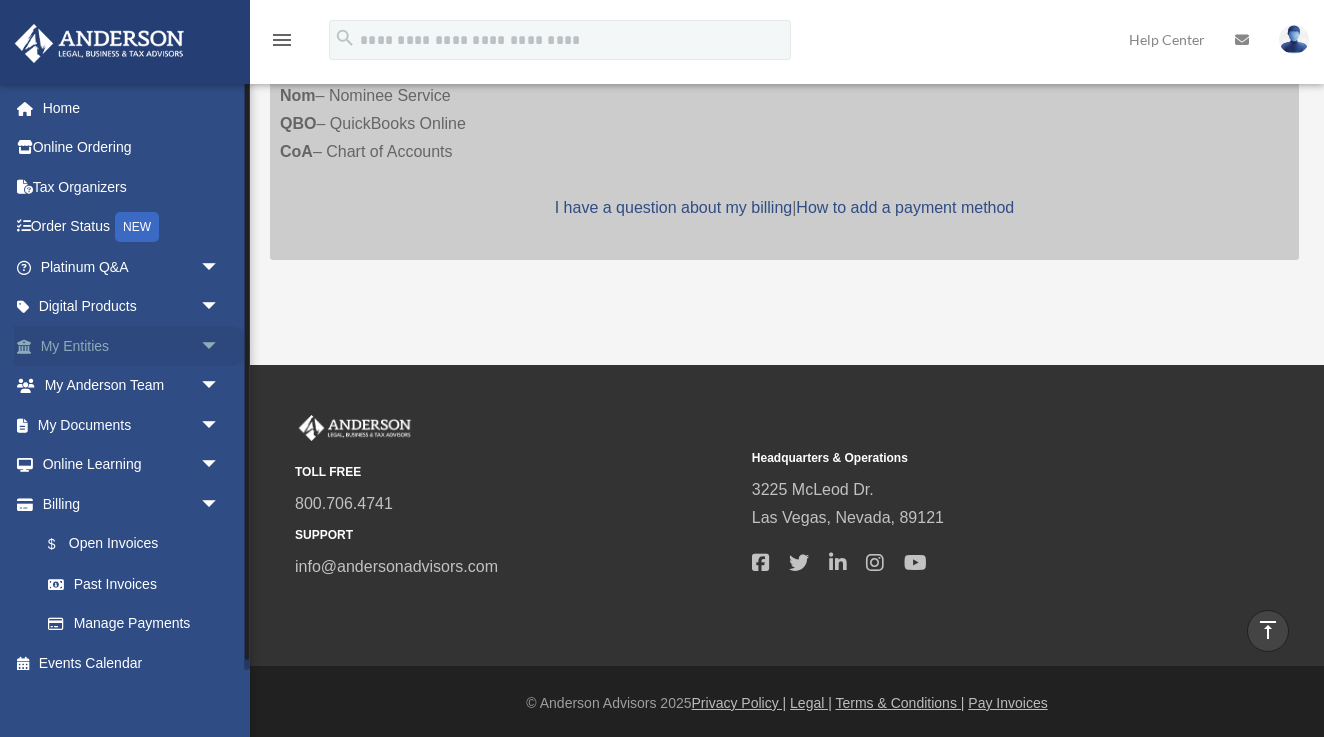 click on "My Entities arrow_drop_down" at bounding box center (132, 346) 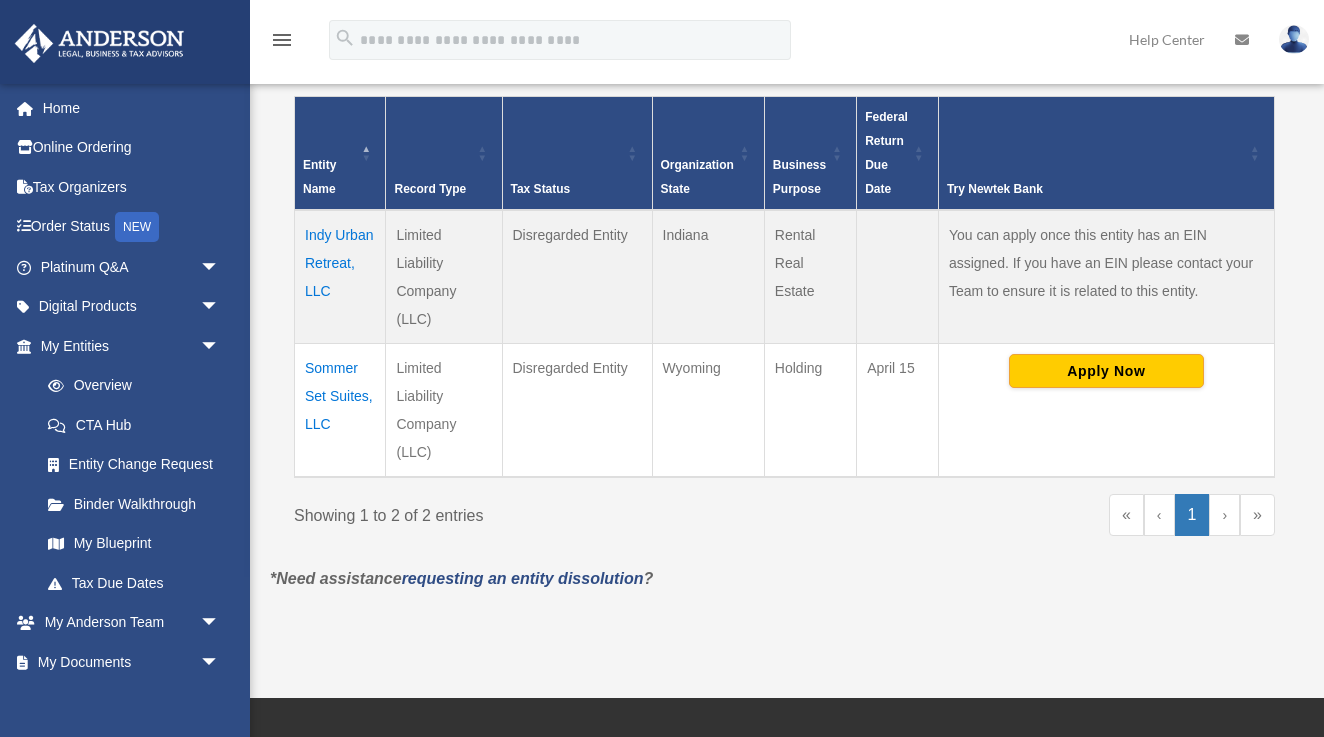 scroll, scrollTop: 400, scrollLeft: 0, axis: vertical 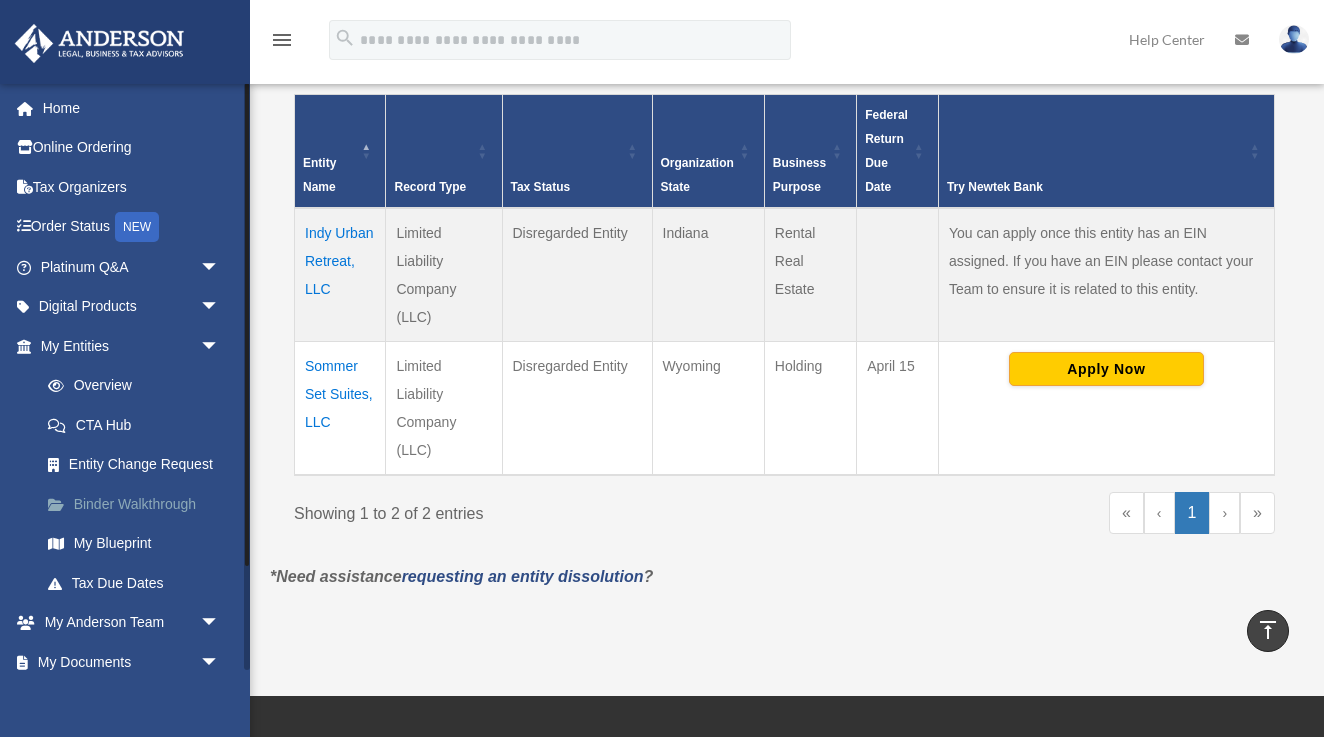 click on "Binder Walkthrough" at bounding box center (139, 504) 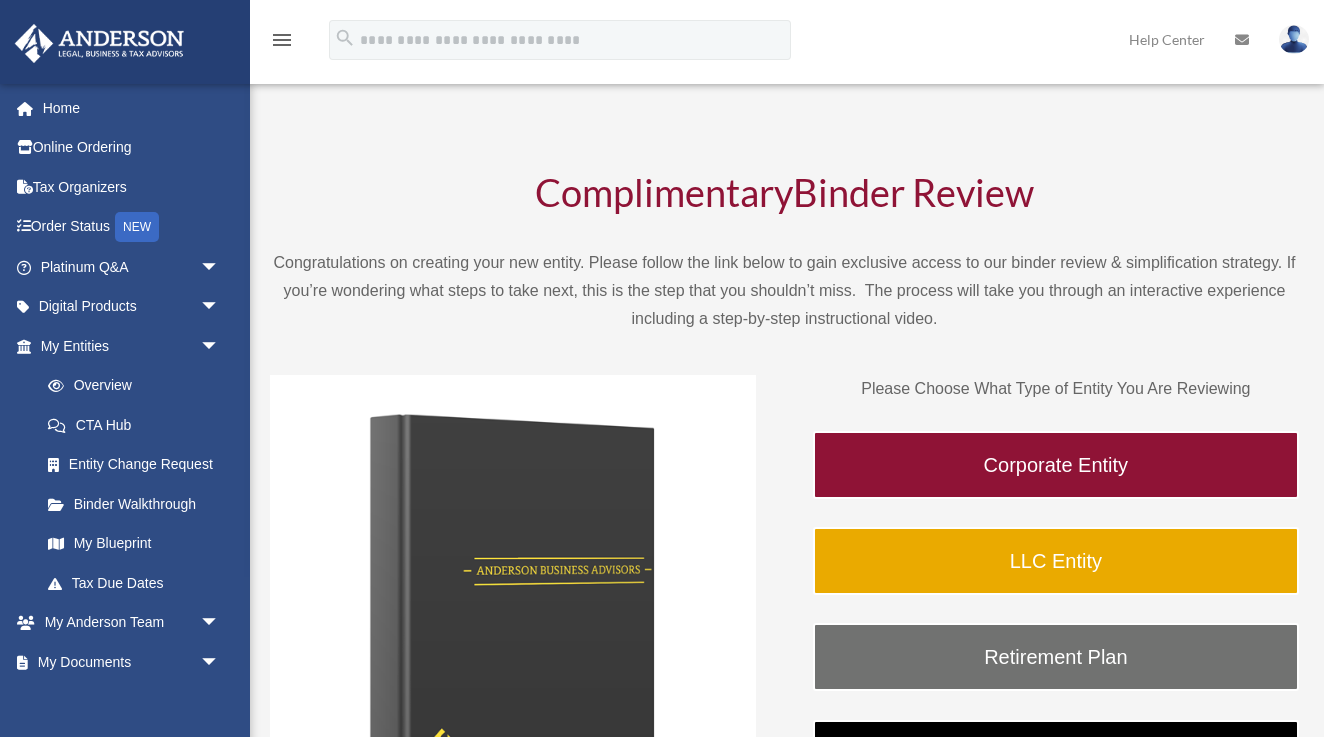 scroll, scrollTop: 0, scrollLeft: 0, axis: both 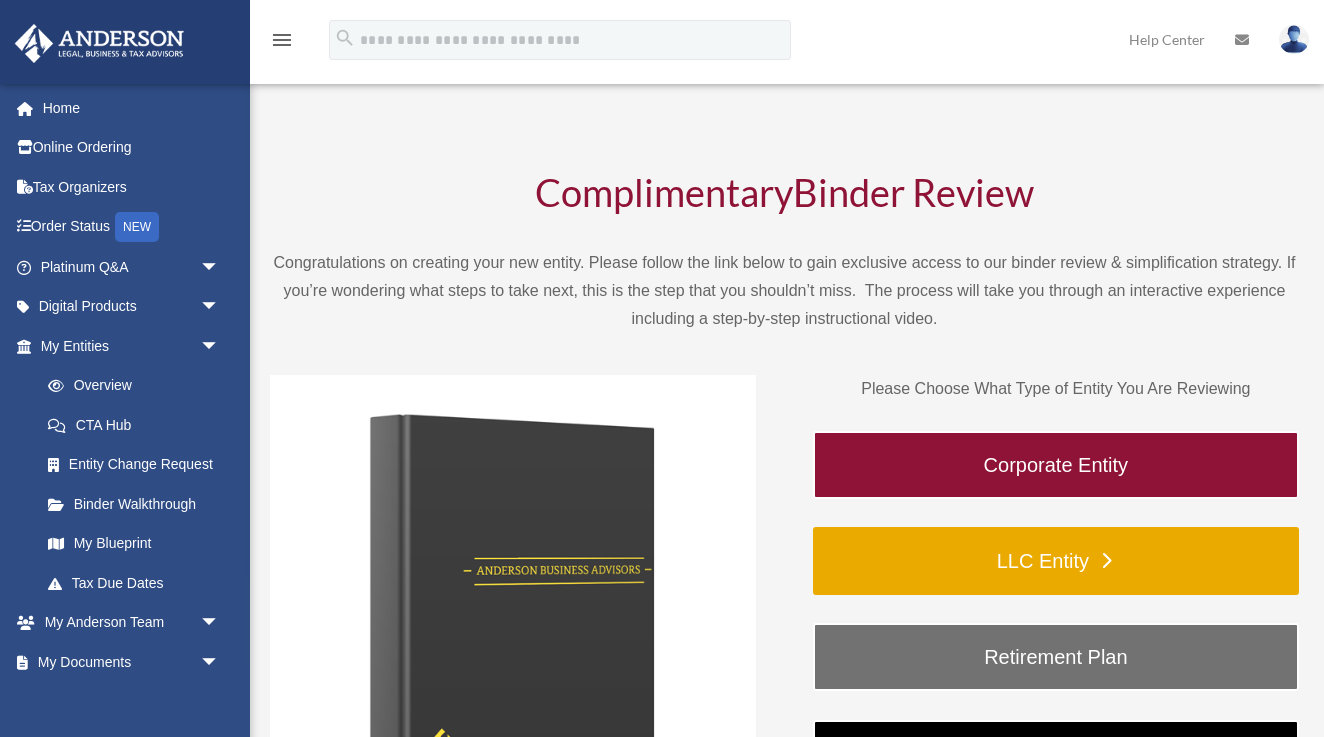 click on "LLC Entity" at bounding box center [1056, 561] 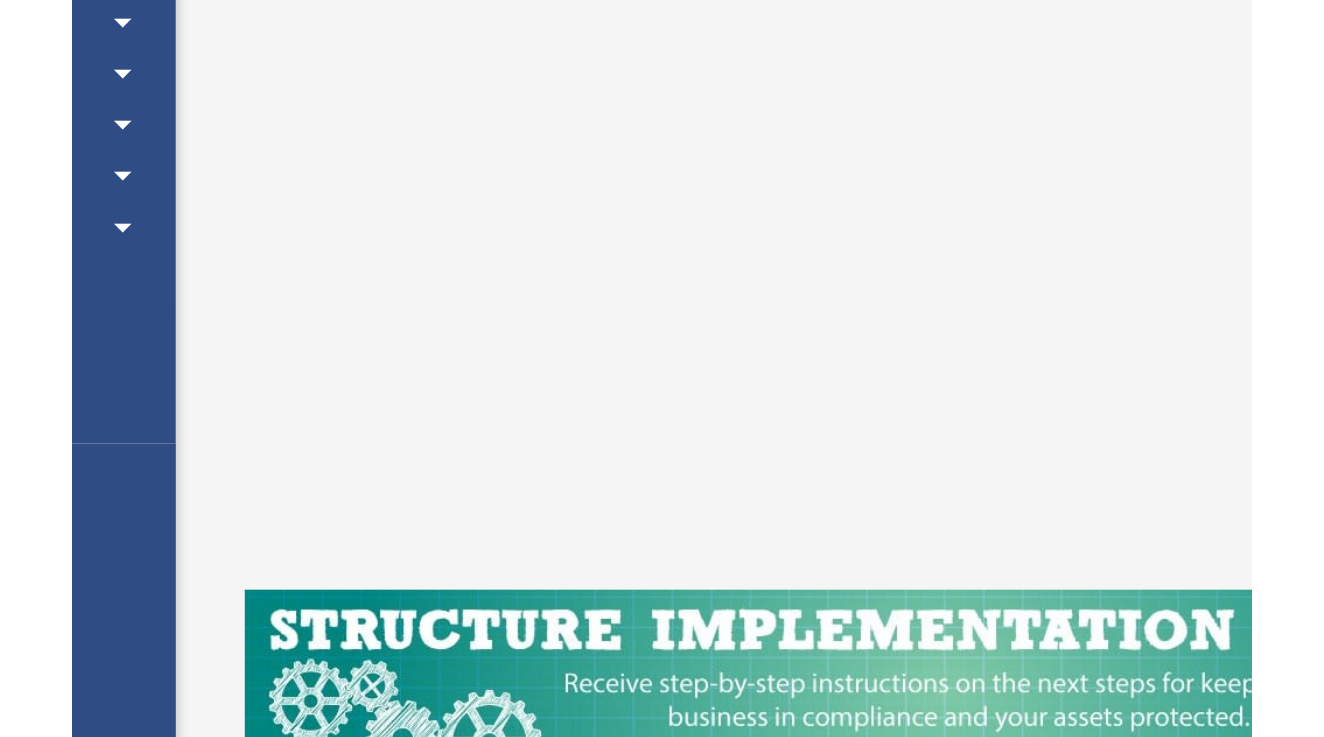 scroll, scrollTop: 272, scrollLeft: 0, axis: vertical 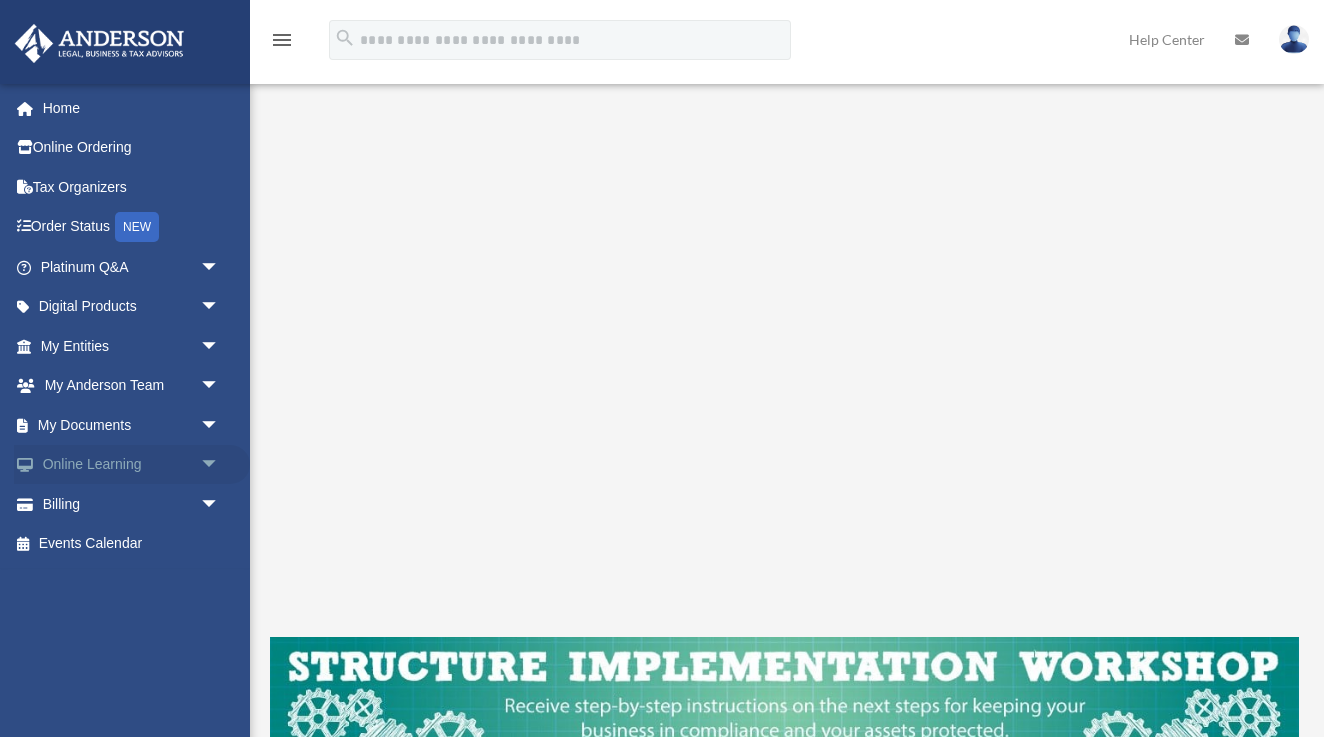 click on "Online Learning arrow_drop_down" at bounding box center [132, 465] 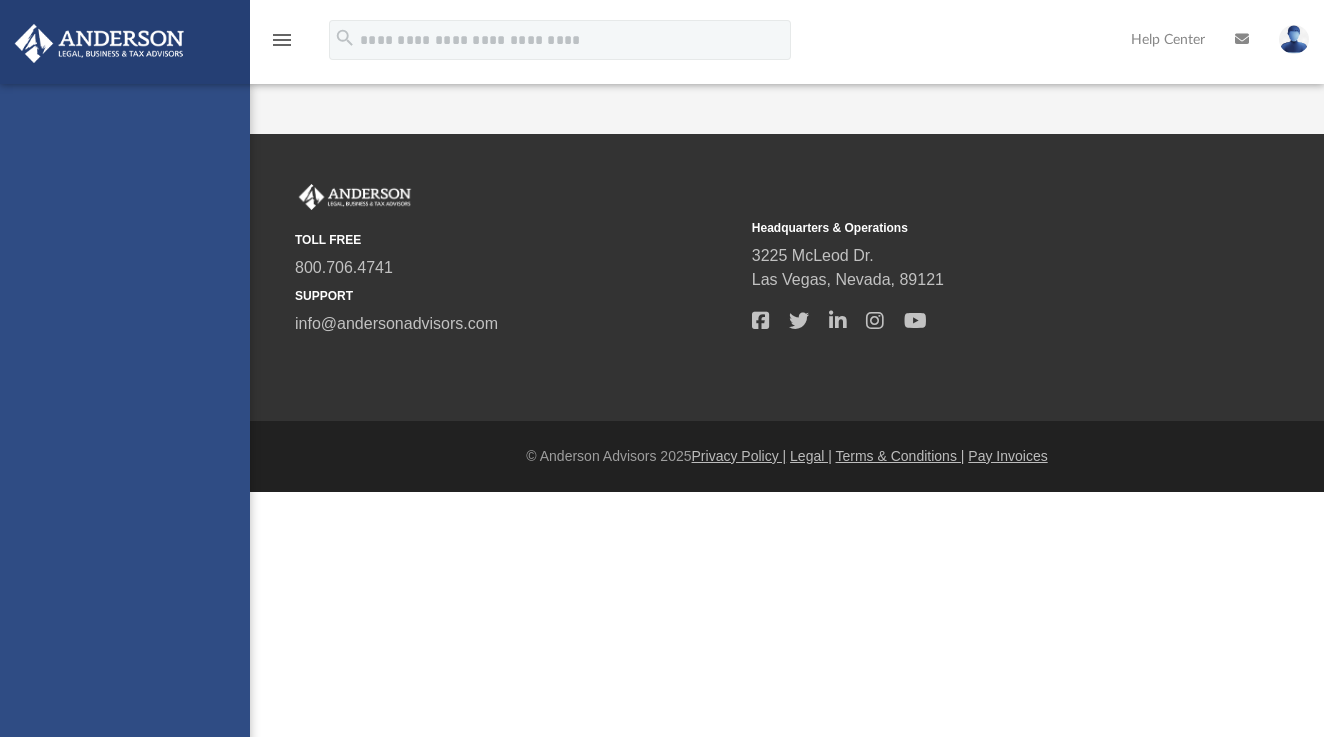 scroll, scrollTop: 0, scrollLeft: 0, axis: both 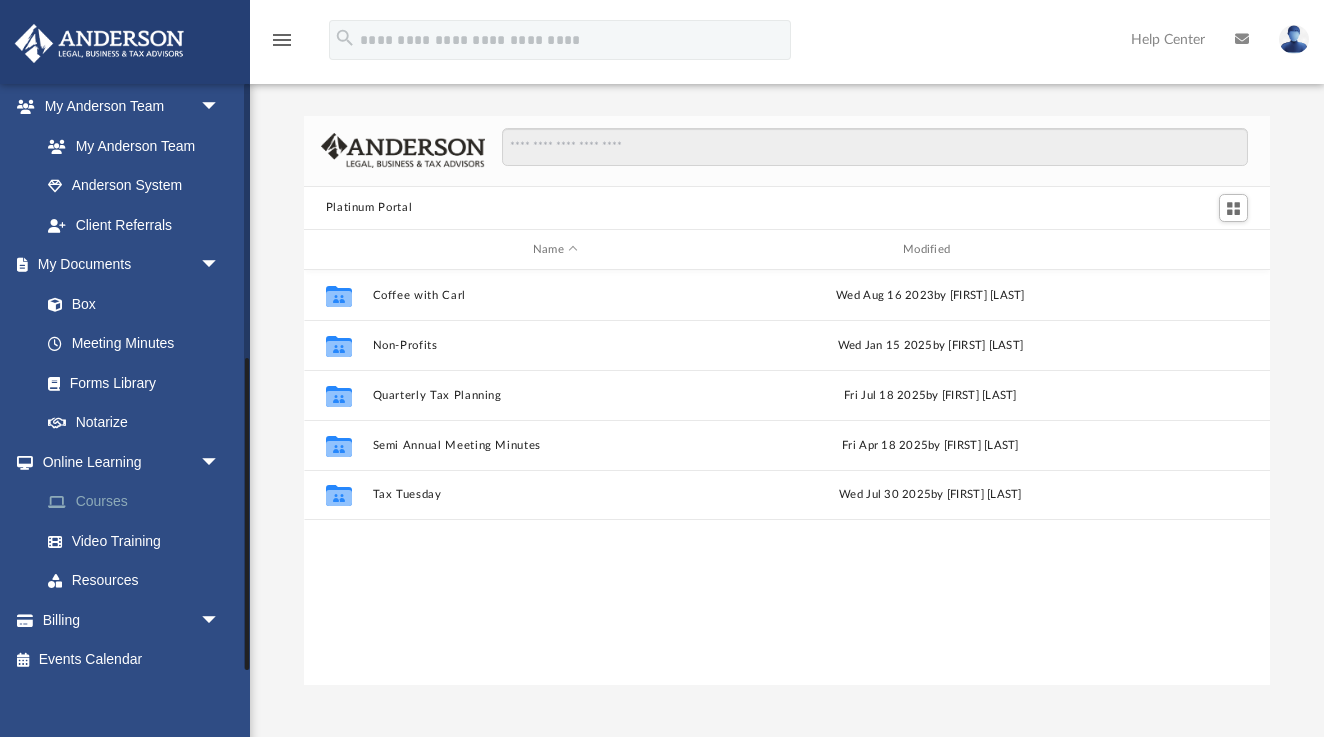 click on "Courses" at bounding box center (139, 502) 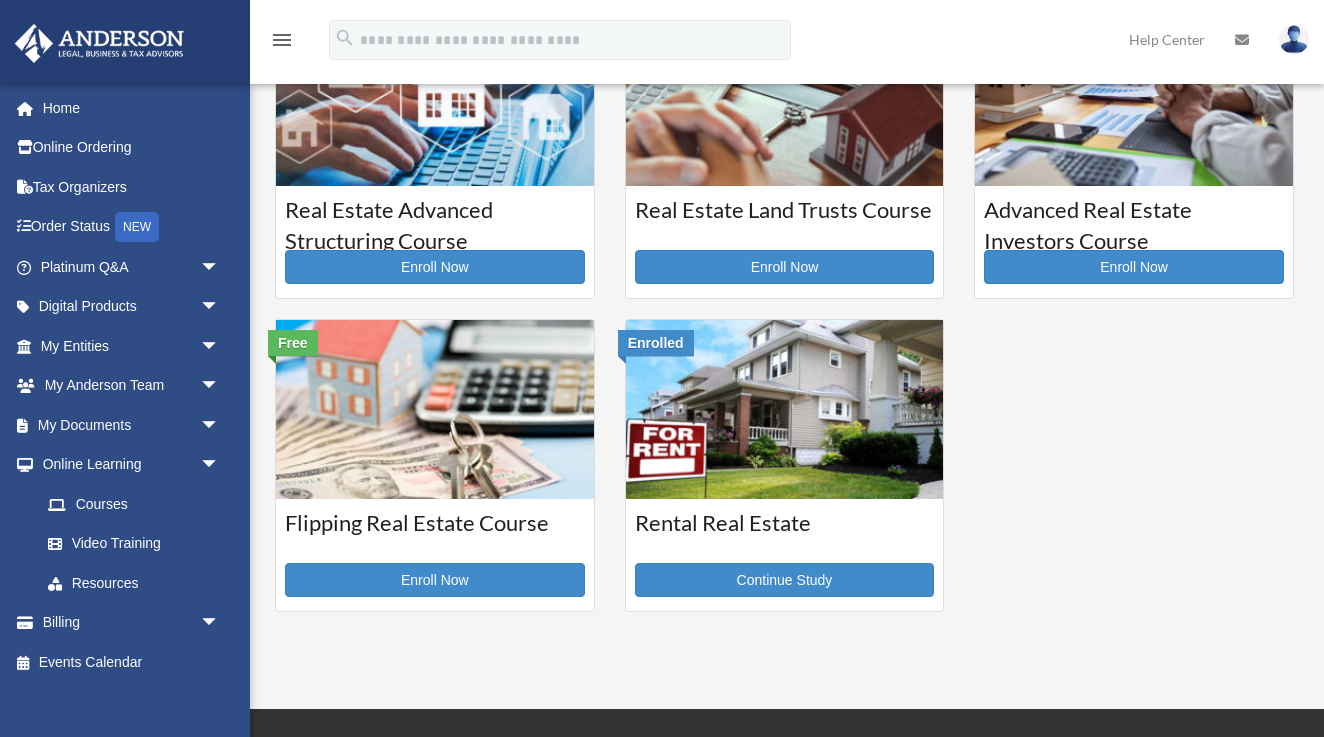 scroll, scrollTop: 420, scrollLeft: 0, axis: vertical 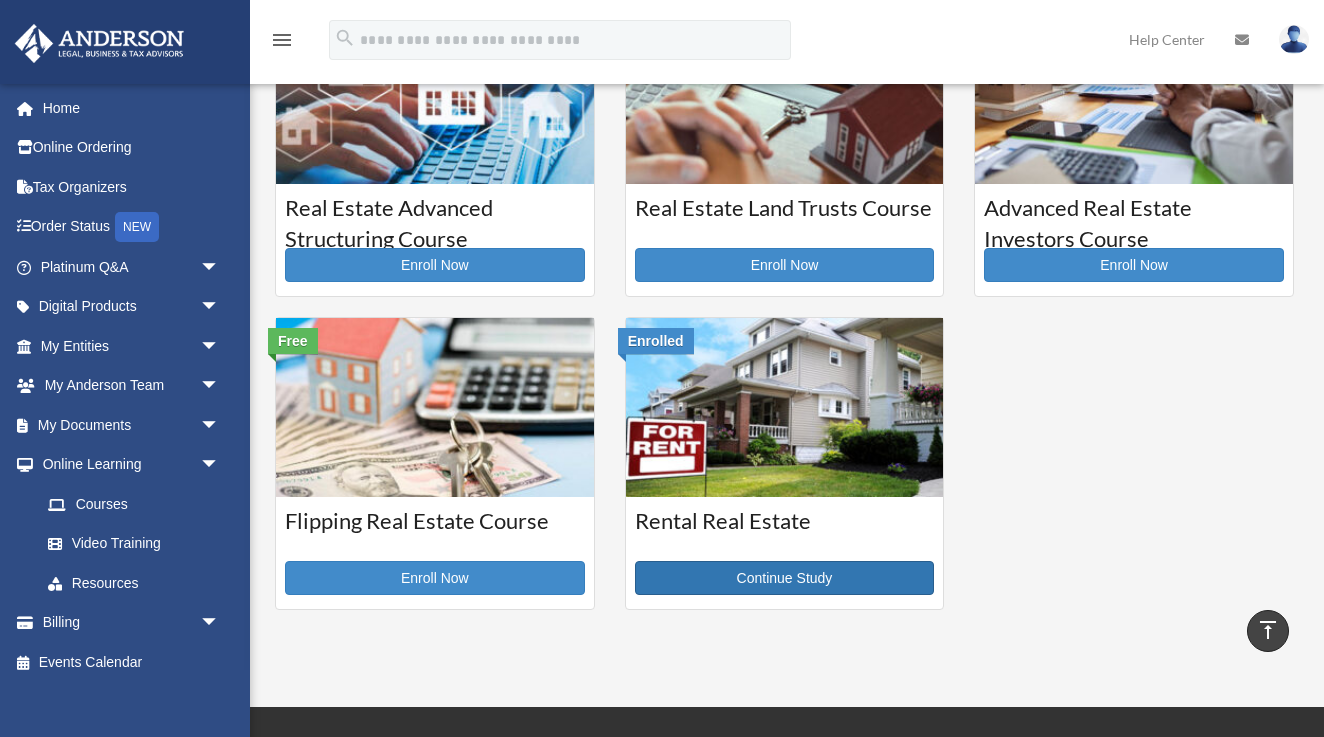 click on "Continue Study" at bounding box center [785, 578] 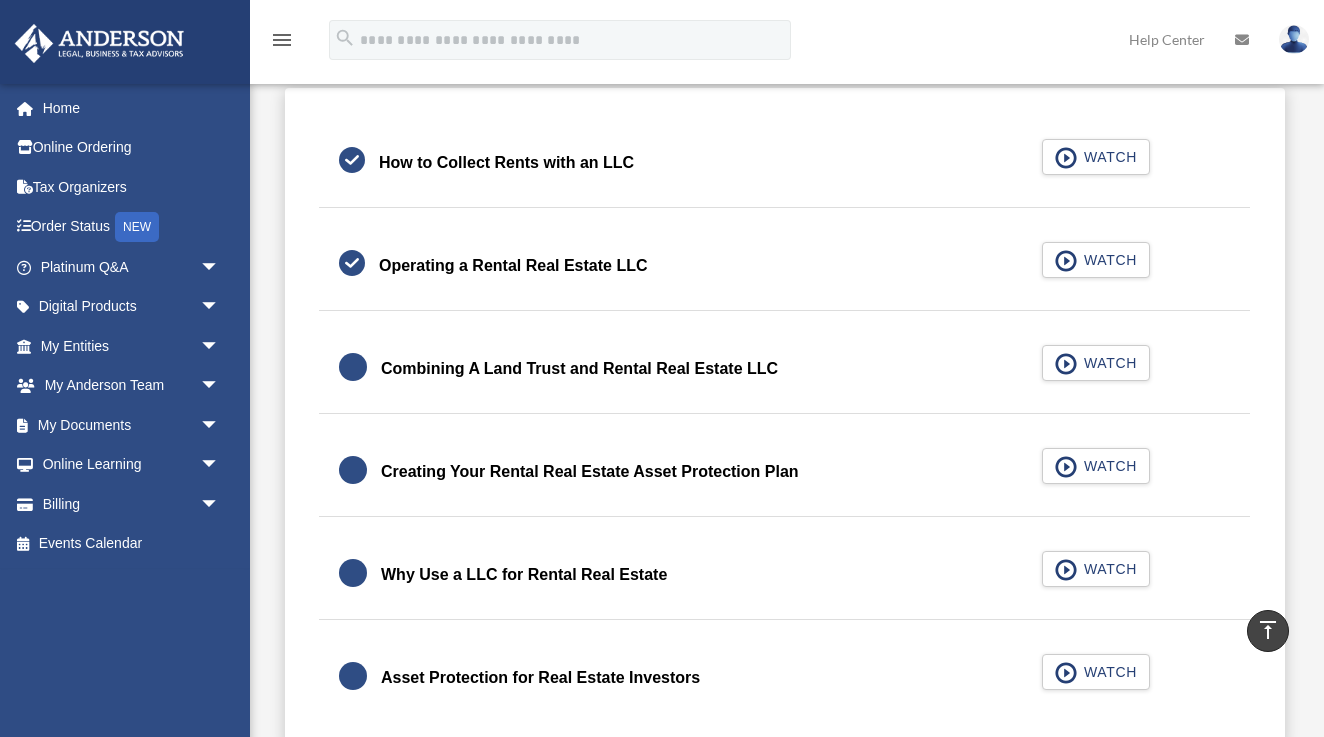 scroll, scrollTop: 548, scrollLeft: 0, axis: vertical 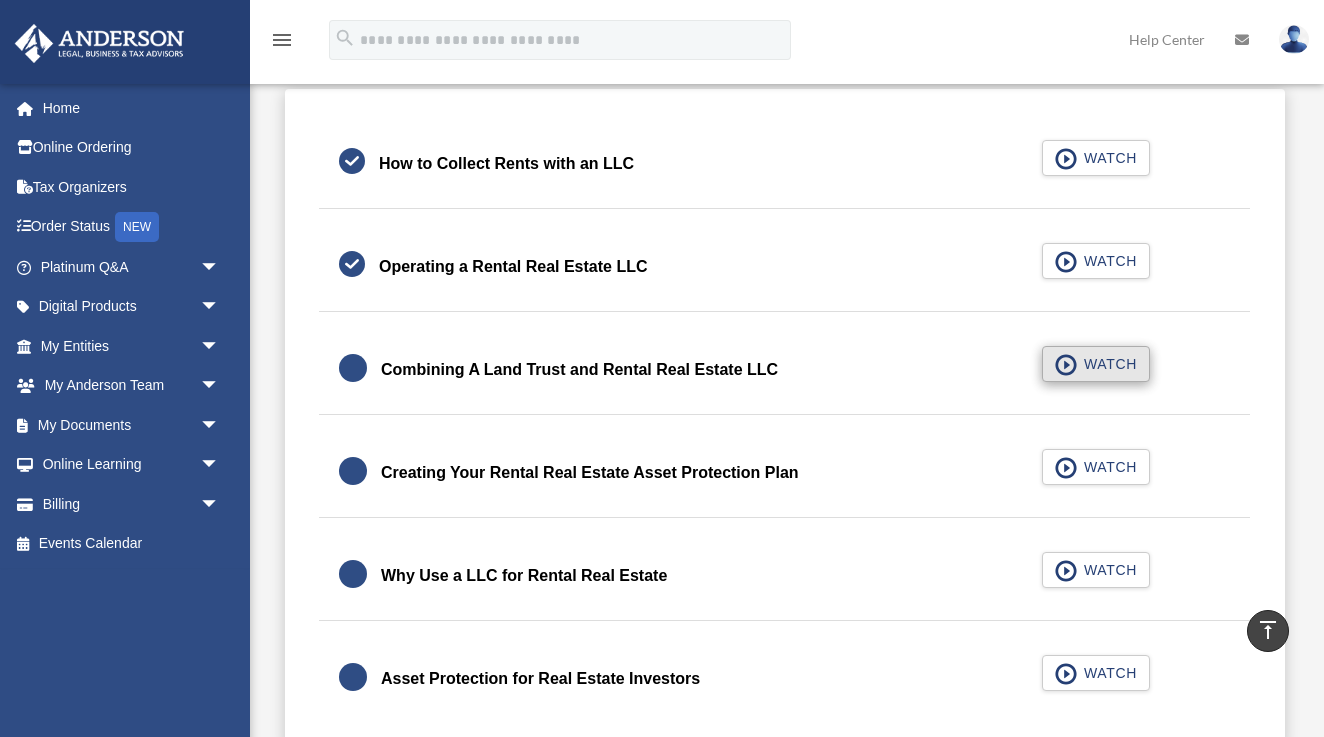 click on "WATCH" at bounding box center (1096, 364) 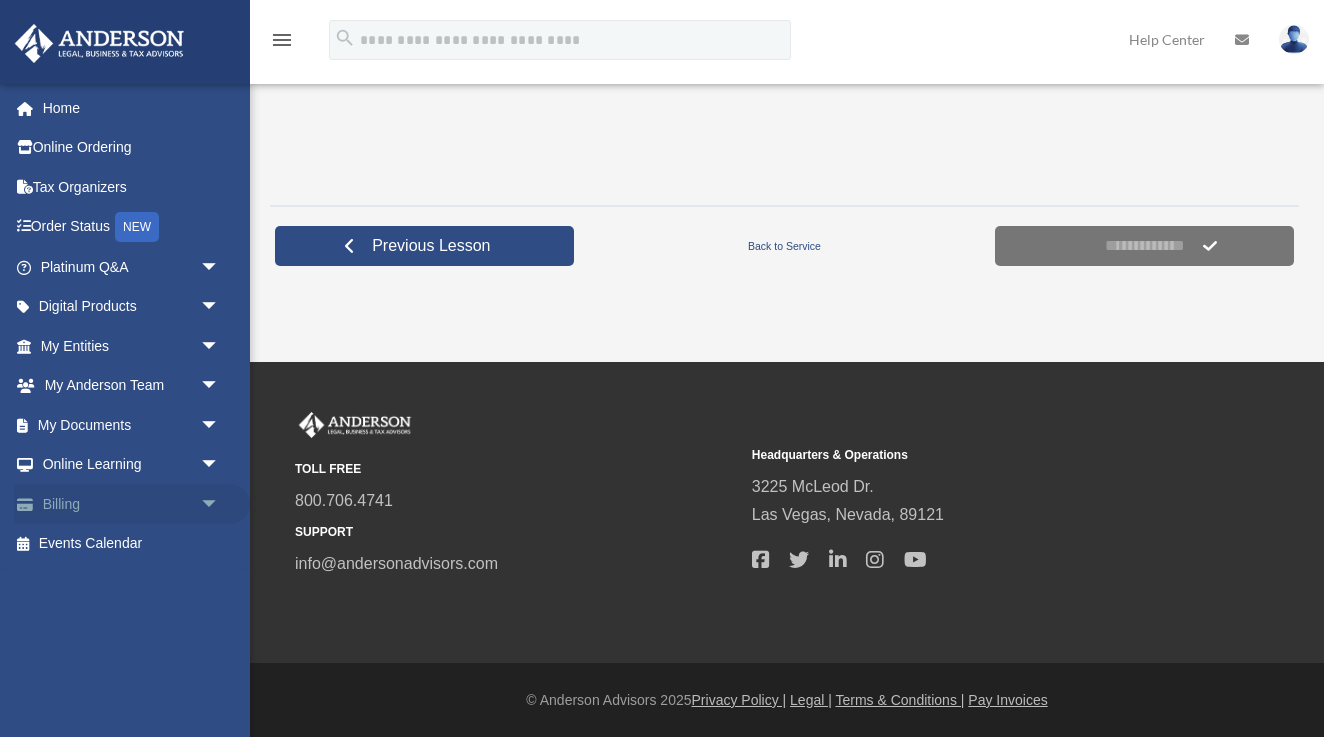 scroll, scrollTop: 761, scrollLeft: 0, axis: vertical 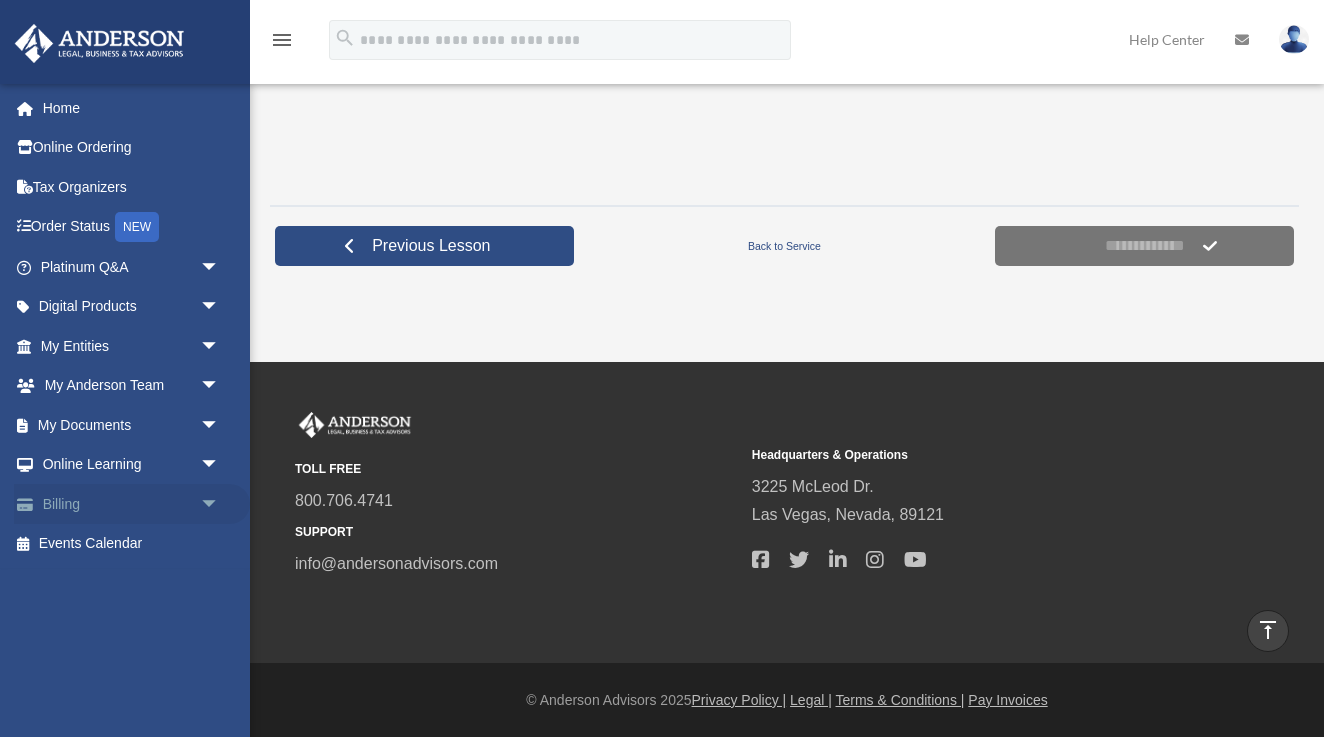 click on "Billing arrow_drop_down" at bounding box center (132, 504) 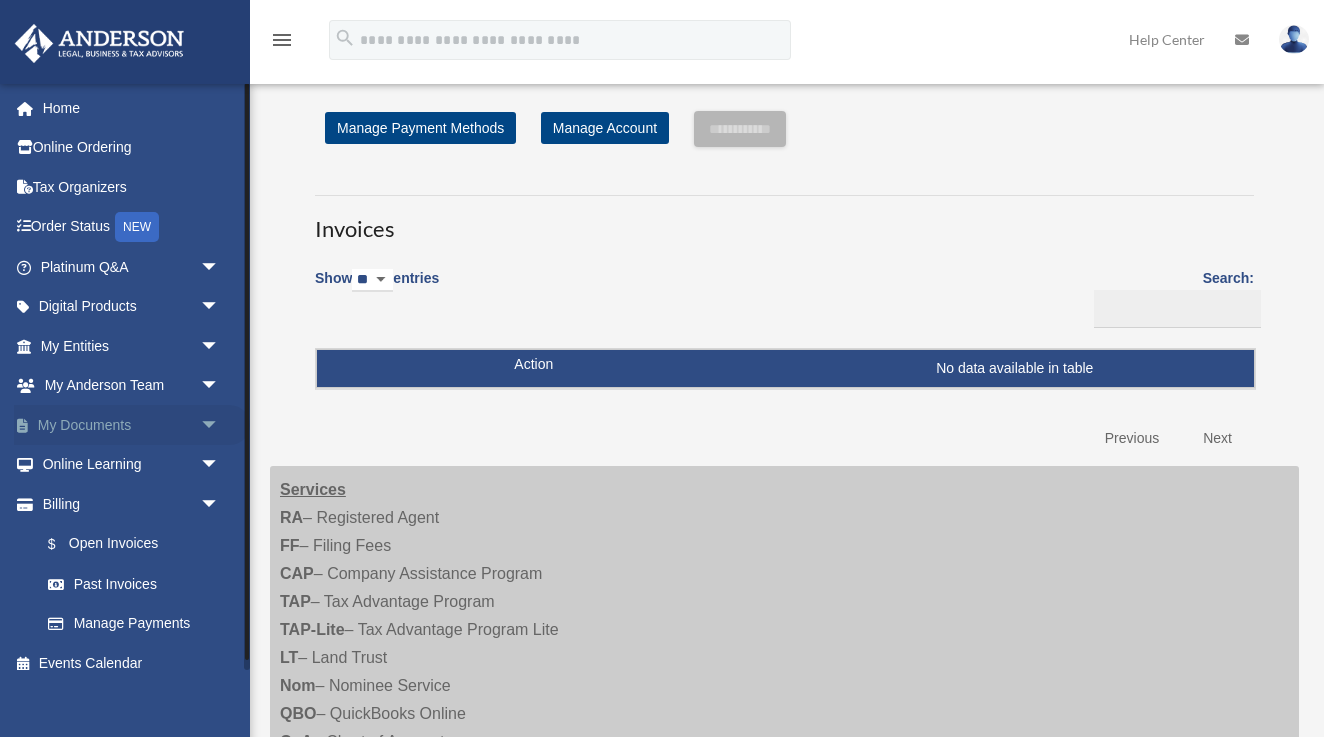 scroll, scrollTop: 0, scrollLeft: 0, axis: both 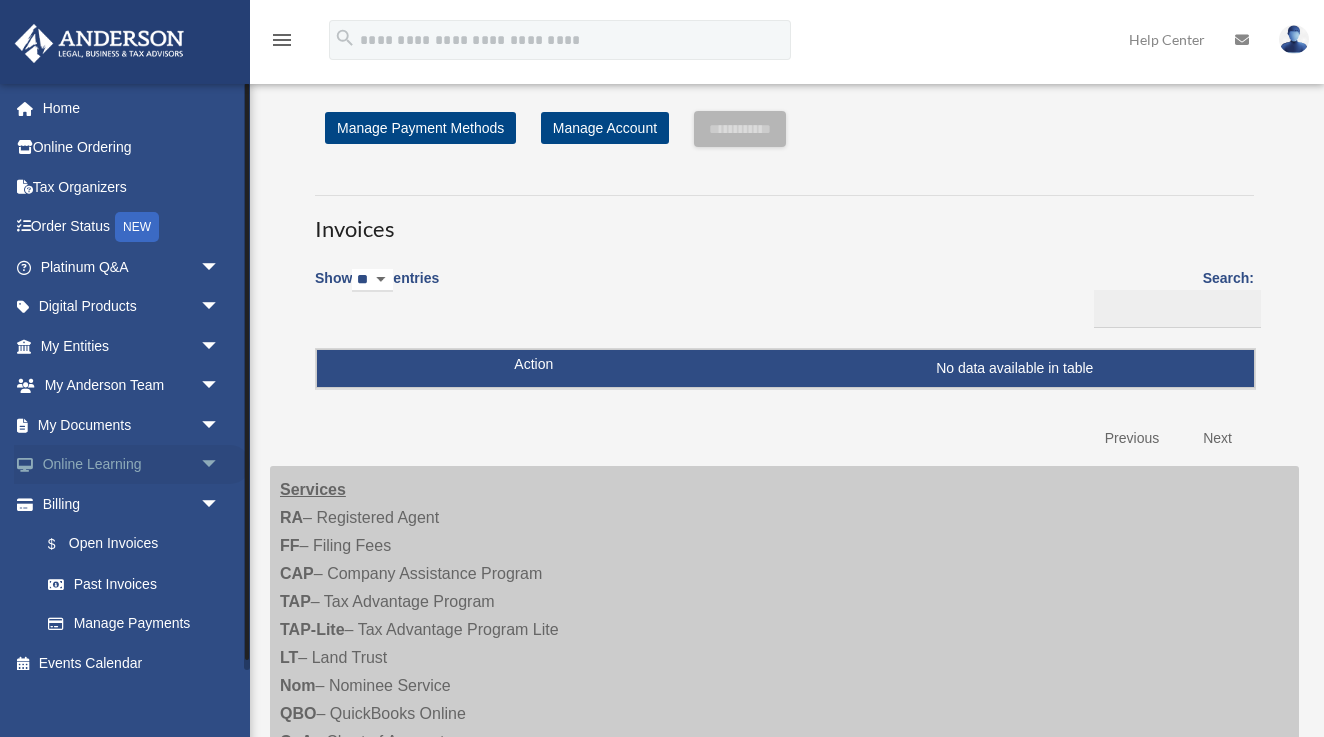 click on "arrow_drop_down" at bounding box center (220, 465) 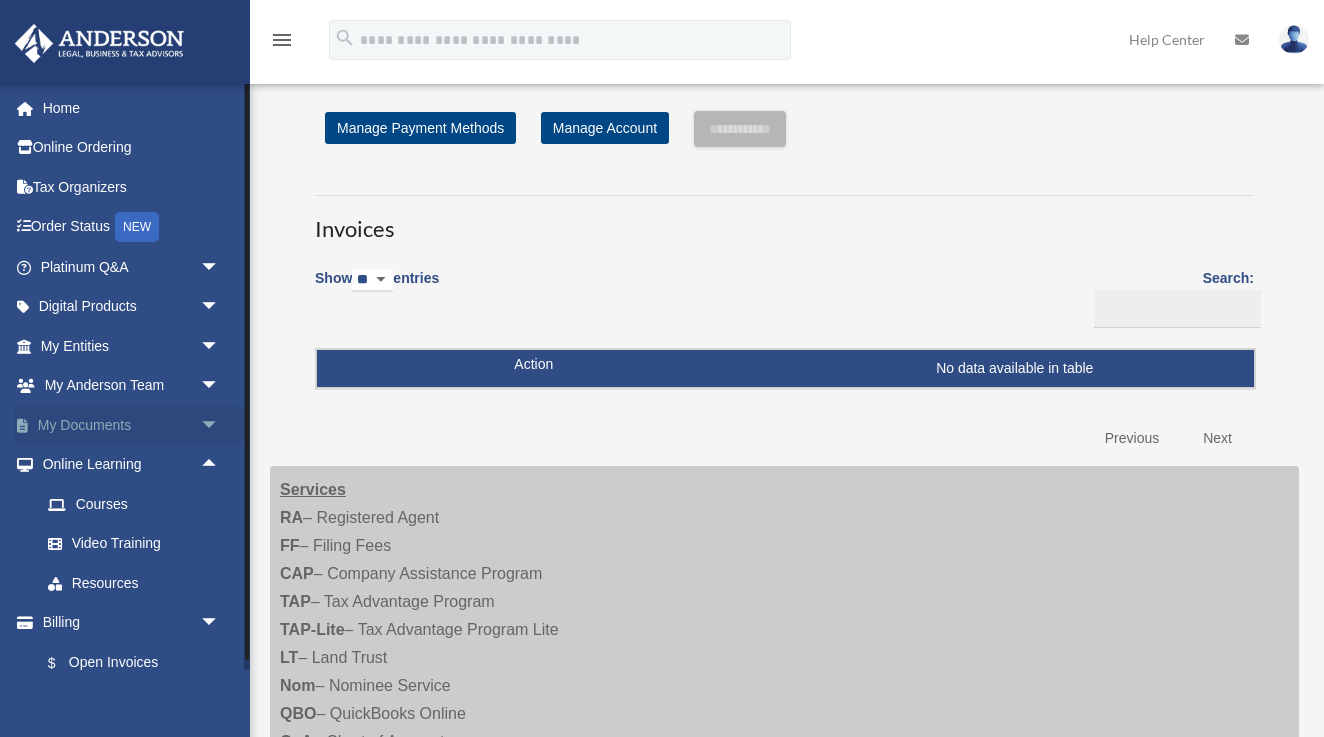 click on "arrow_drop_down" at bounding box center [220, 425] 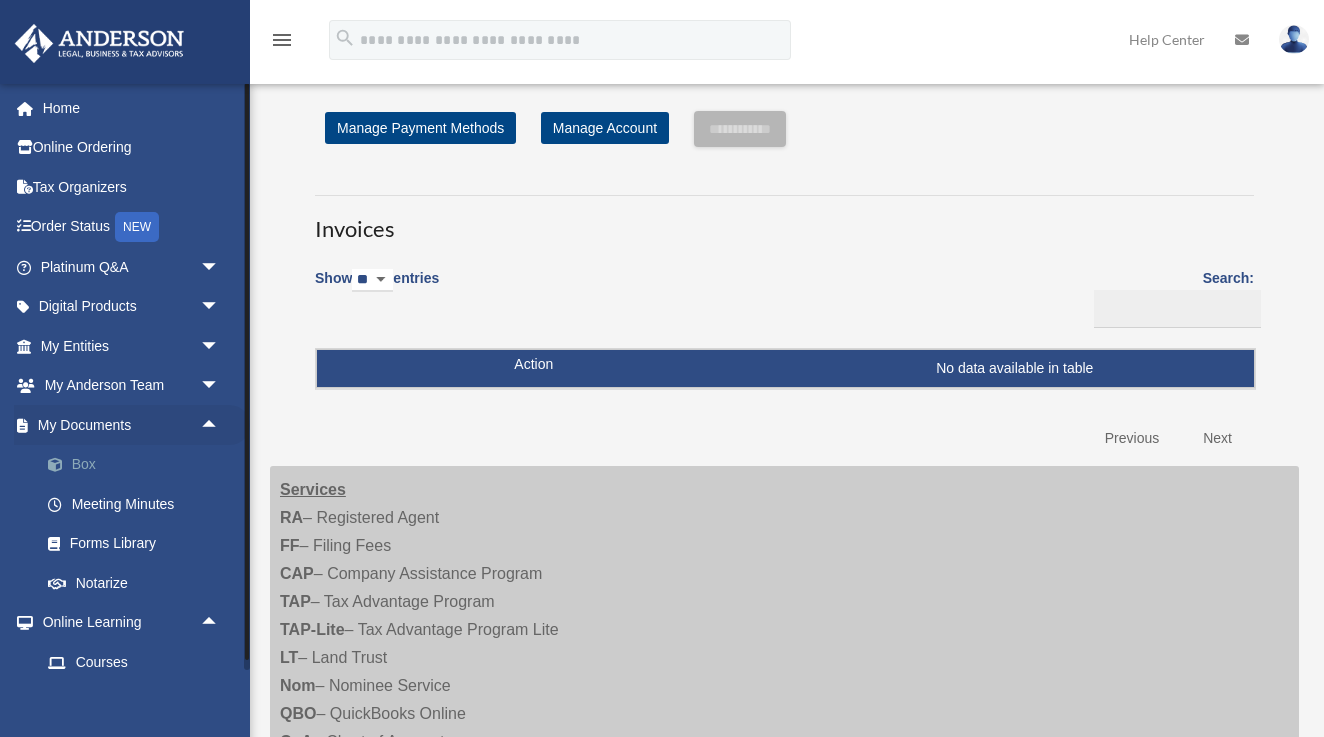 click on "Box" at bounding box center (139, 465) 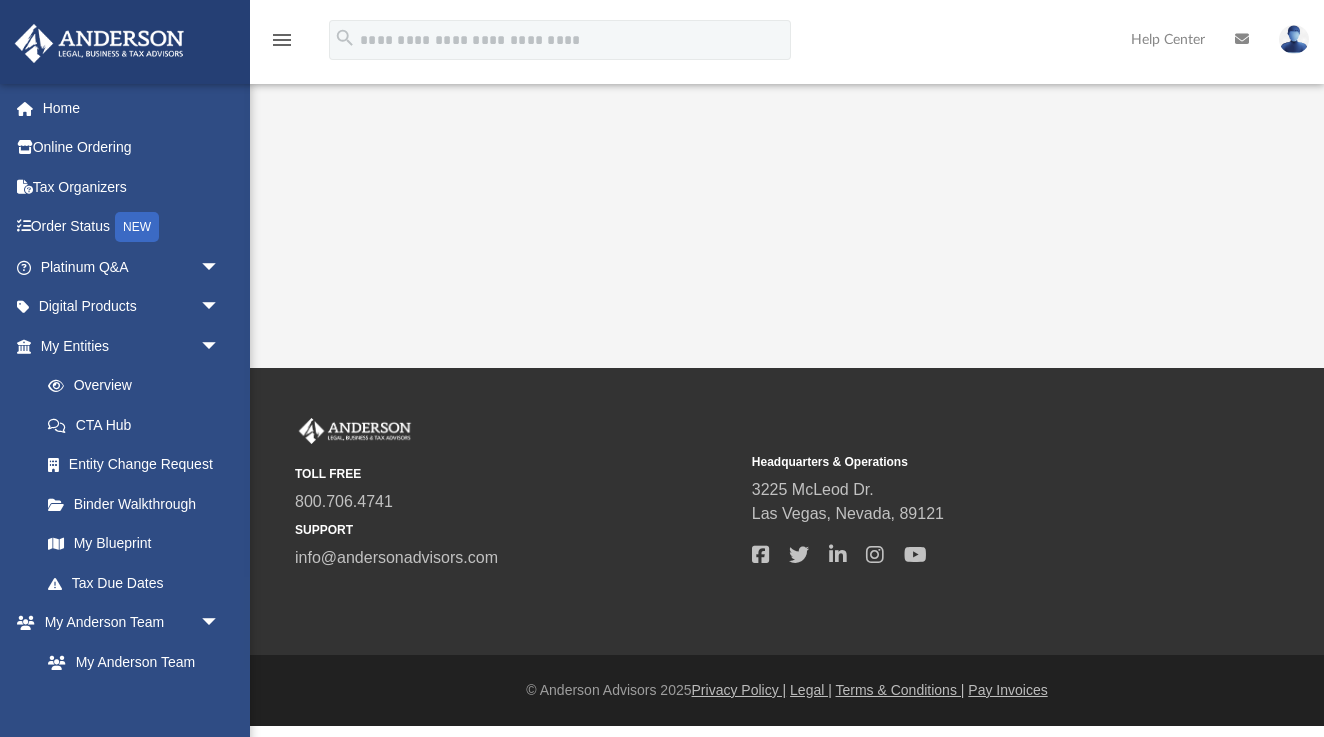 scroll, scrollTop: 0, scrollLeft: 0, axis: both 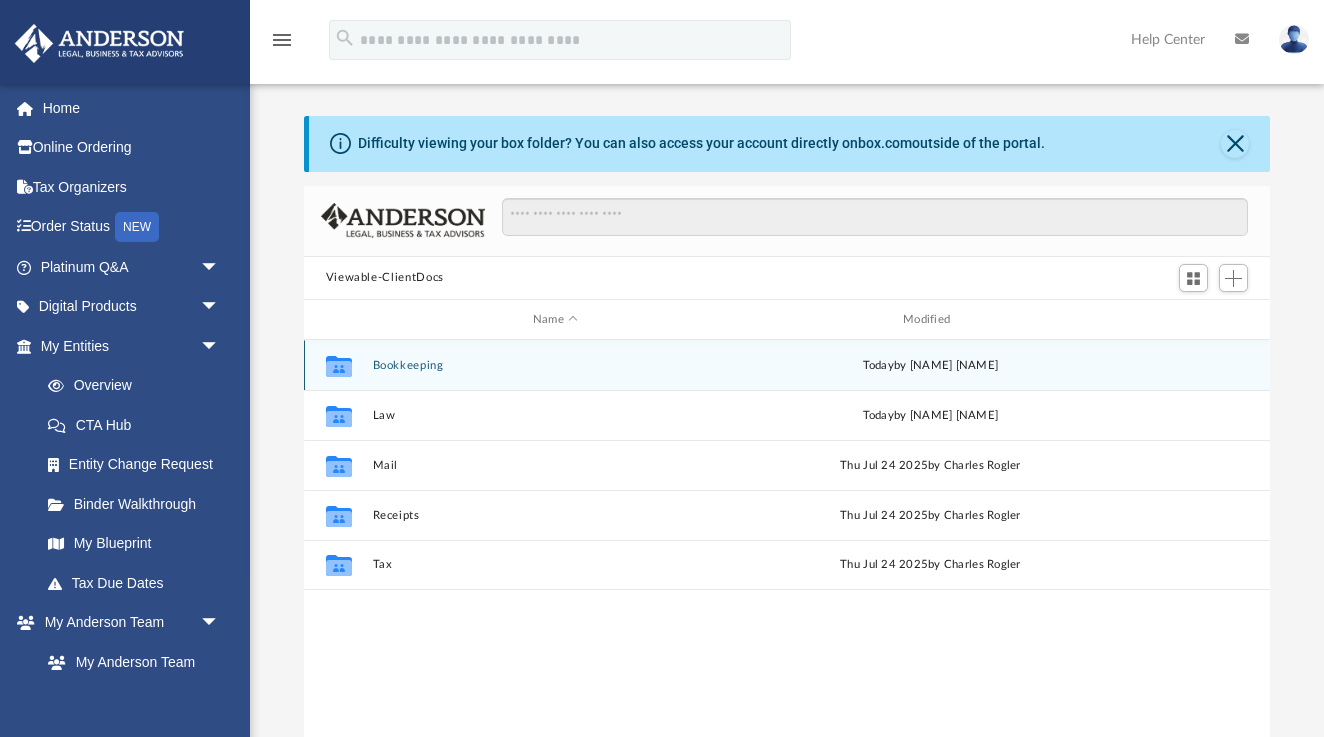 click on "Collaborated Folder Bookkeeping today by [NAME] [NAME]" at bounding box center (787, 365) 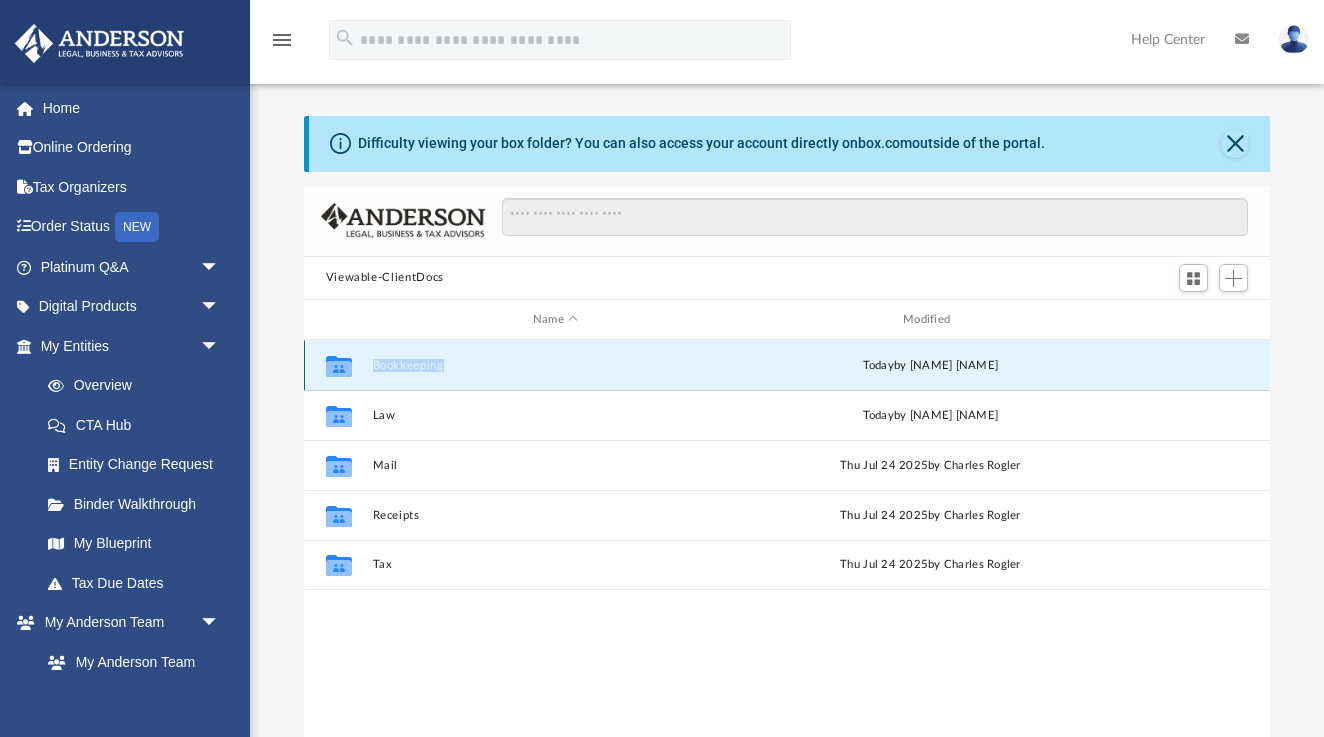 click on "Bookkeeping" at bounding box center [555, 365] 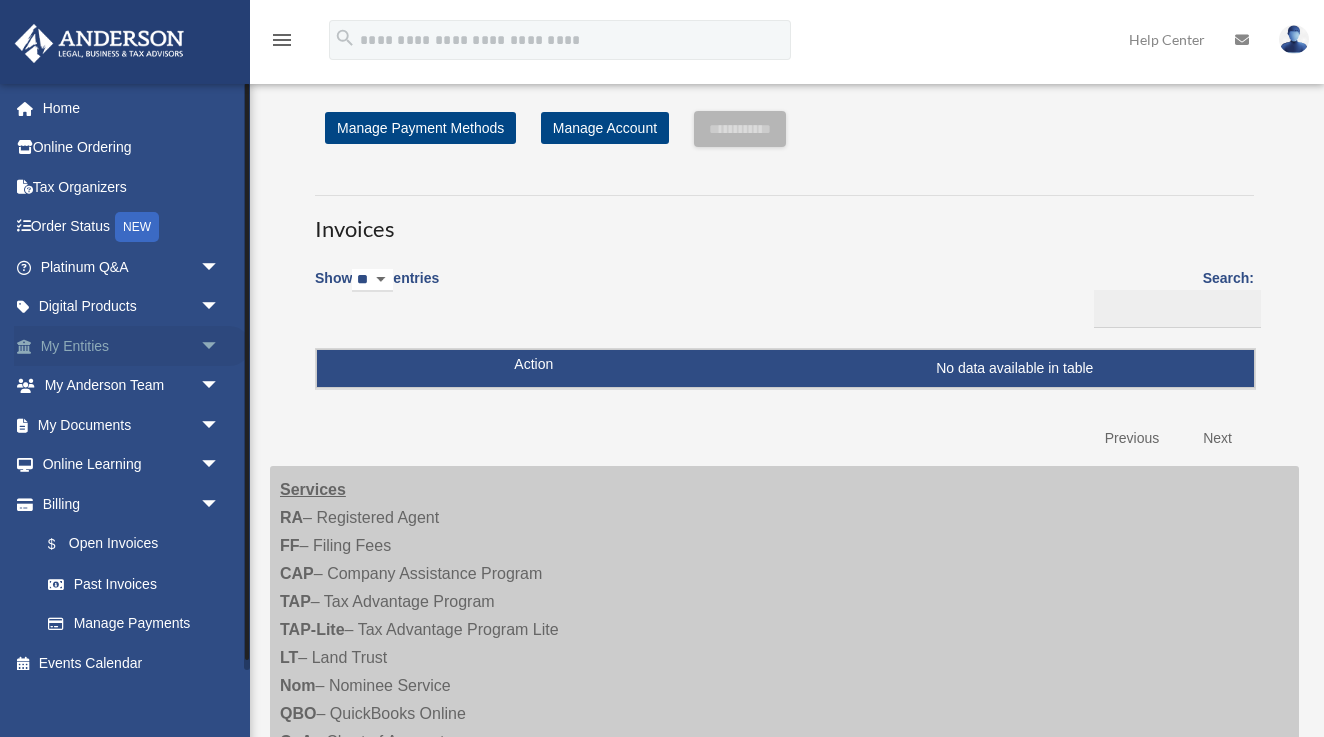 scroll, scrollTop: 0, scrollLeft: 0, axis: both 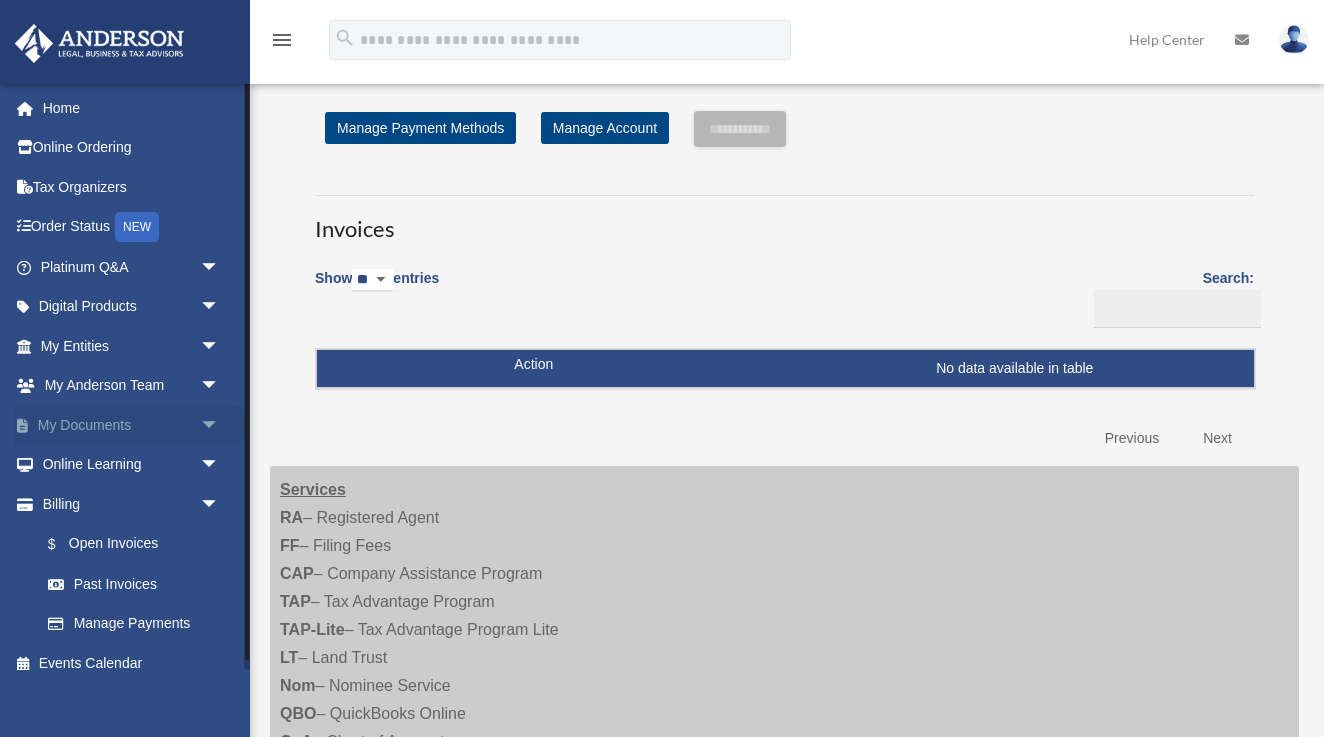 click on "My Documents arrow_drop_down" at bounding box center [132, 425] 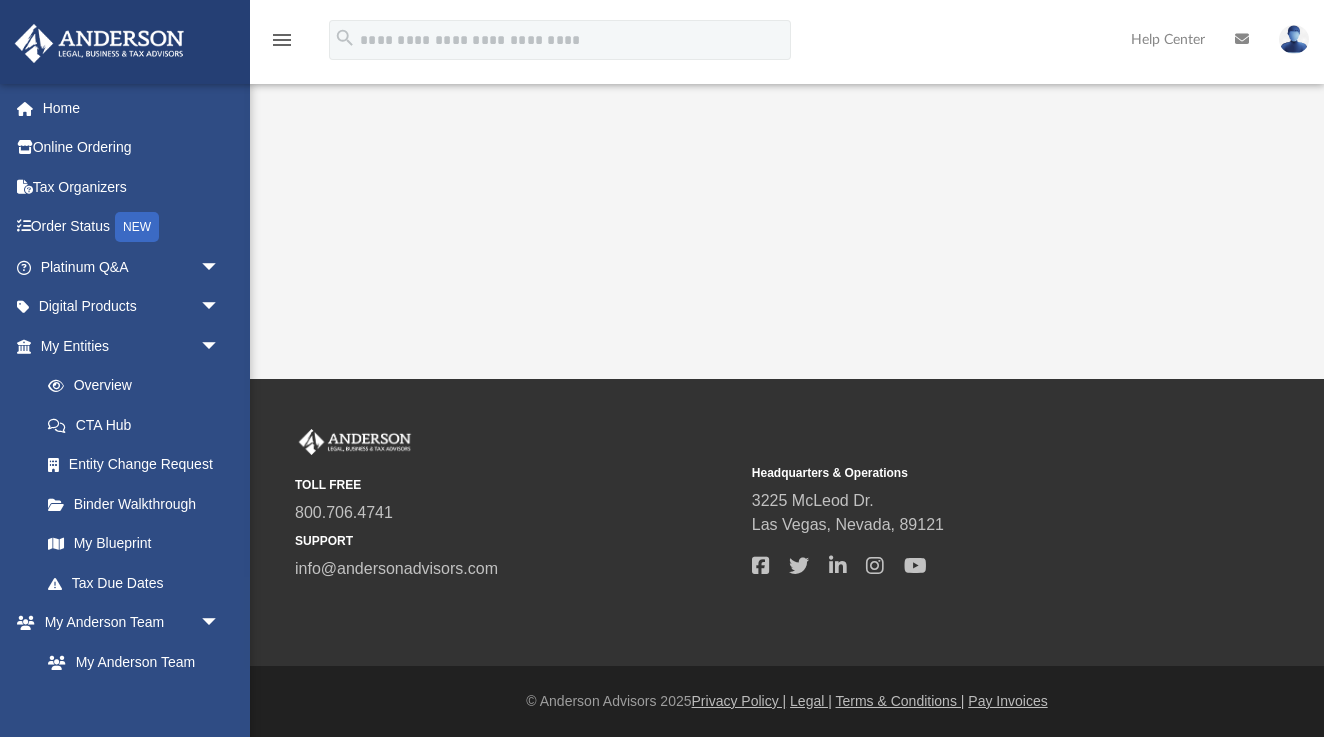scroll, scrollTop: 0, scrollLeft: 0, axis: both 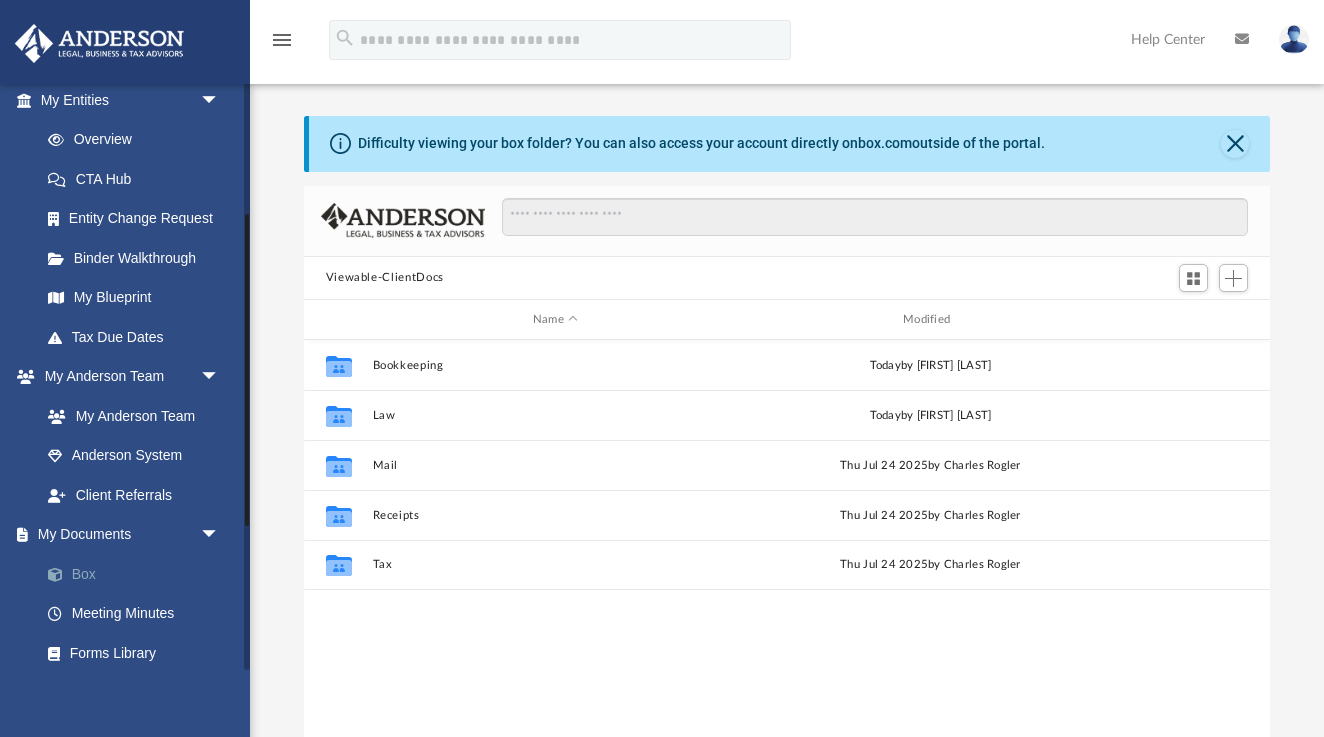 click on "Box" at bounding box center [139, 574] 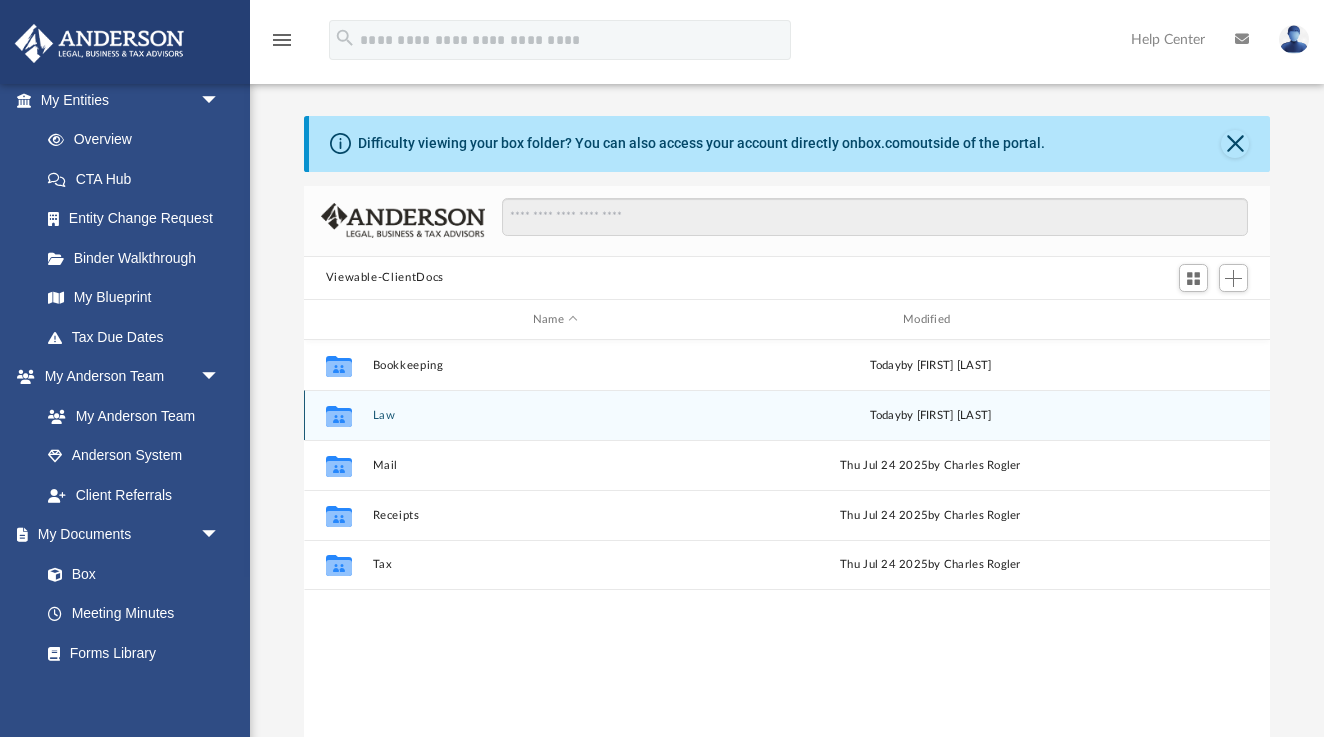 click on "Law" at bounding box center (555, 415) 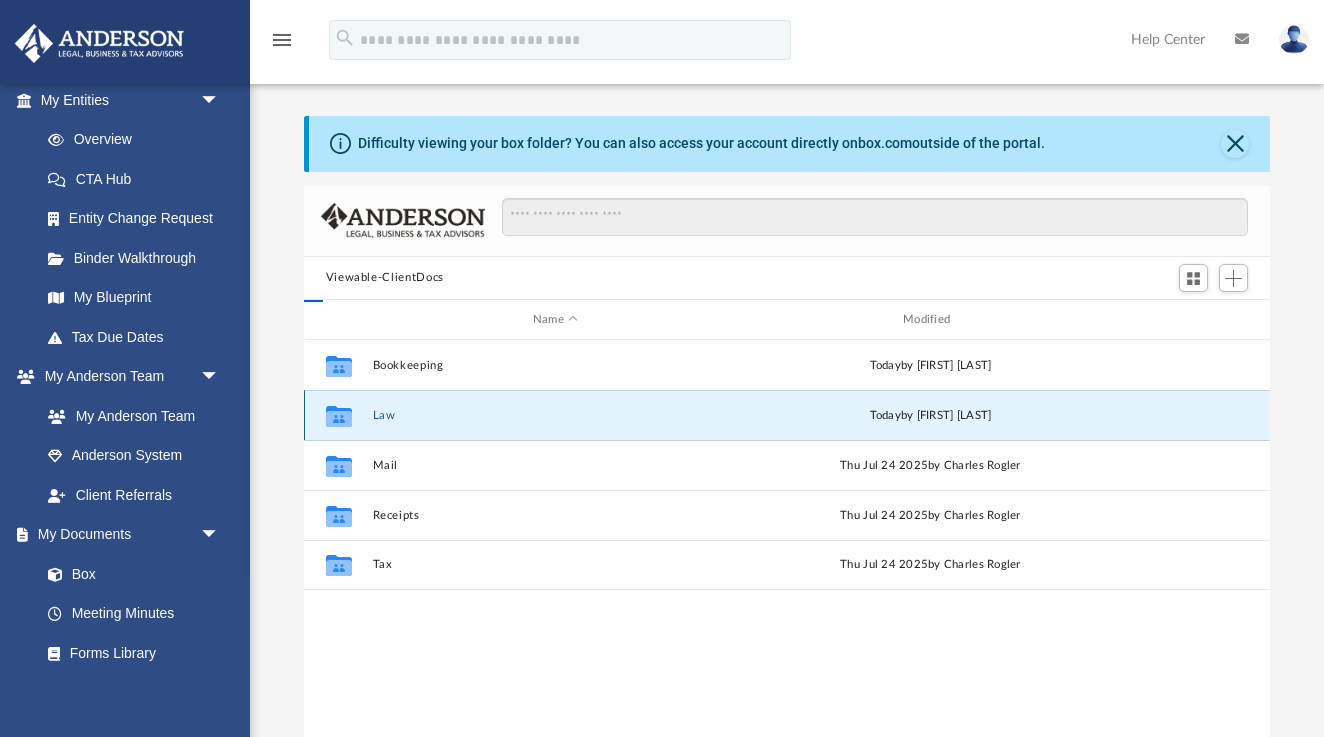 click on "Law" at bounding box center (555, 415) 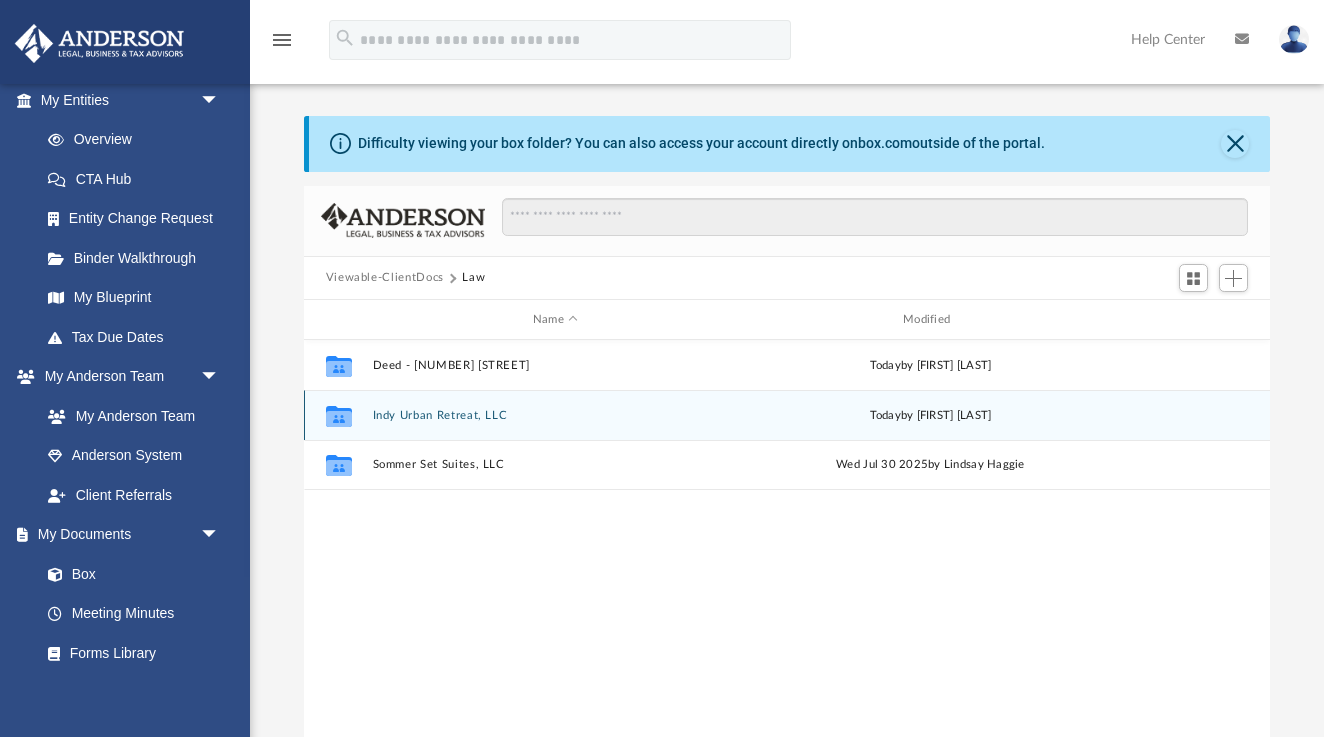 click on "Indy Urban Retreat, LLC" at bounding box center [555, 415] 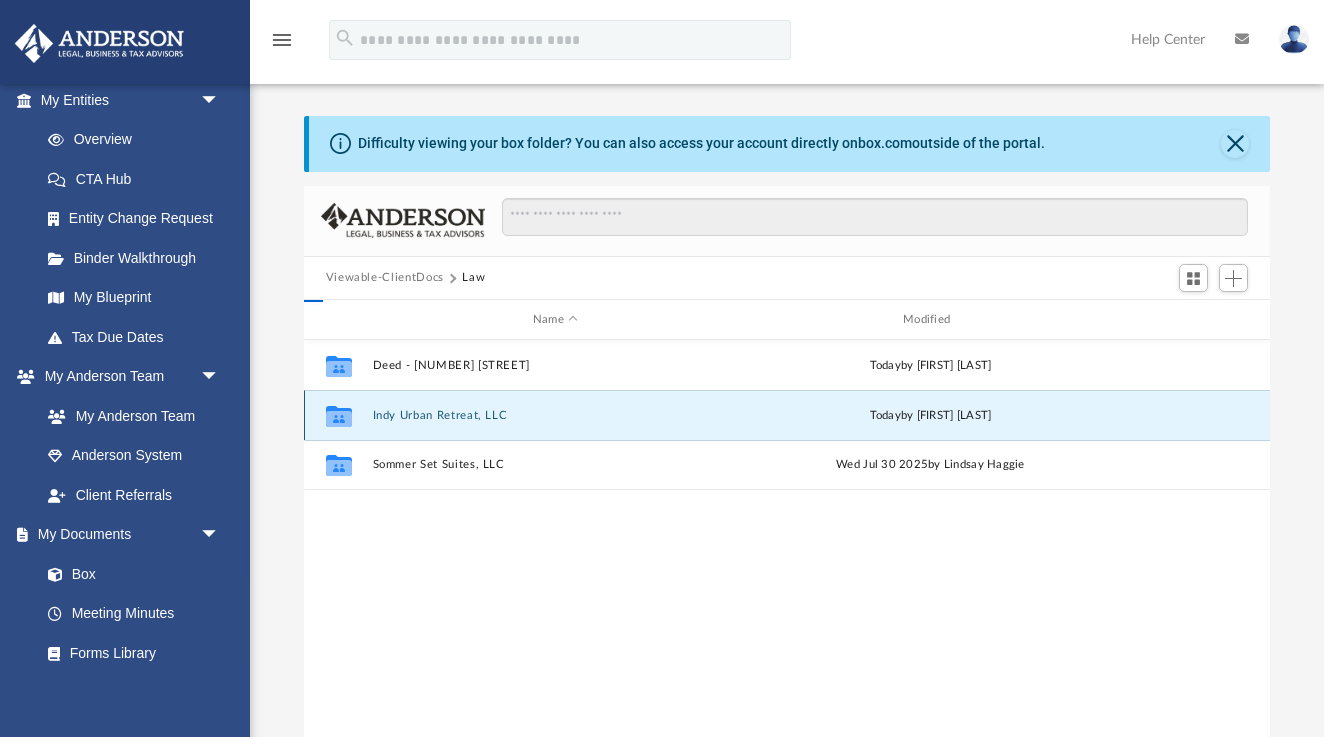 click on "Indy Urban Retreat, LLC" at bounding box center (555, 415) 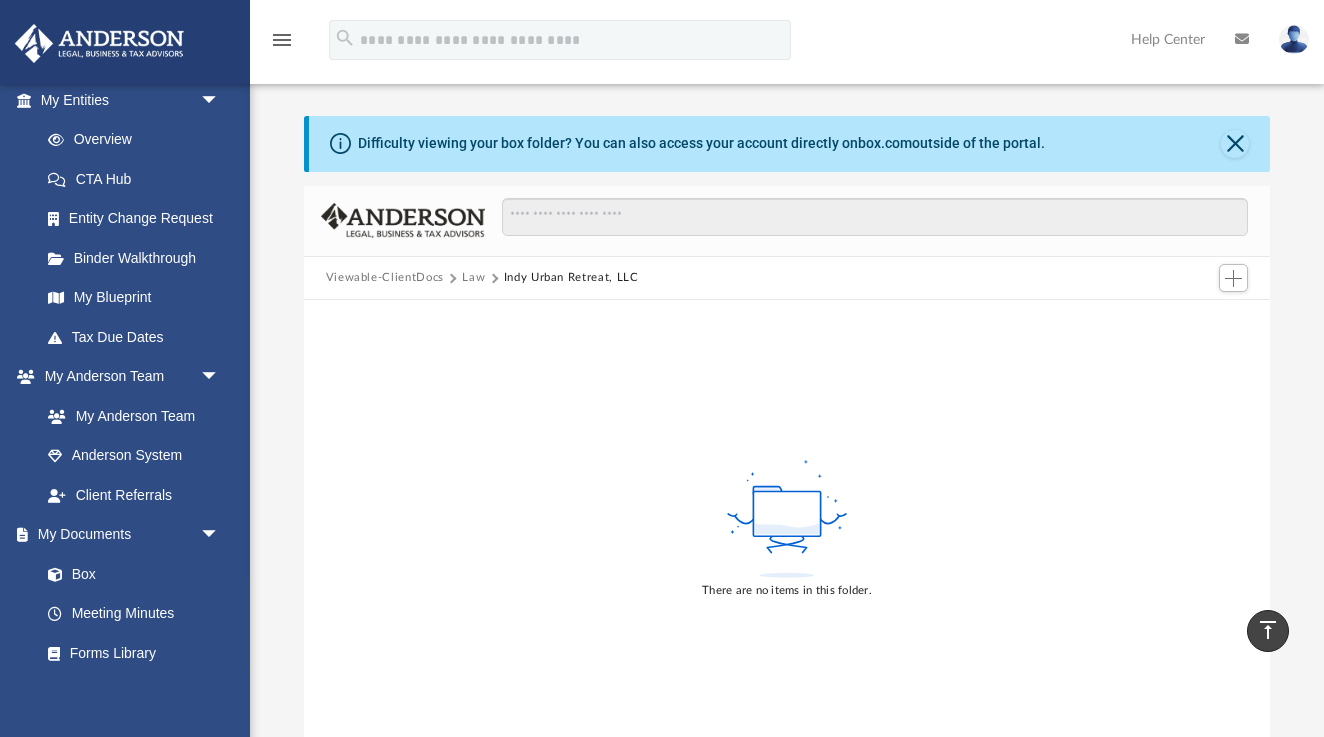 scroll, scrollTop: 0, scrollLeft: 0, axis: both 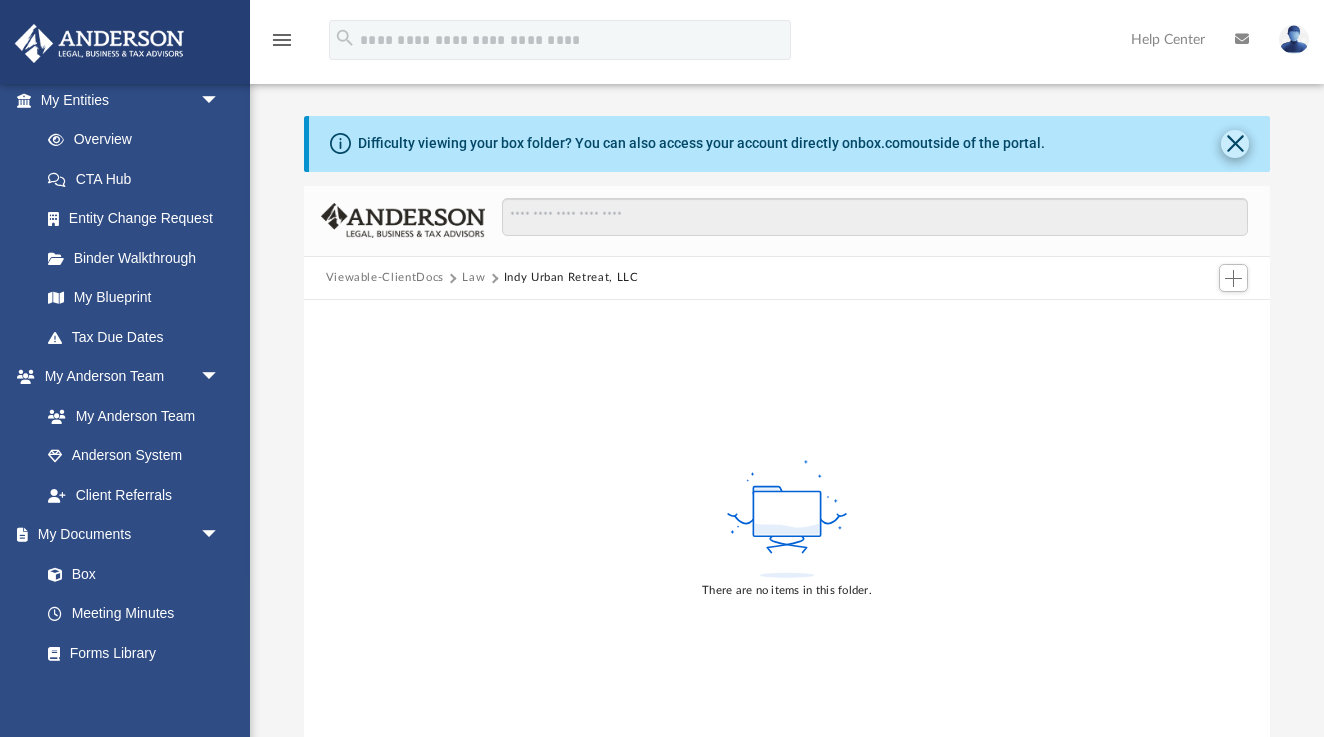 click 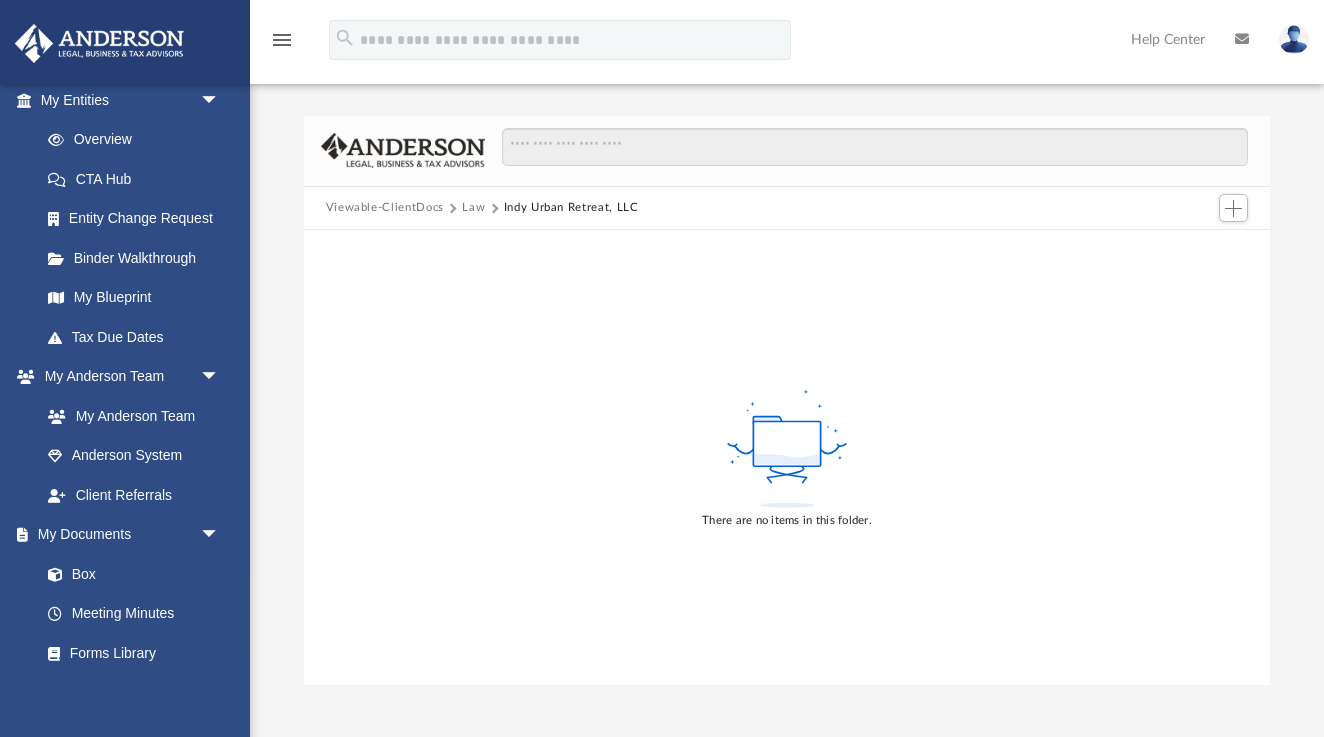 click on "Viewable-ClientDocs" at bounding box center [385, 208] 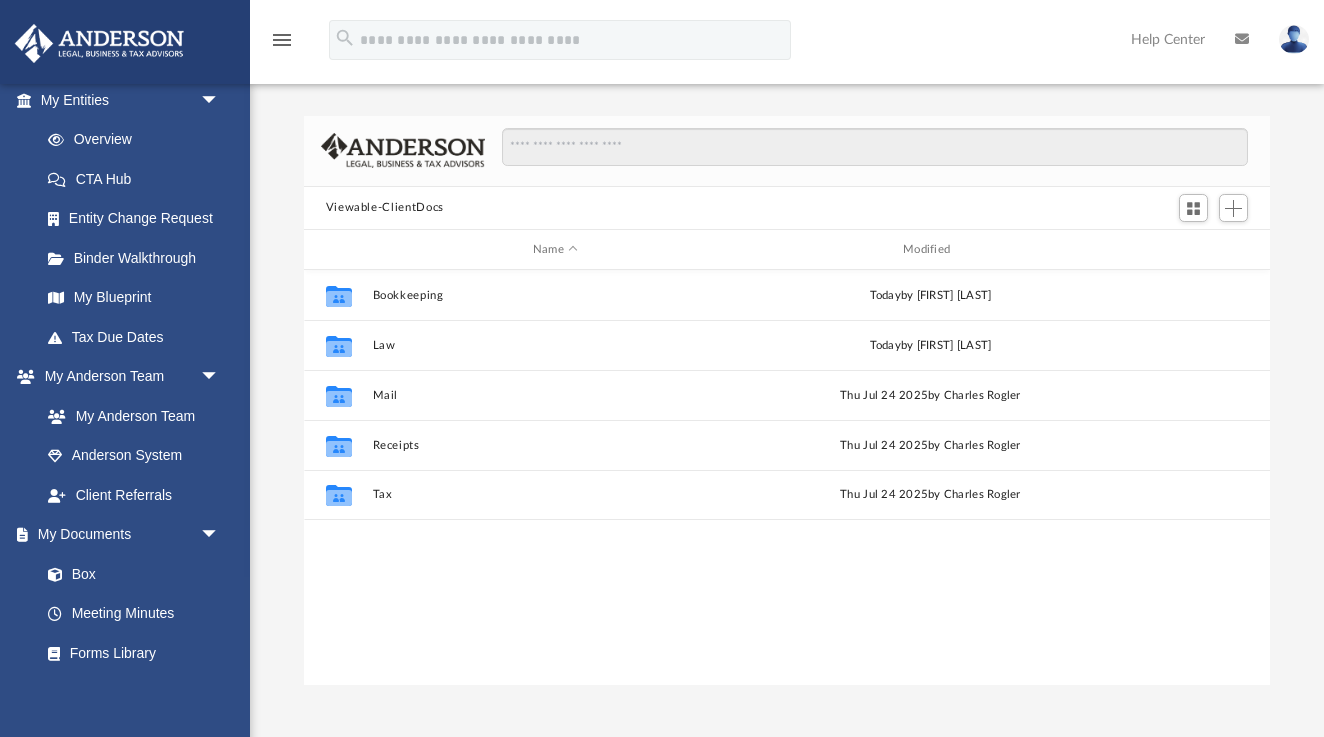 scroll, scrollTop: 1, scrollLeft: 1, axis: both 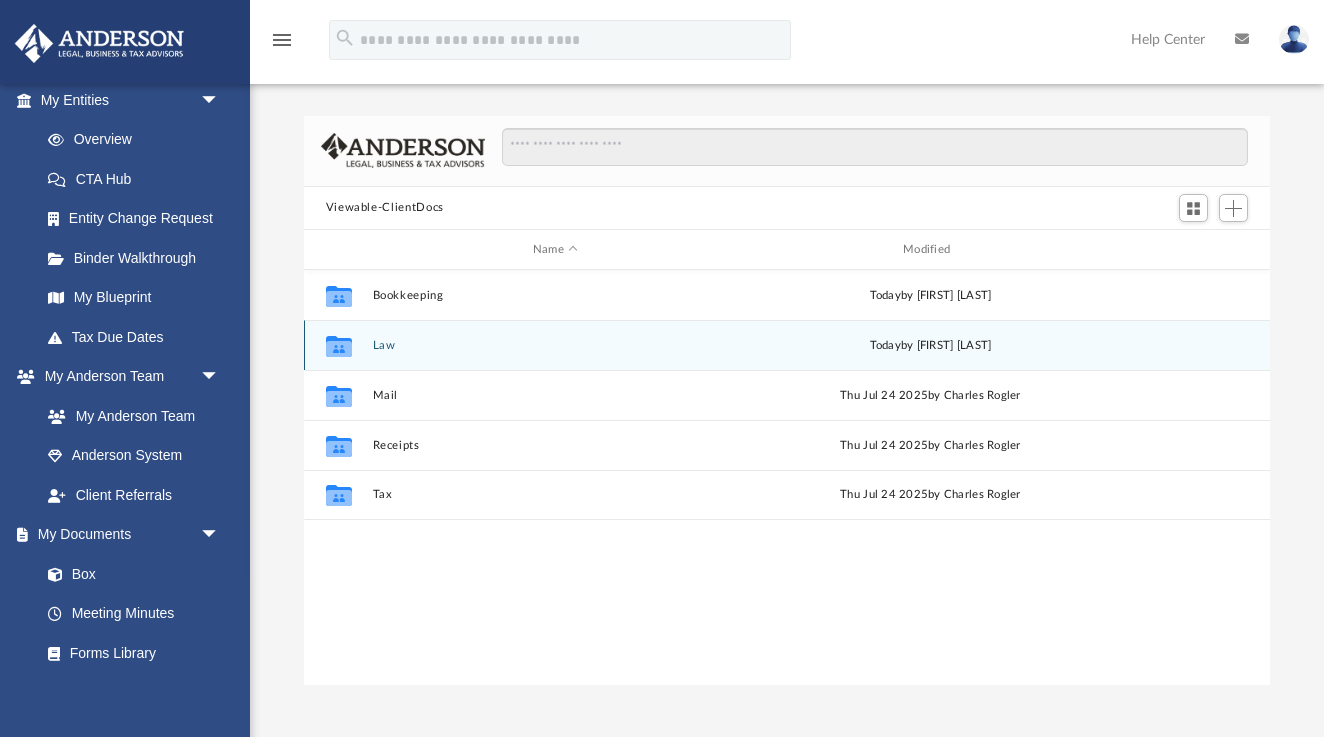 click on "Law" at bounding box center (555, 345) 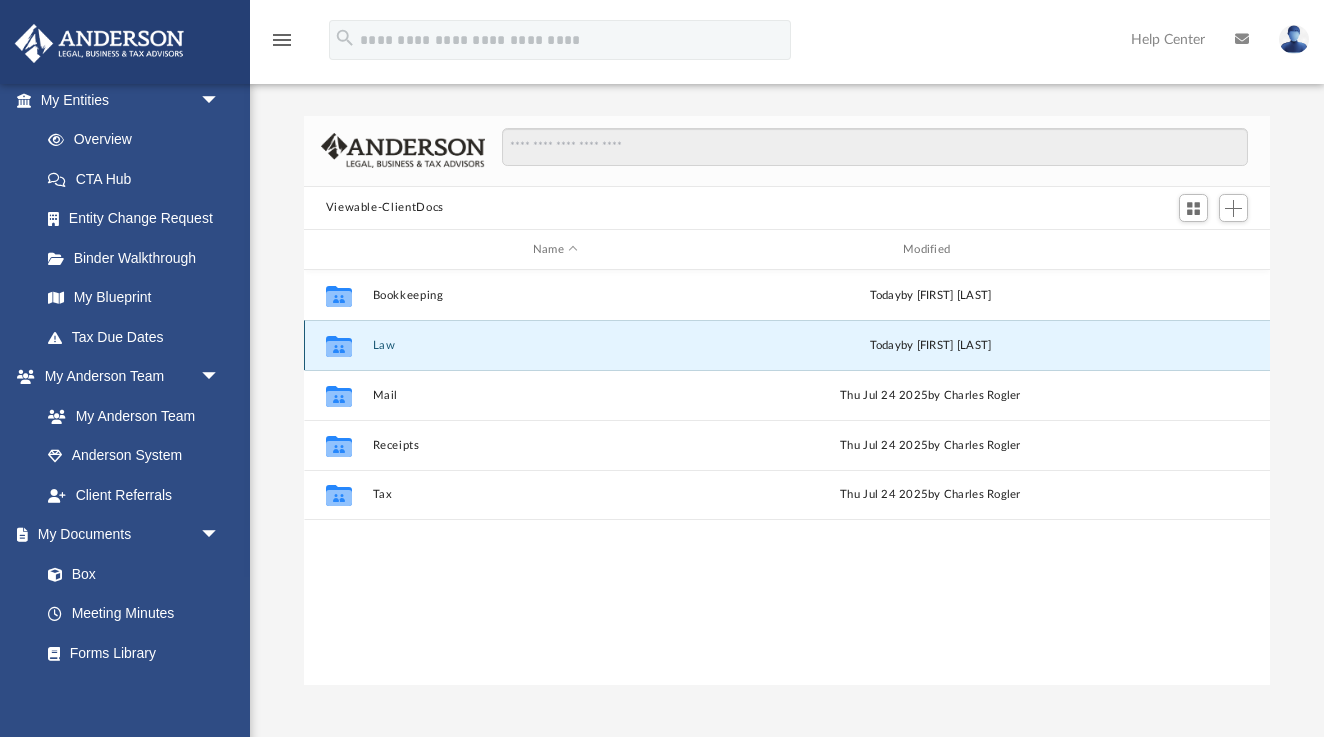click on "Law" at bounding box center (555, 345) 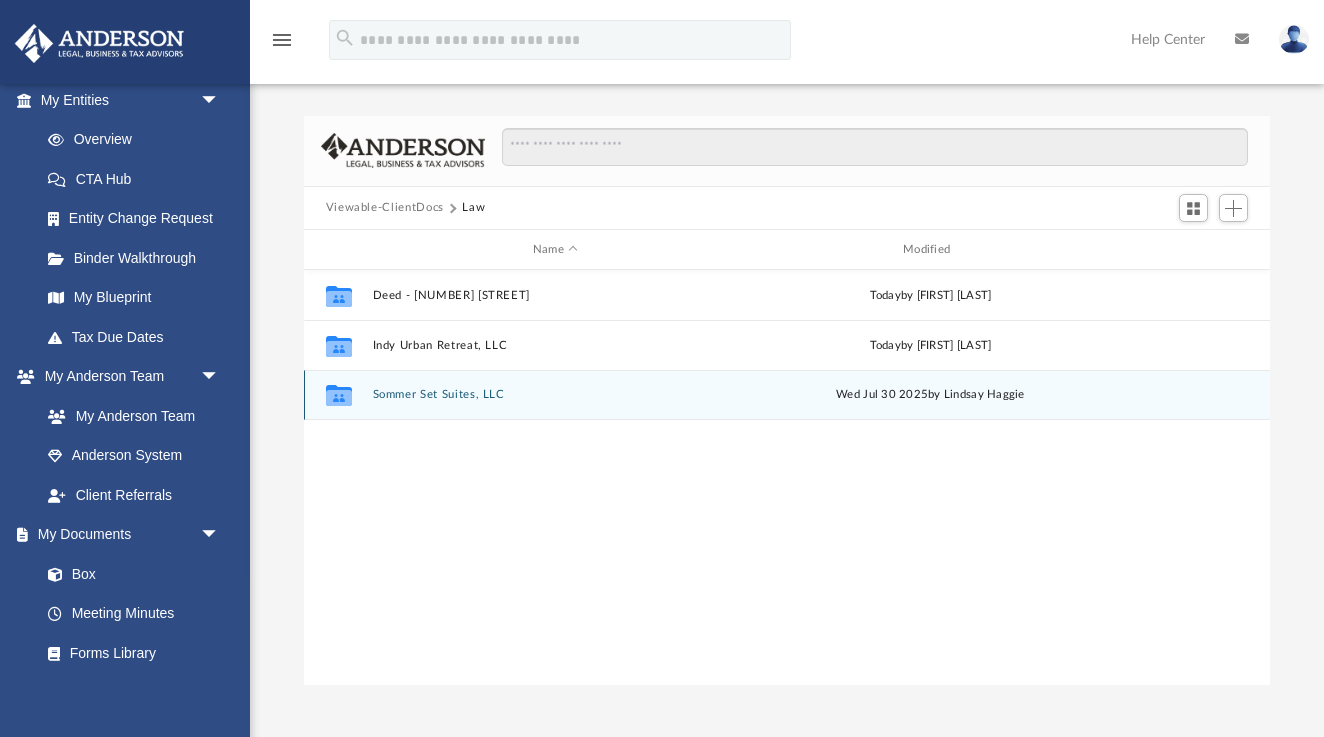 click on "Collaborated Folder Sommer Set Suites, LLC Wed Jul 30 2025  by Lindsay Haggie" at bounding box center [787, 395] 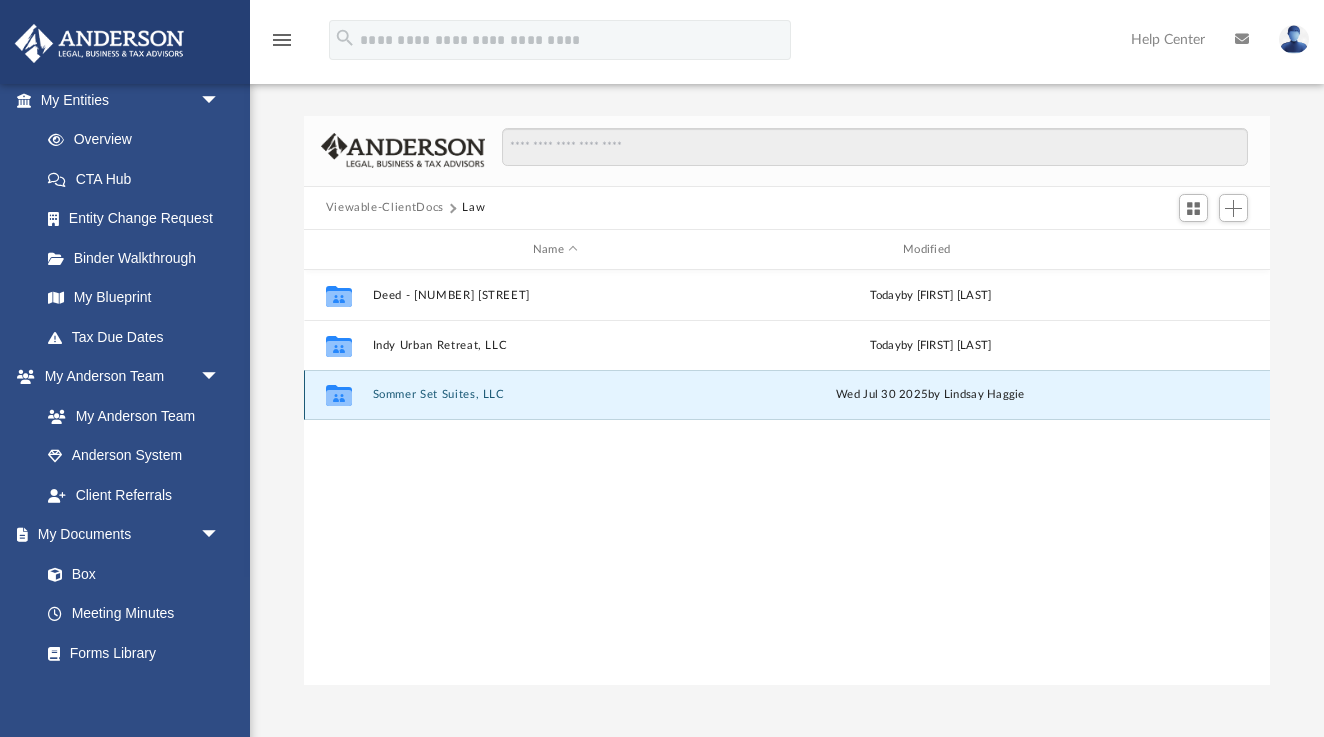 click on "Collaborated Folder Sommer Set Suites, LLC Wed Jul 30 2025  by Lindsay Haggie" at bounding box center [787, 395] 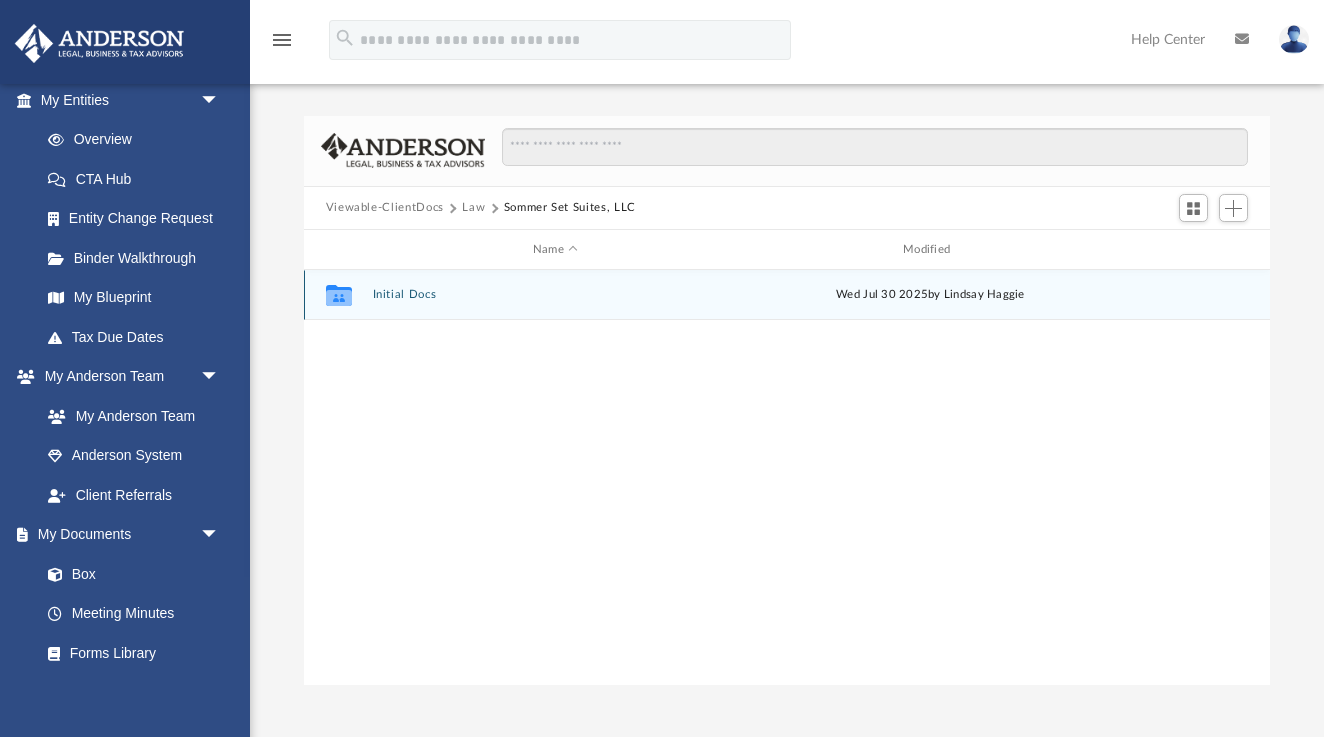click on "Collaborated Folder Initial Docs Wed Jul 30 2025  by Lindsay Haggie" at bounding box center [787, 295] 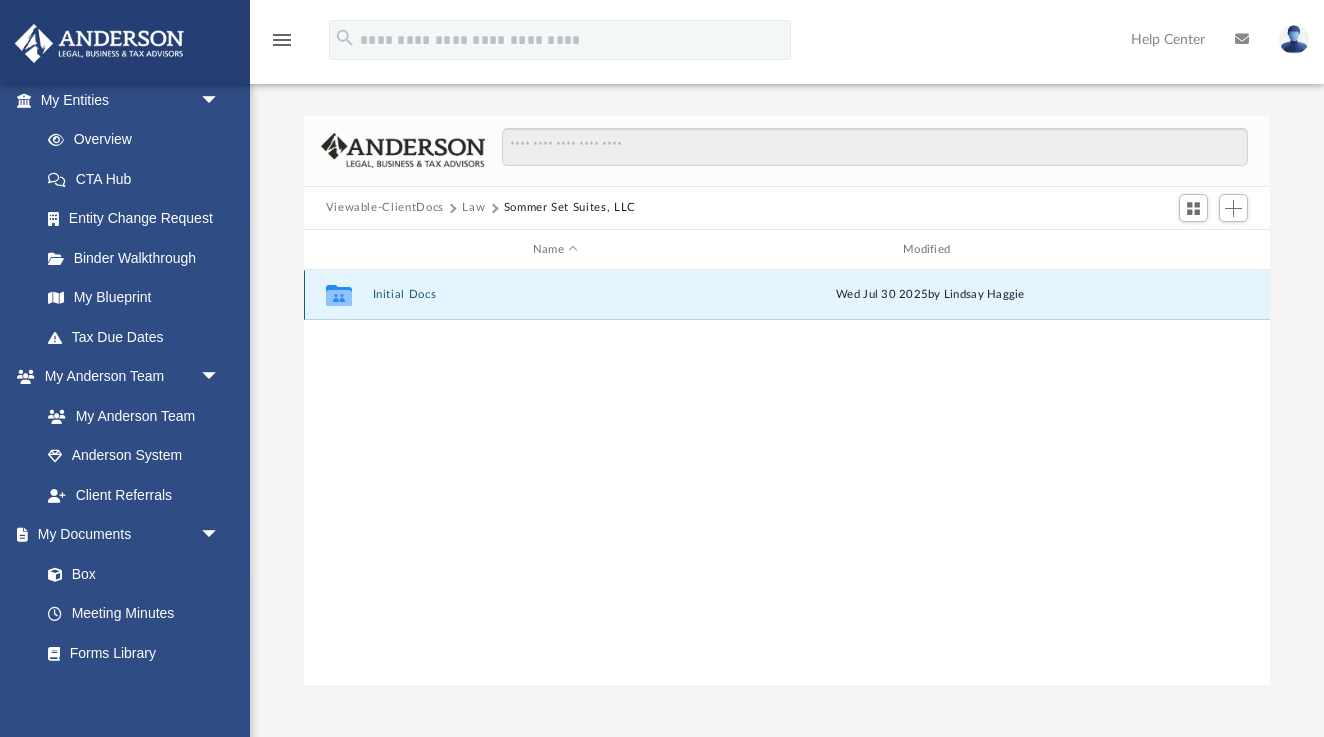 click on "Collaborated Folder Initial Docs Wed Jul 30 2025  by Lindsay Haggie" at bounding box center [787, 295] 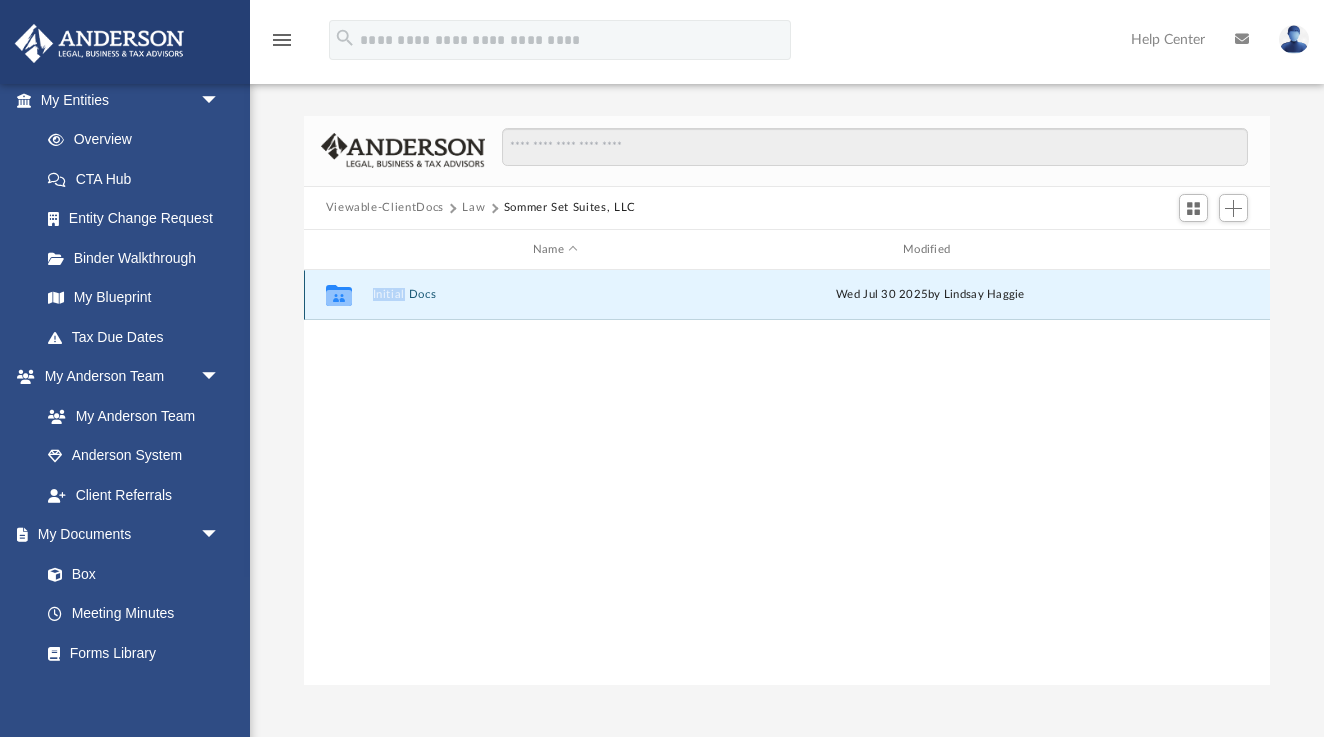 click on "Initial Docs" at bounding box center [555, 295] 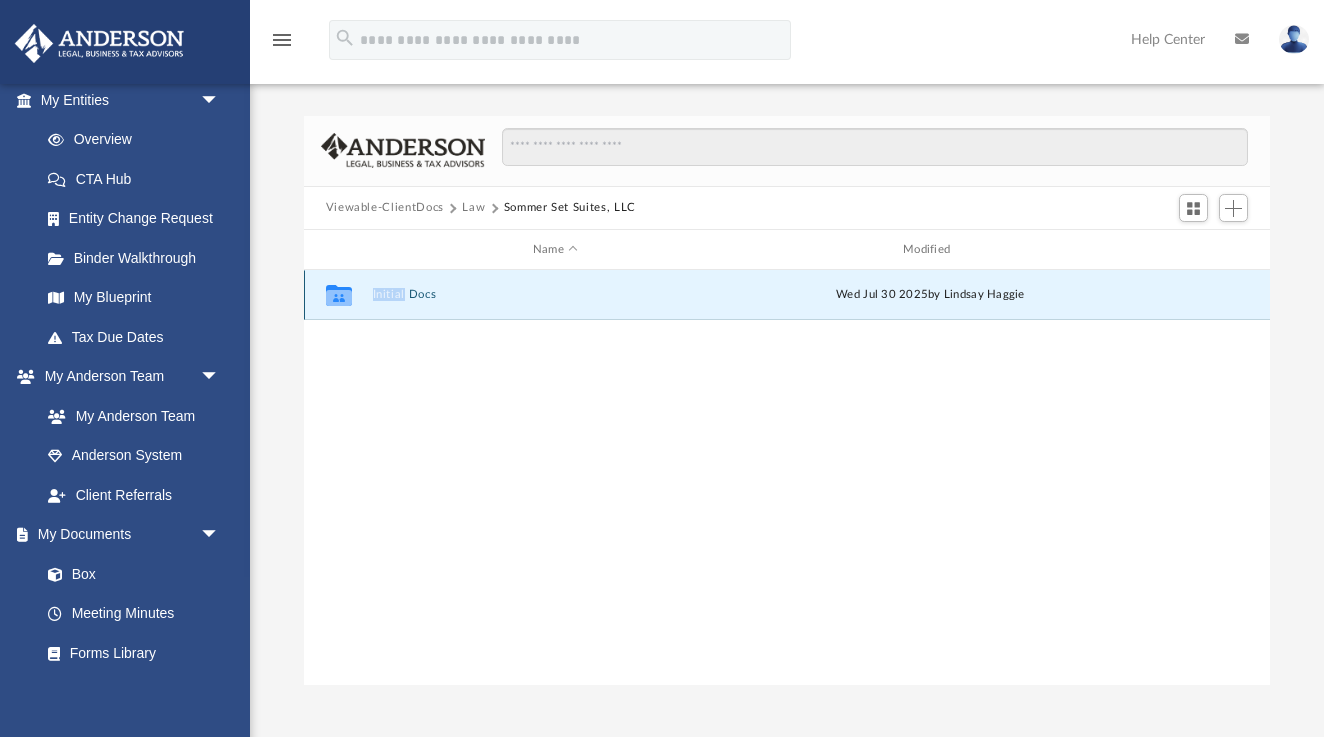 click on "Initial Docs" at bounding box center [555, 295] 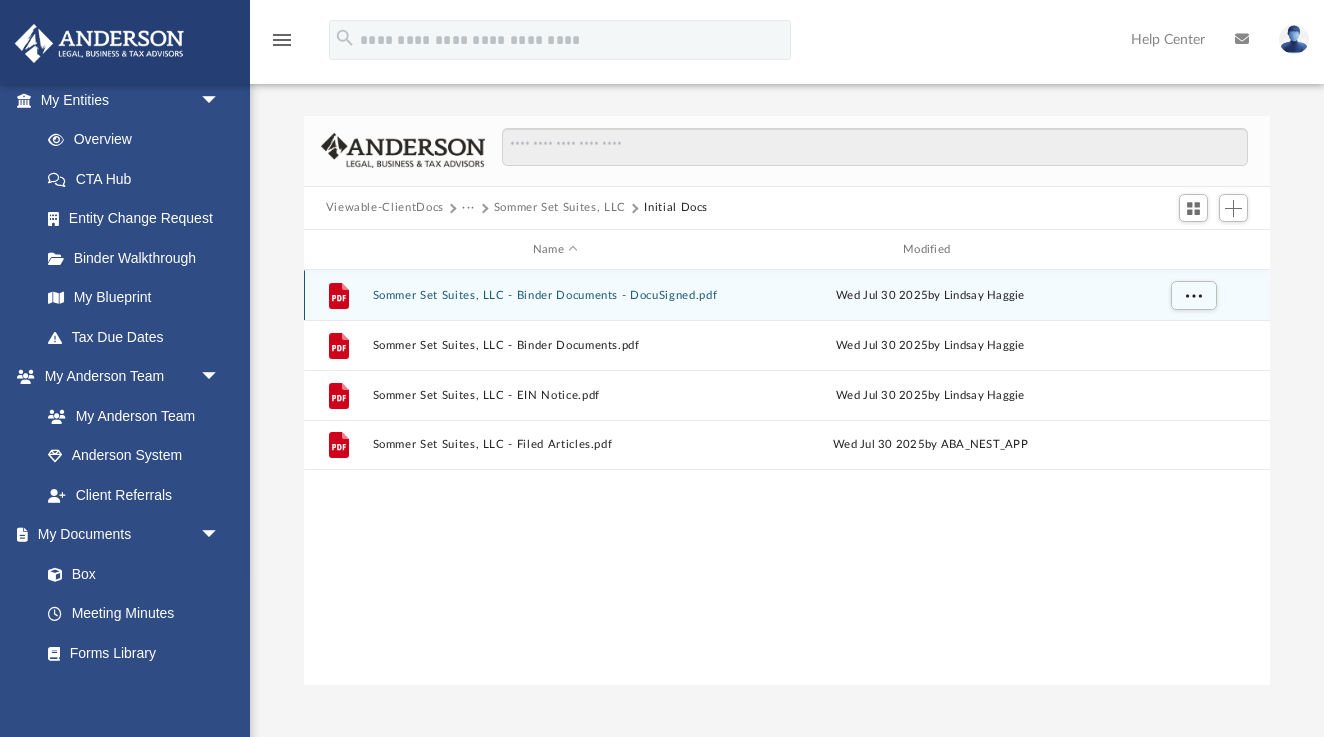 click on "Sommer Set Suites, LLC - Binder Documents - DocuSigned.pdf" at bounding box center (555, 295) 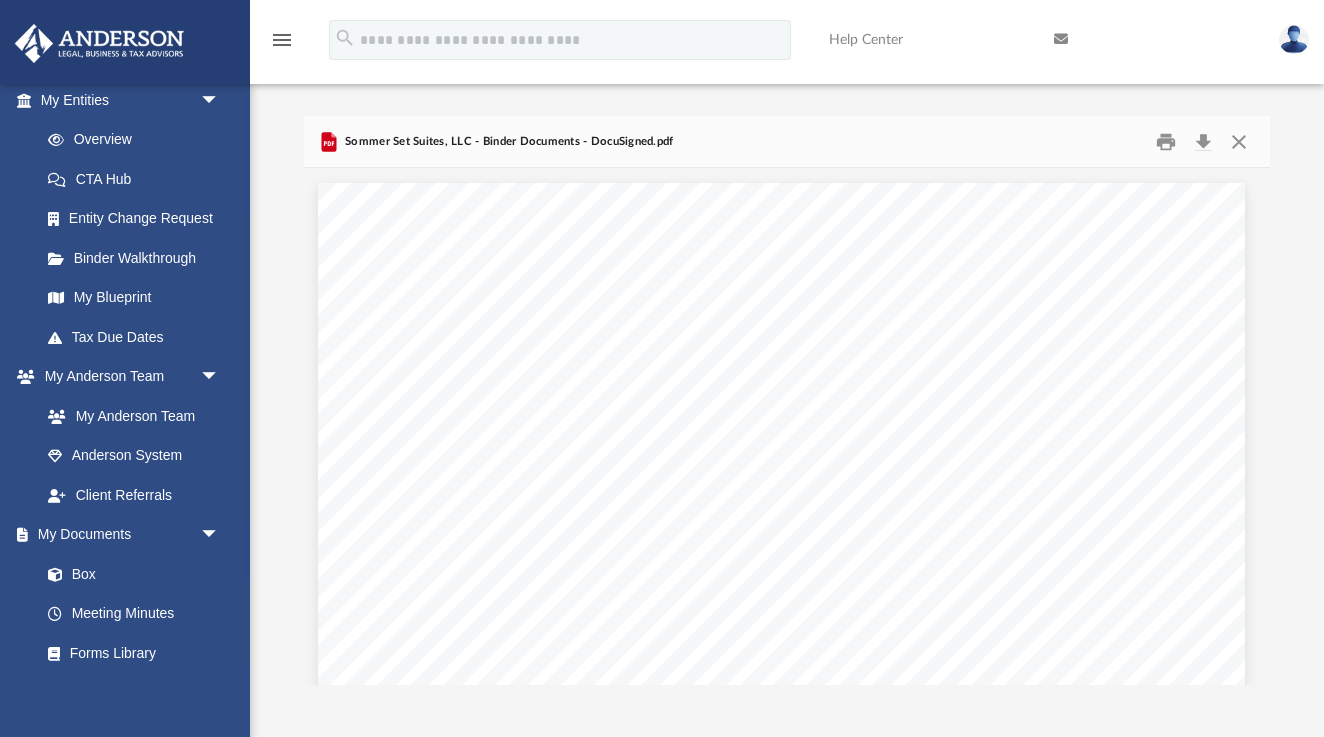 scroll, scrollTop: 0, scrollLeft: 6, axis: horizontal 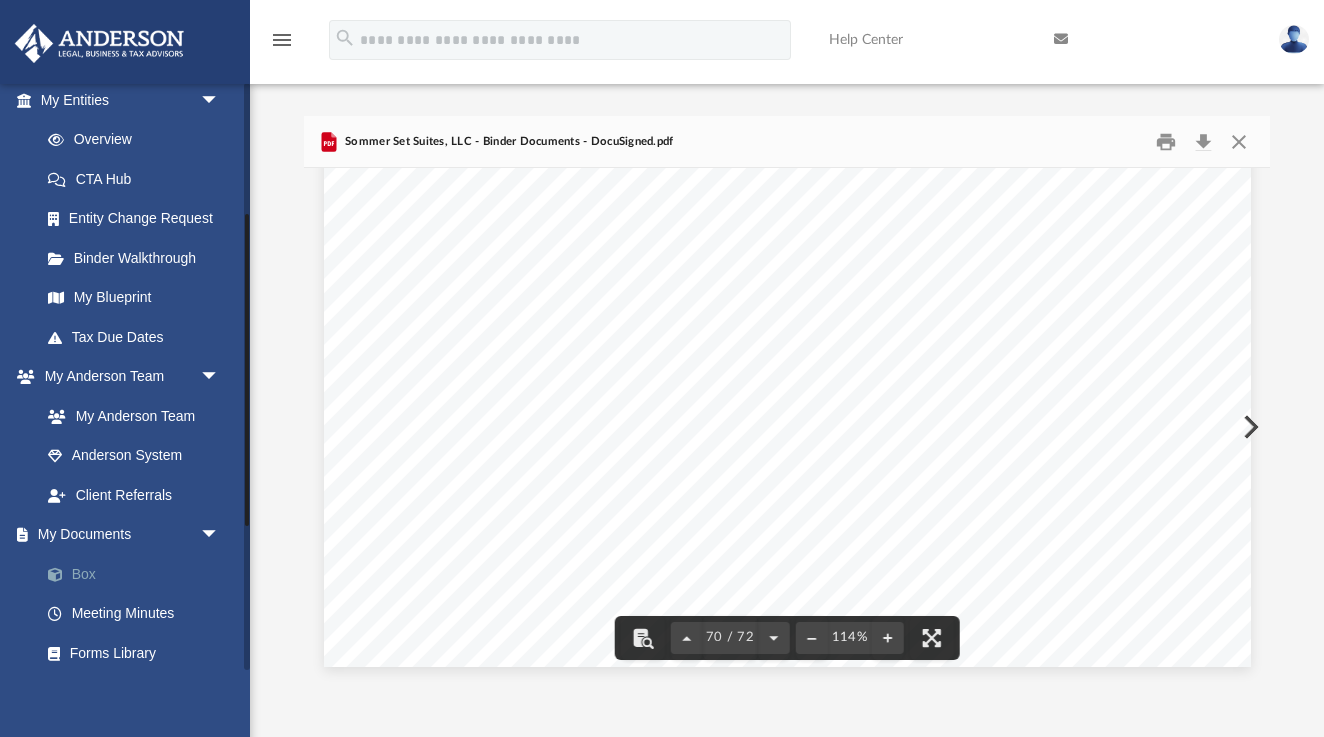 click on "Box" at bounding box center (139, 574) 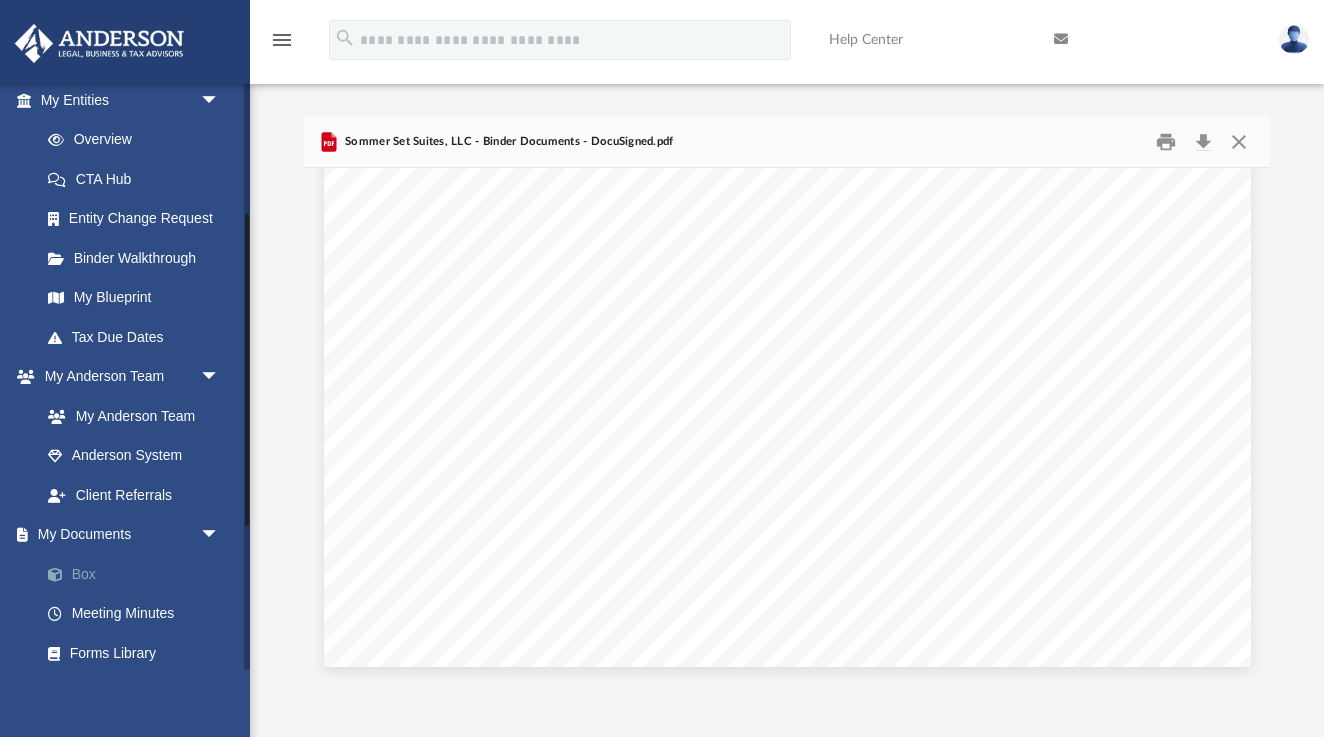click on "Box" at bounding box center (139, 574) 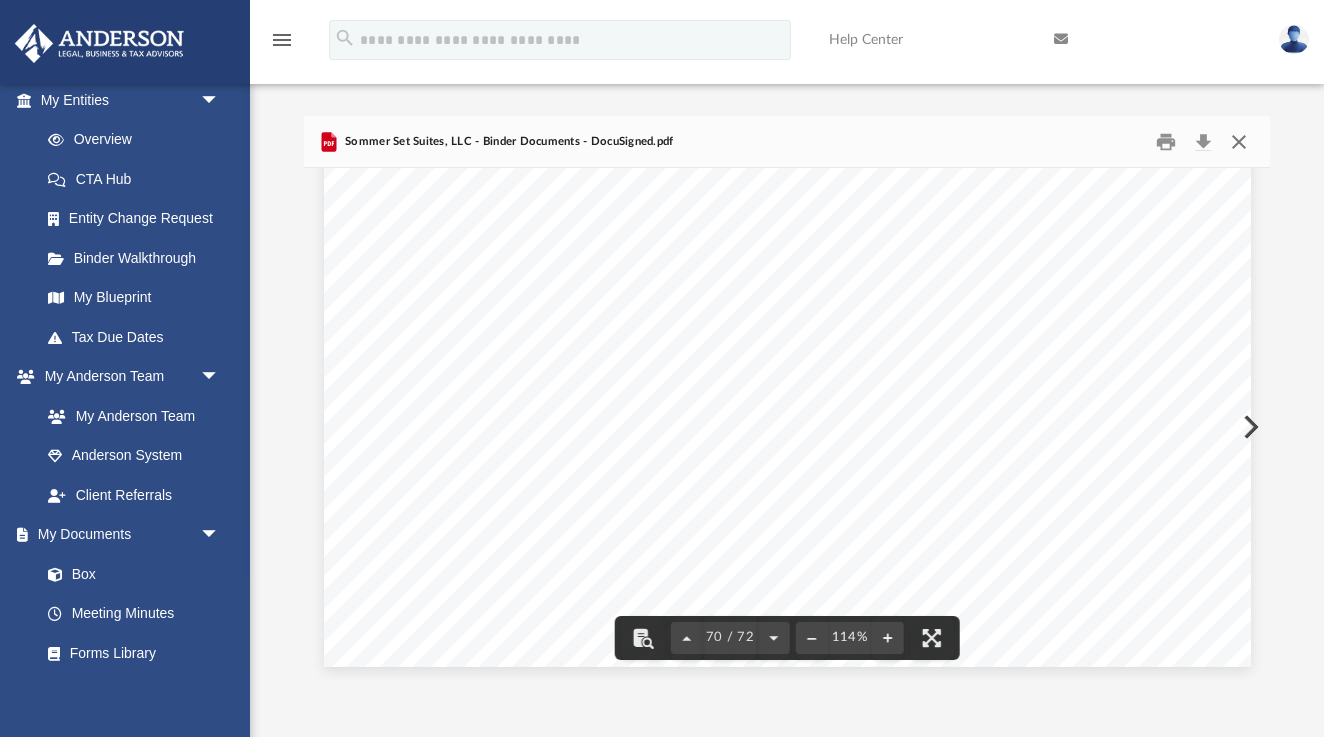 click at bounding box center [1239, 141] 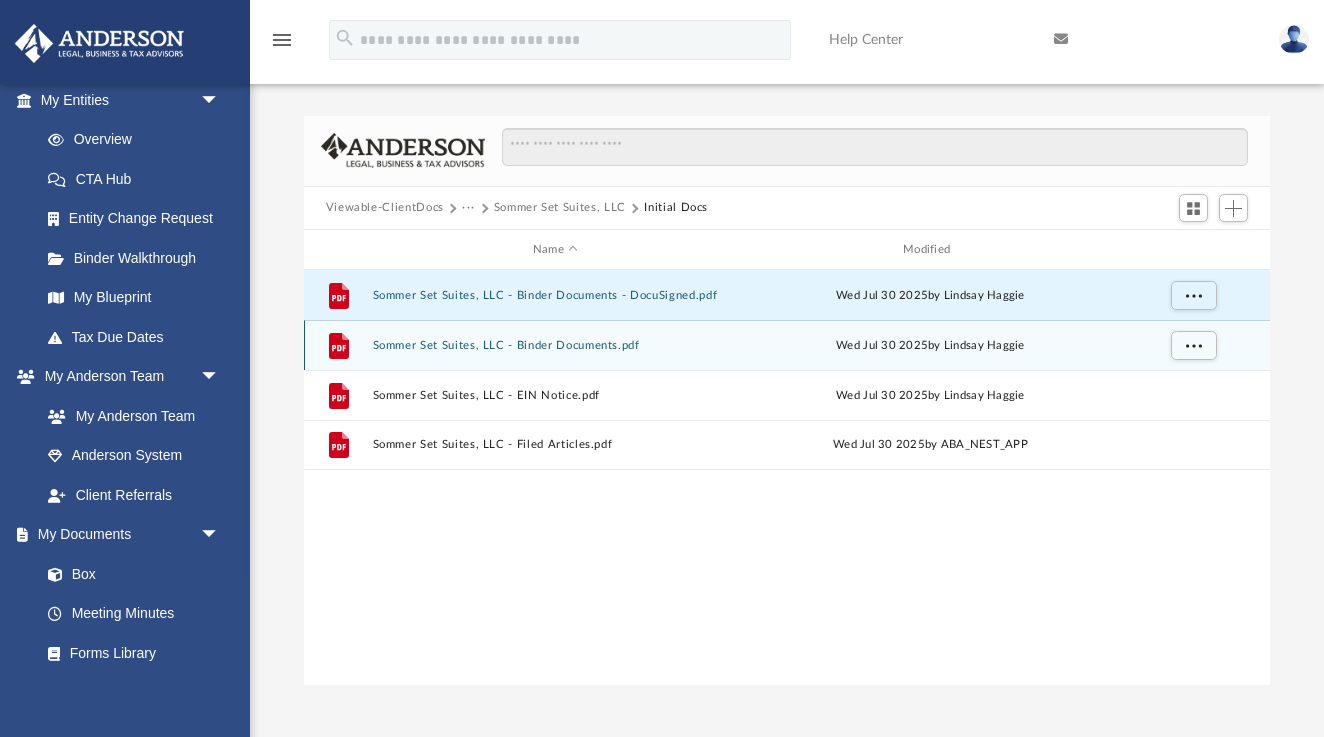 click on "File Sommer Set Suites, LLC - Binder Documents.pdf Wed Jul 30 2025  by Lindsay Haggie" at bounding box center [787, 345] 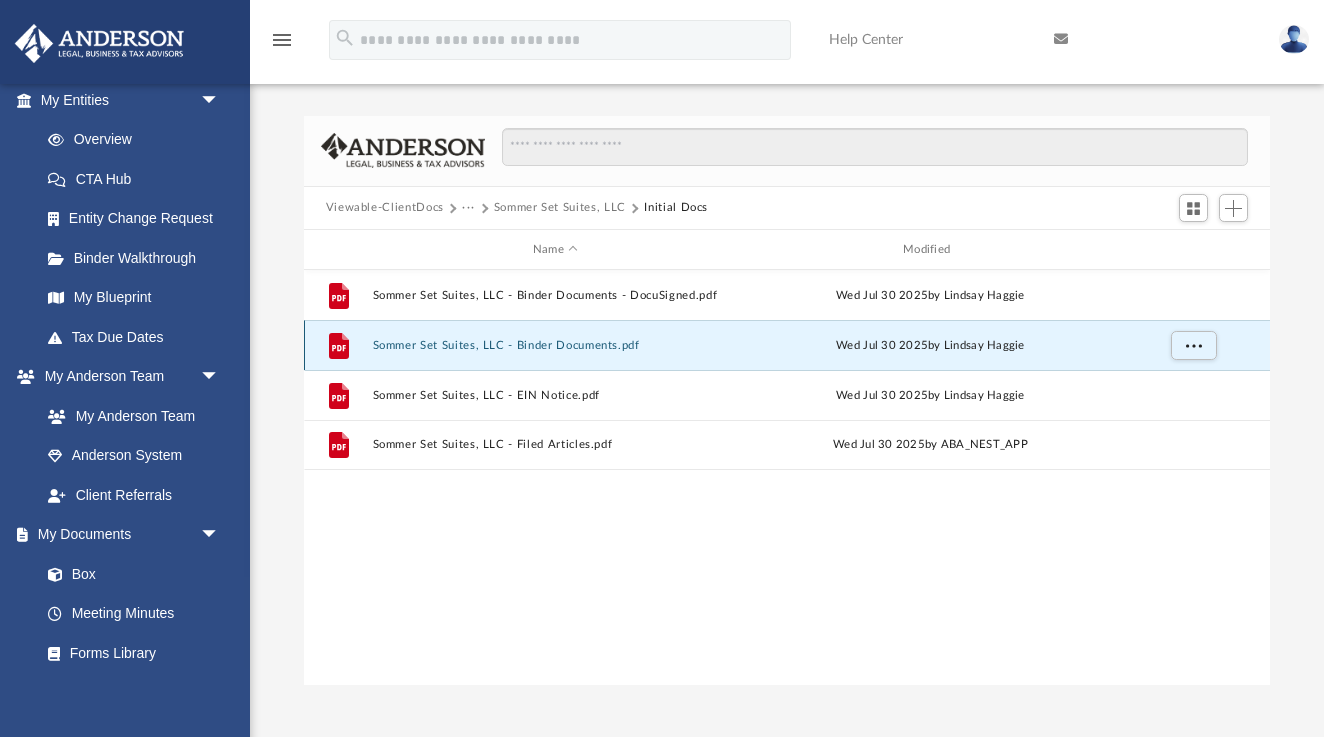 click on "File Sommer Set Suites, LLC - Binder Documents.pdf Wed Jul 30 2025  by Lindsay Haggie" at bounding box center [787, 345] 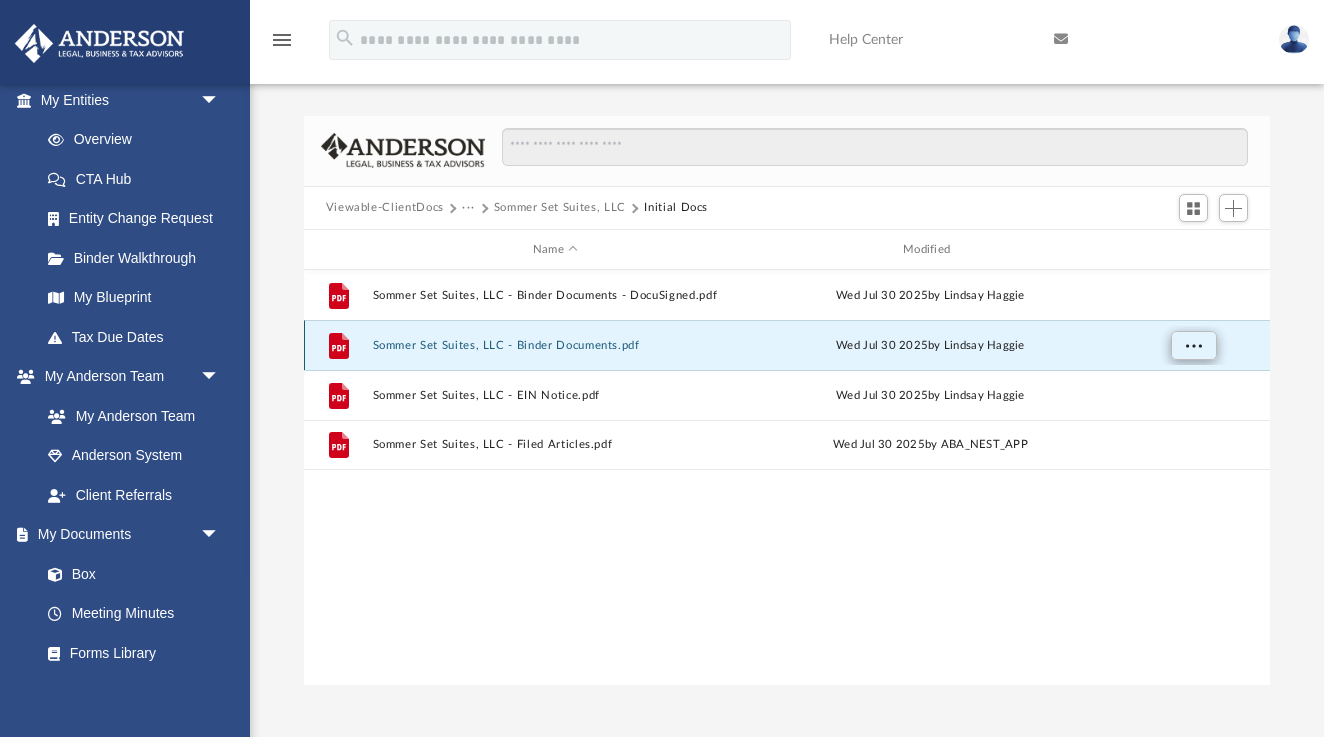 click at bounding box center [1193, 345] 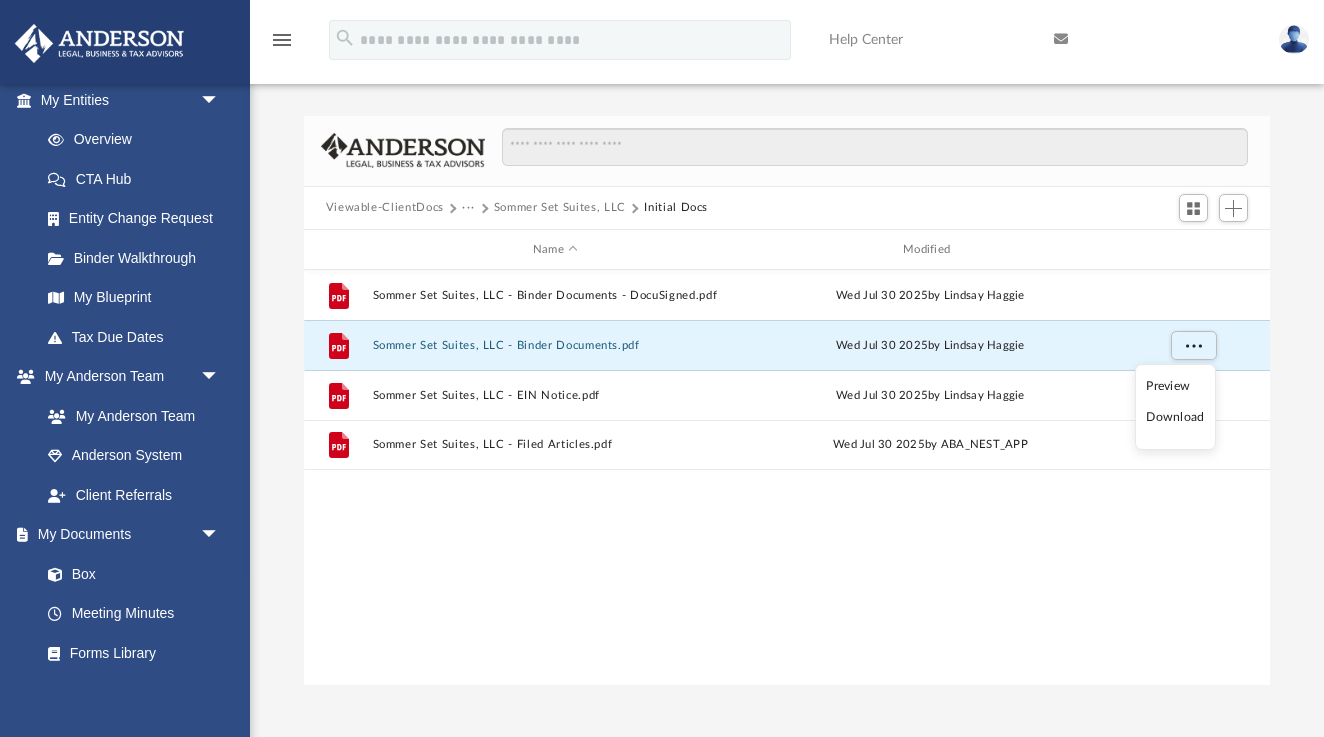 click on "Preview" at bounding box center (1175, 386) 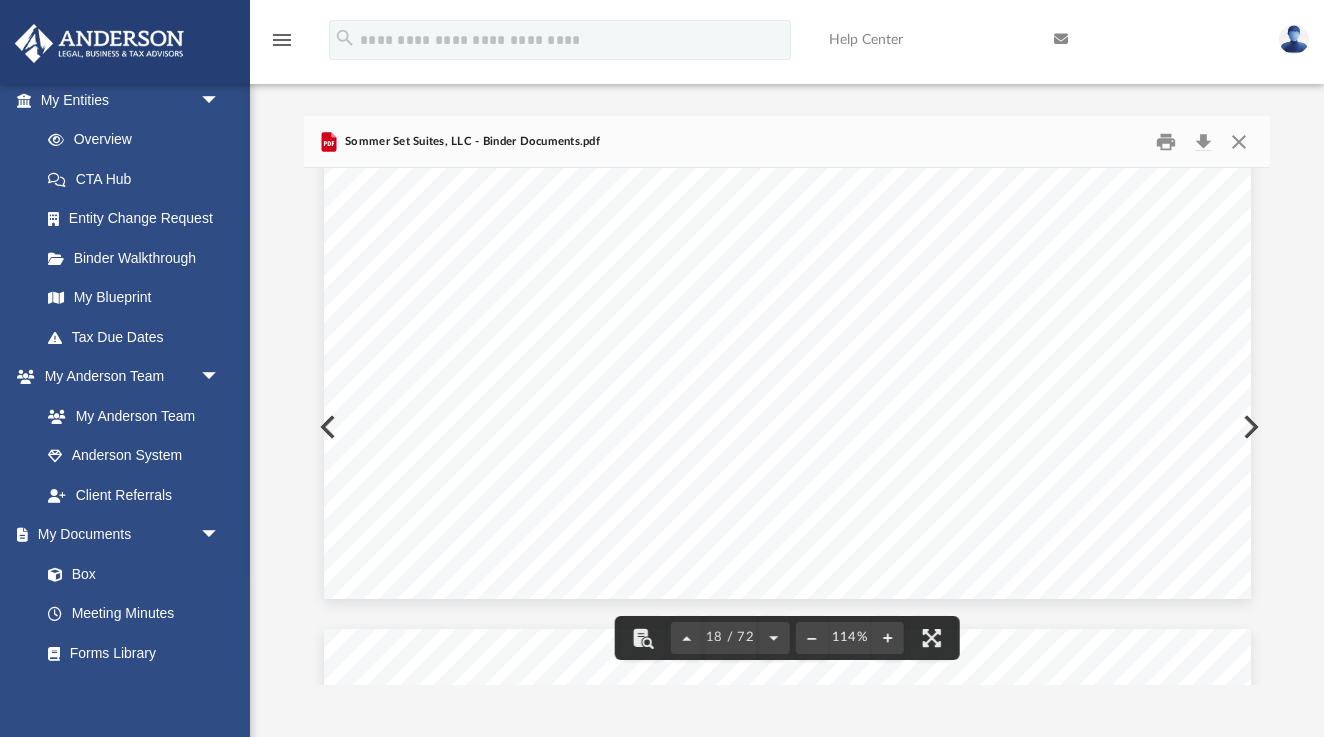 scroll, scrollTop: 23940, scrollLeft: 0, axis: vertical 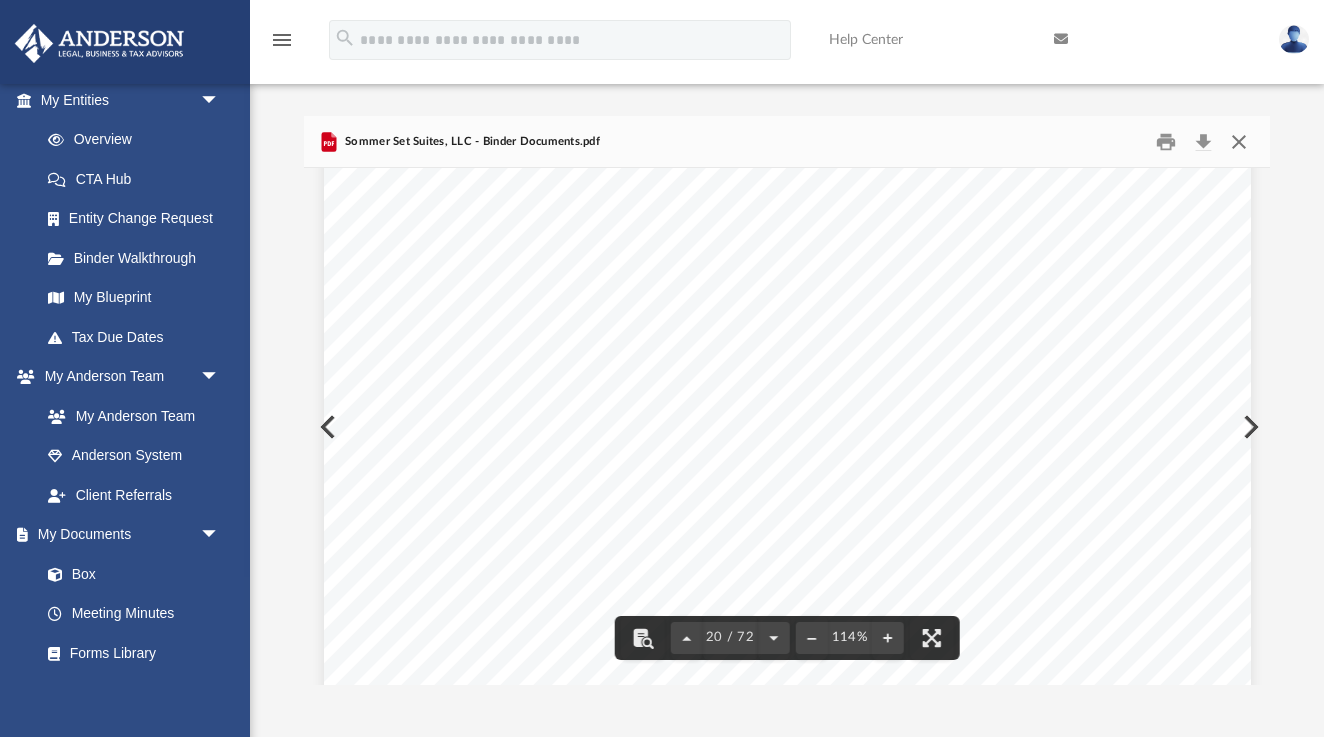 click at bounding box center [1239, 141] 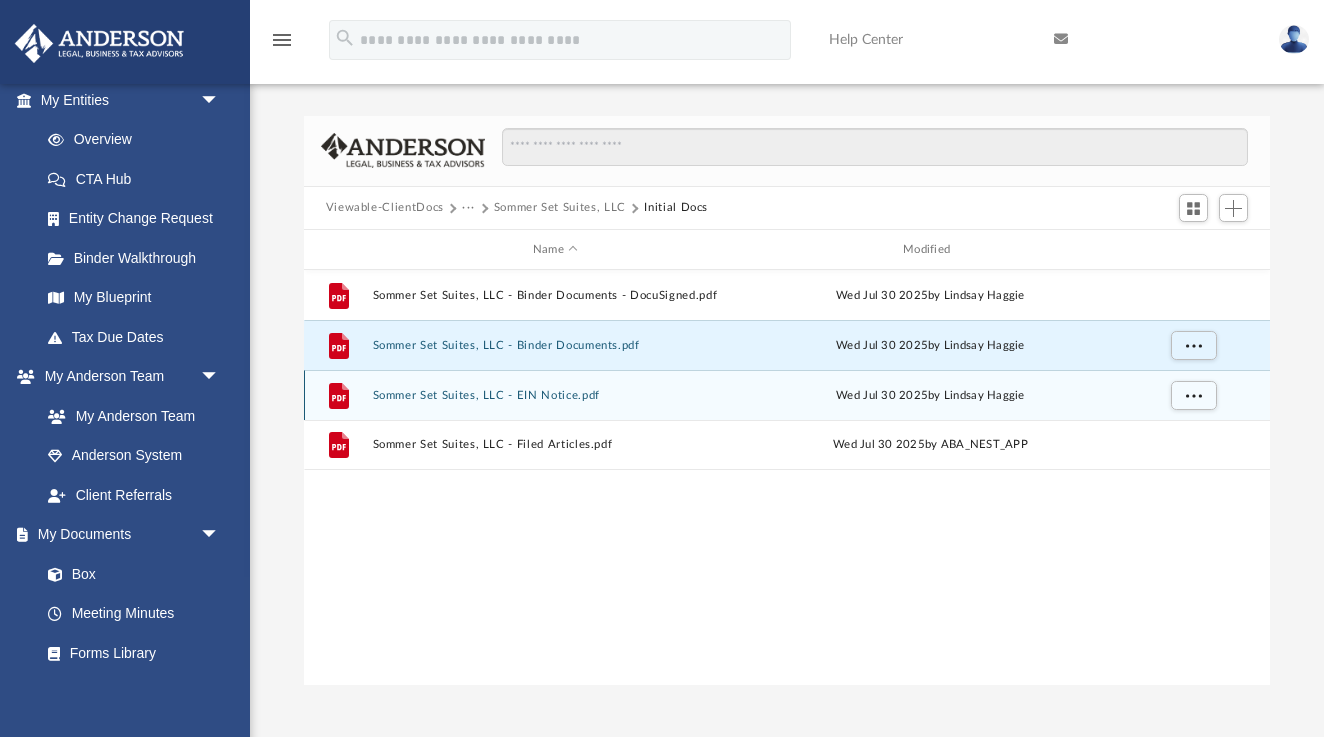 click on "Wed Jul 30 2025  by Lindsay Haggie" at bounding box center (930, 396) 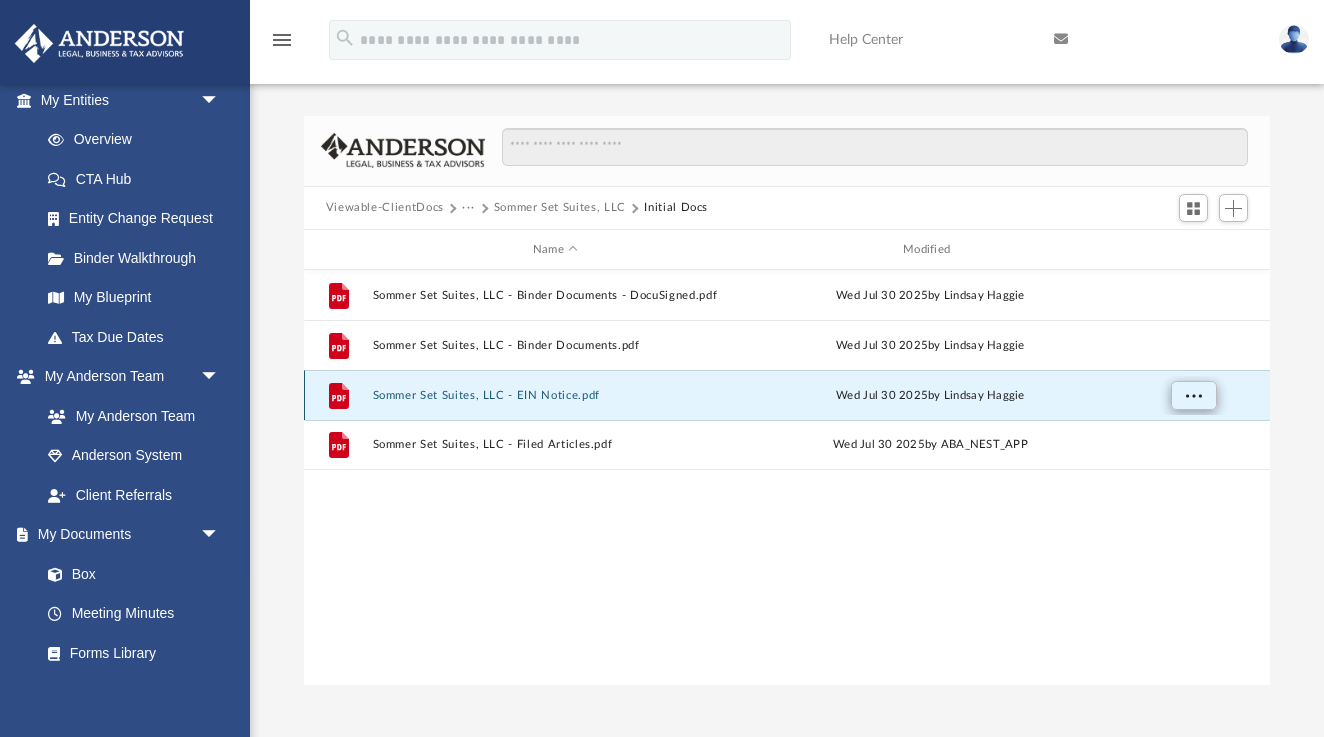 click at bounding box center (1193, 395) 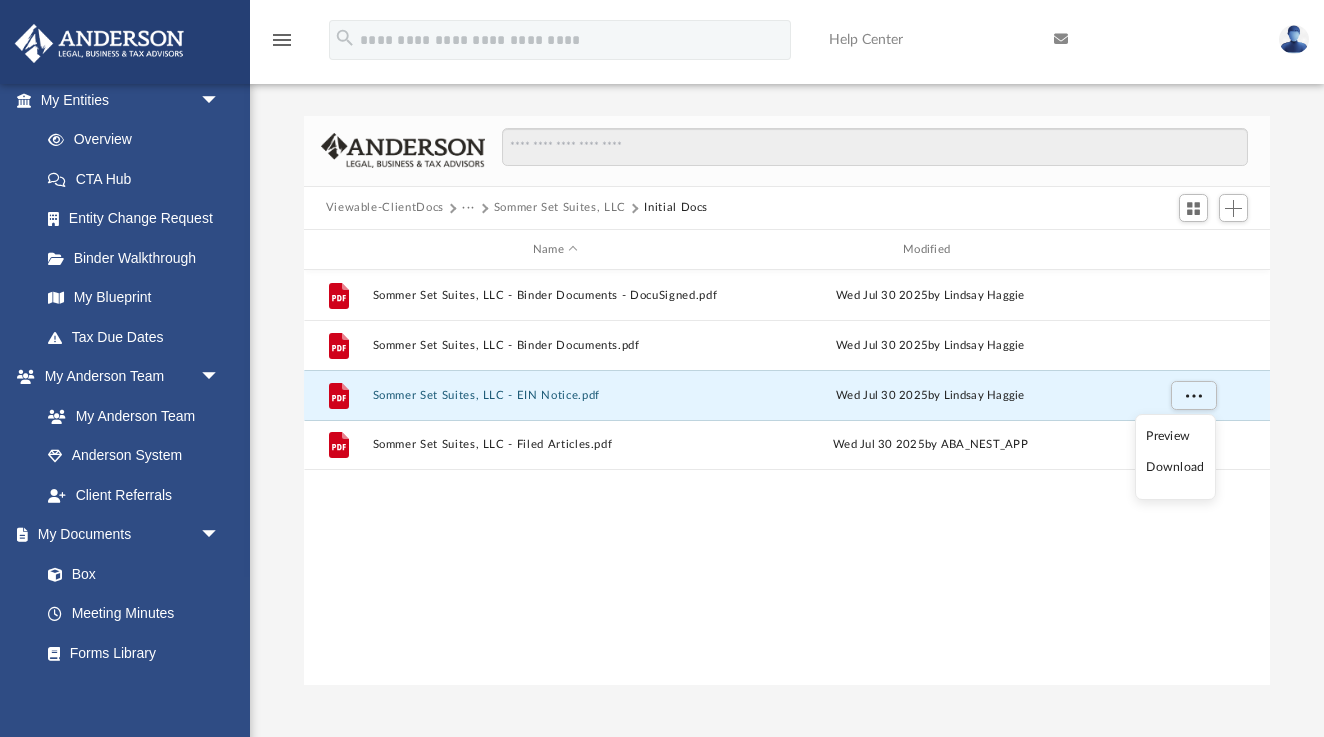 click on "Preview" at bounding box center [1175, 436] 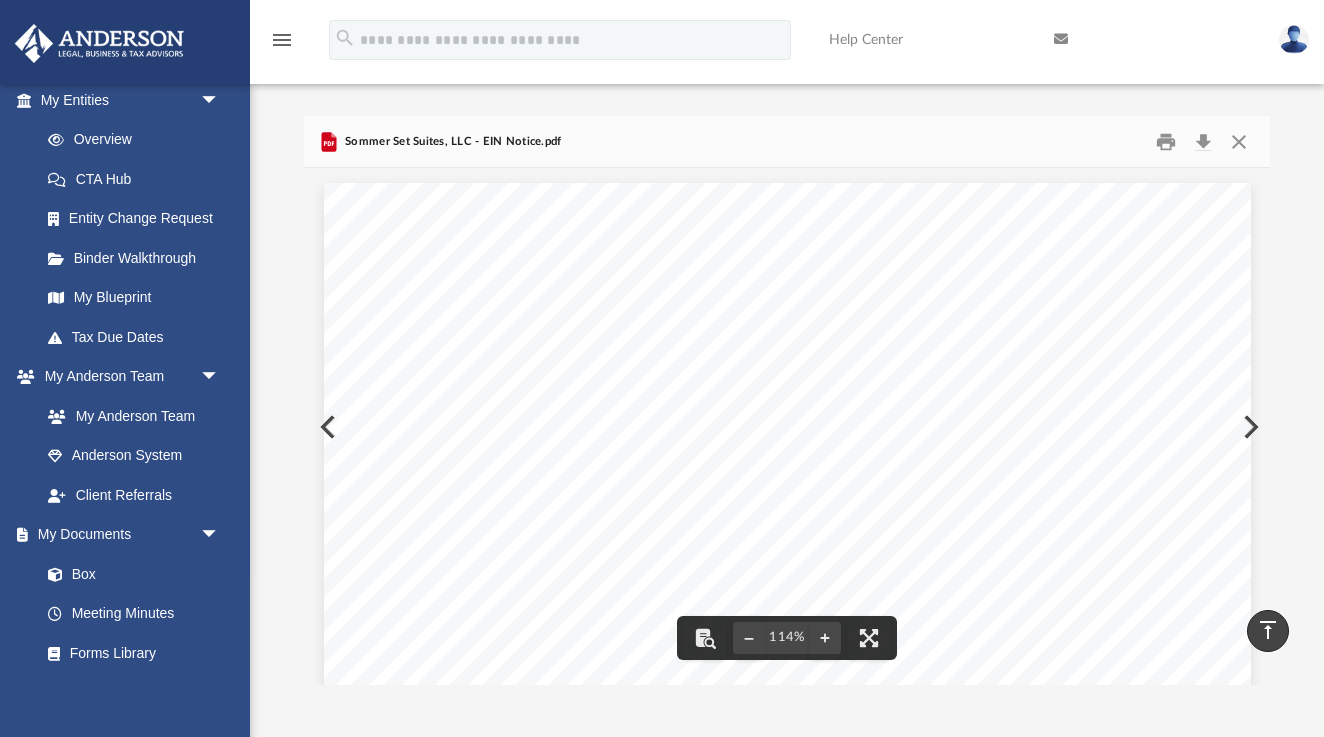 scroll, scrollTop: 0, scrollLeft: 0, axis: both 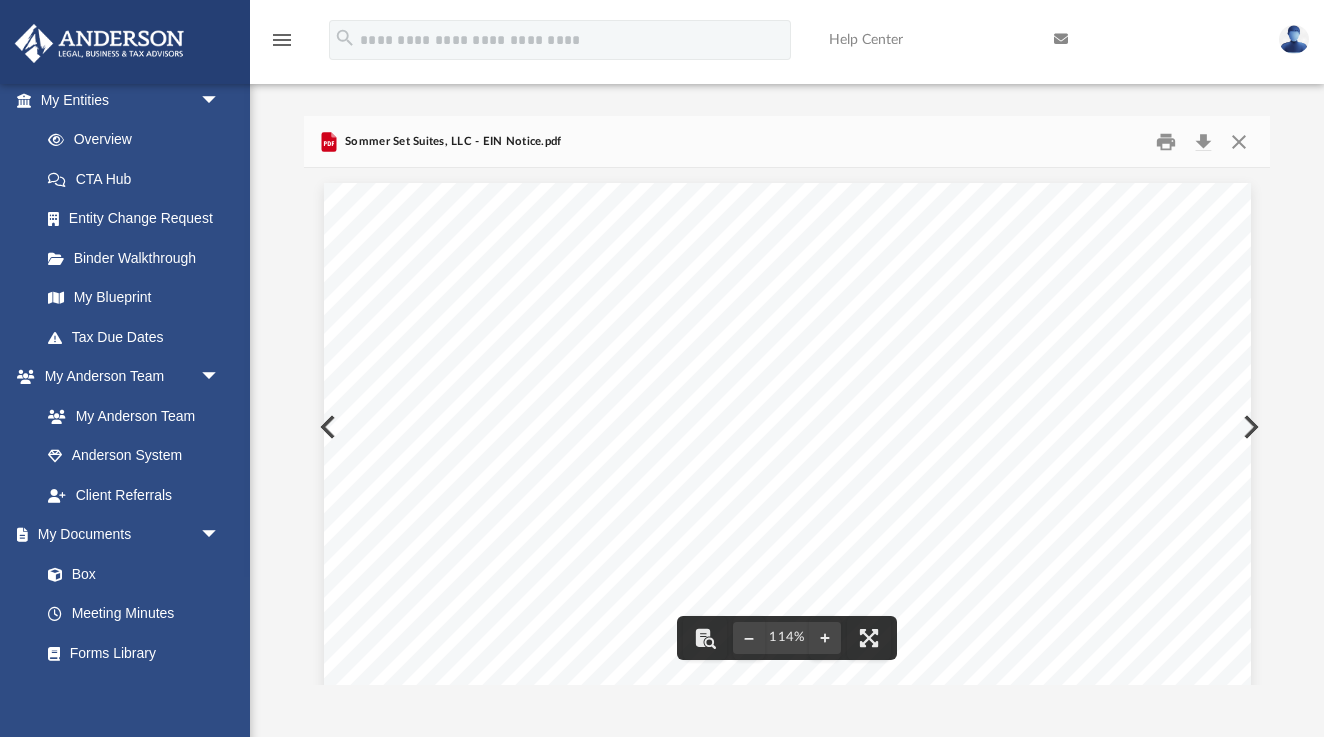 click on "Continue >>" at bounding box center [877, 514] 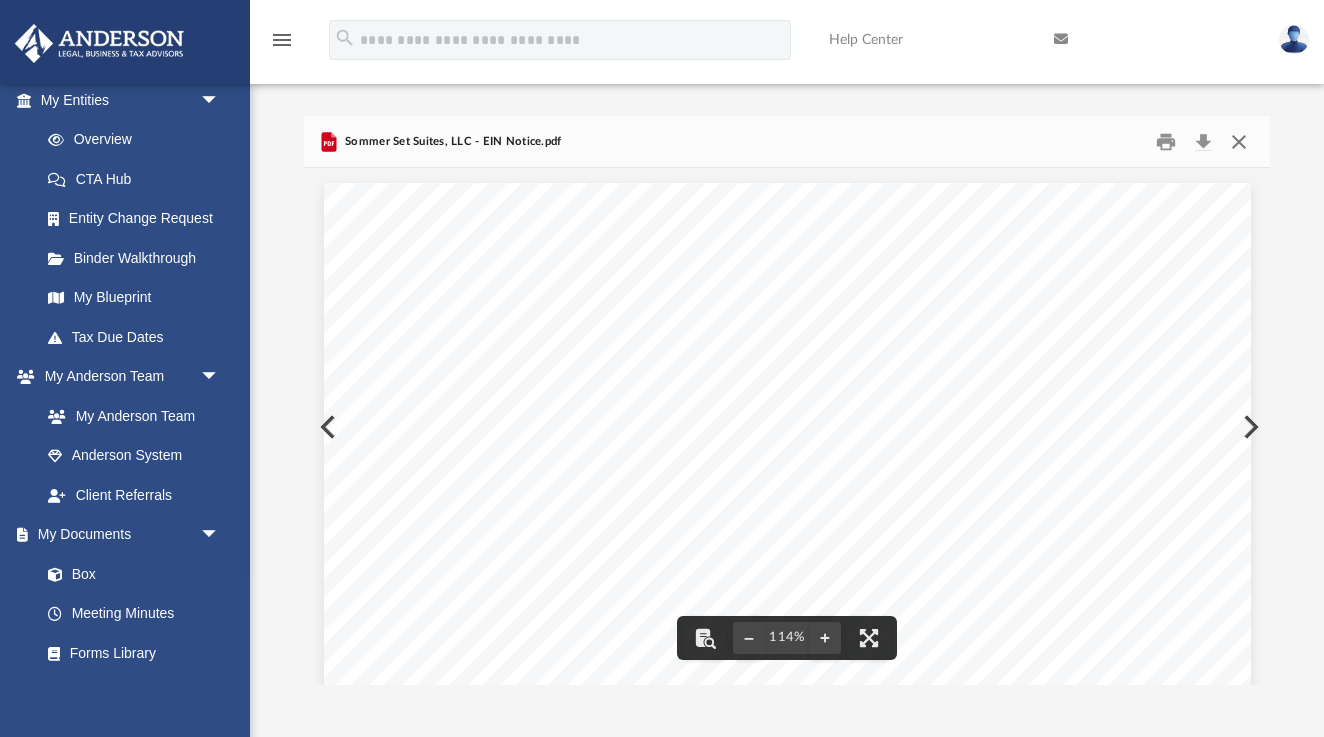 click at bounding box center [1239, 141] 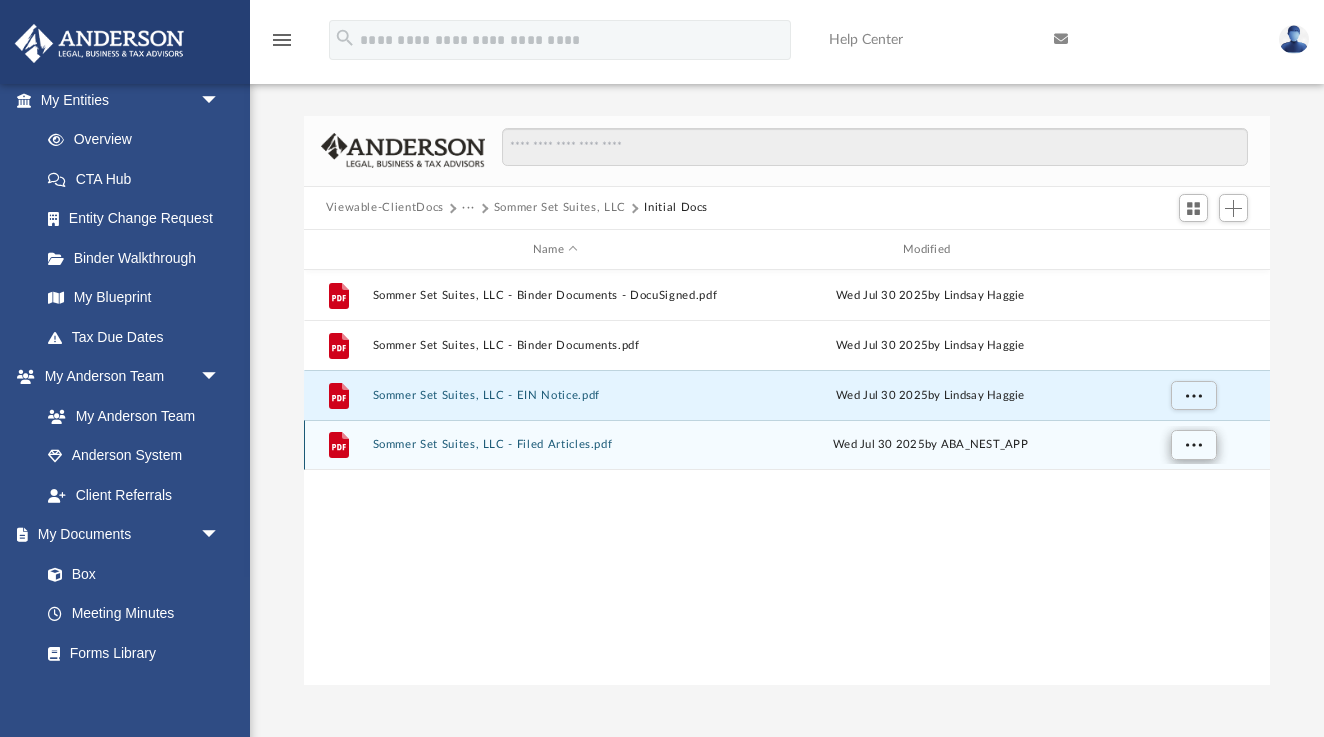 click at bounding box center (1193, 444) 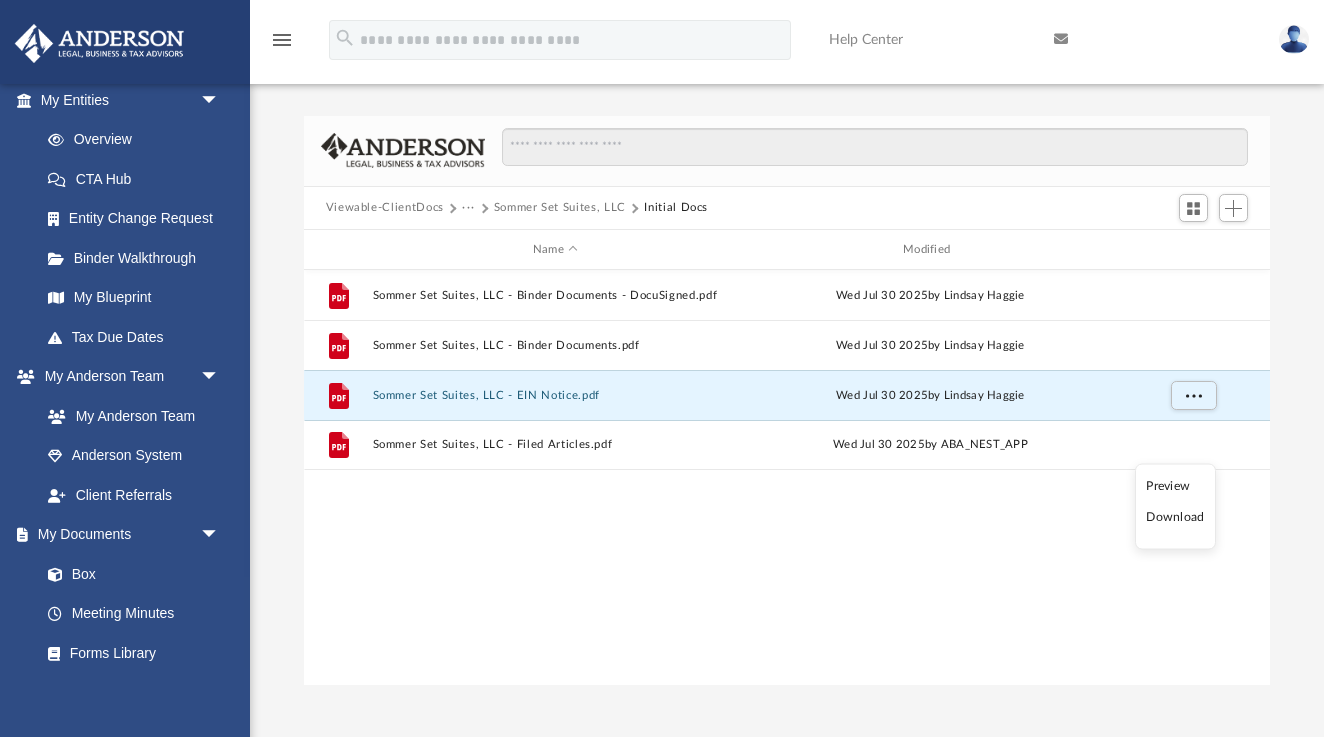 click on "Preview" at bounding box center (1175, 485) 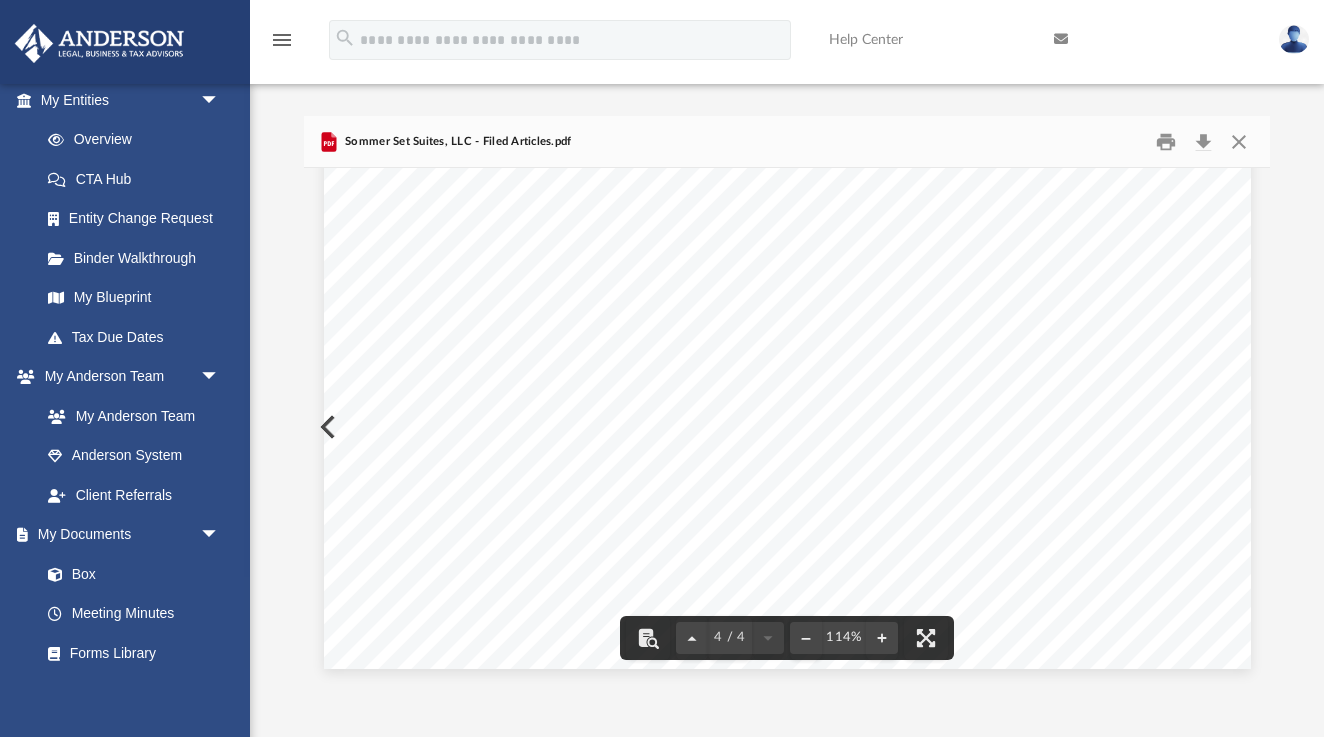 scroll, scrollTop: 4404, scrollLeft: 0, axis: vertical 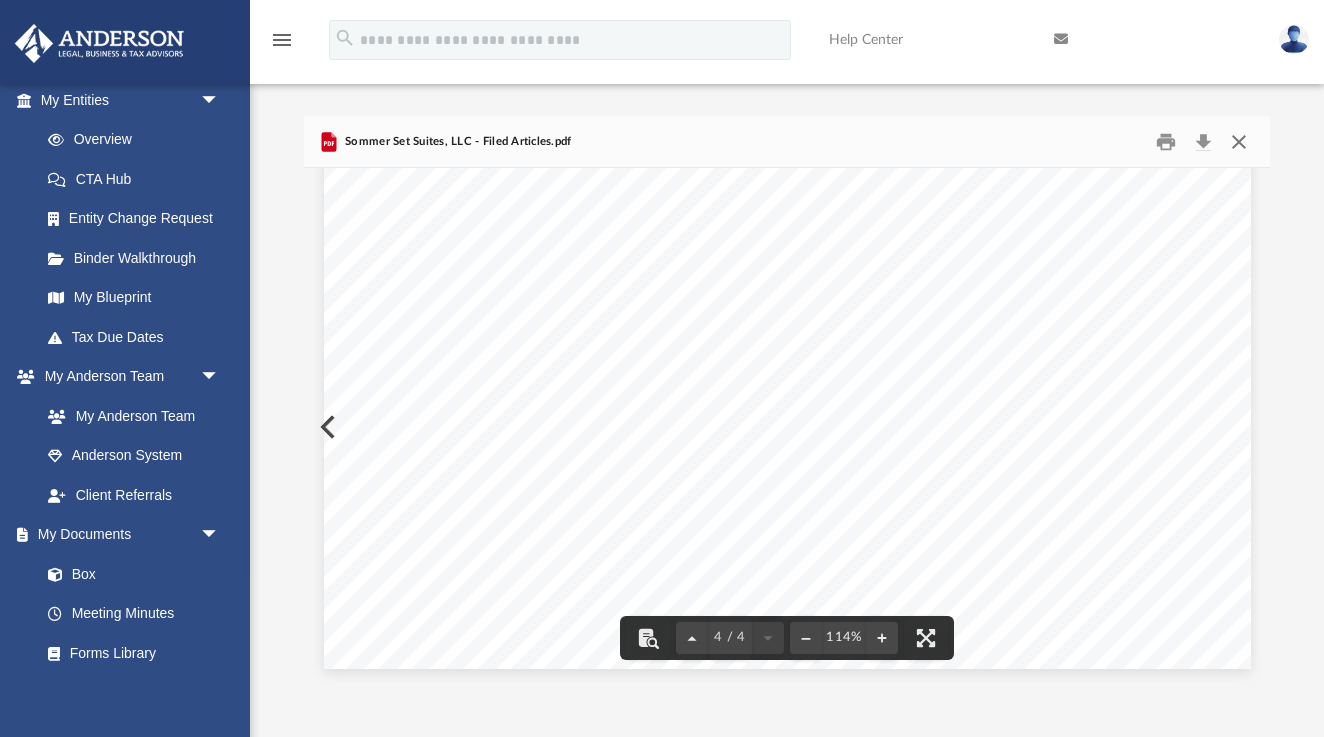 click at bounding box center (1239, 141) 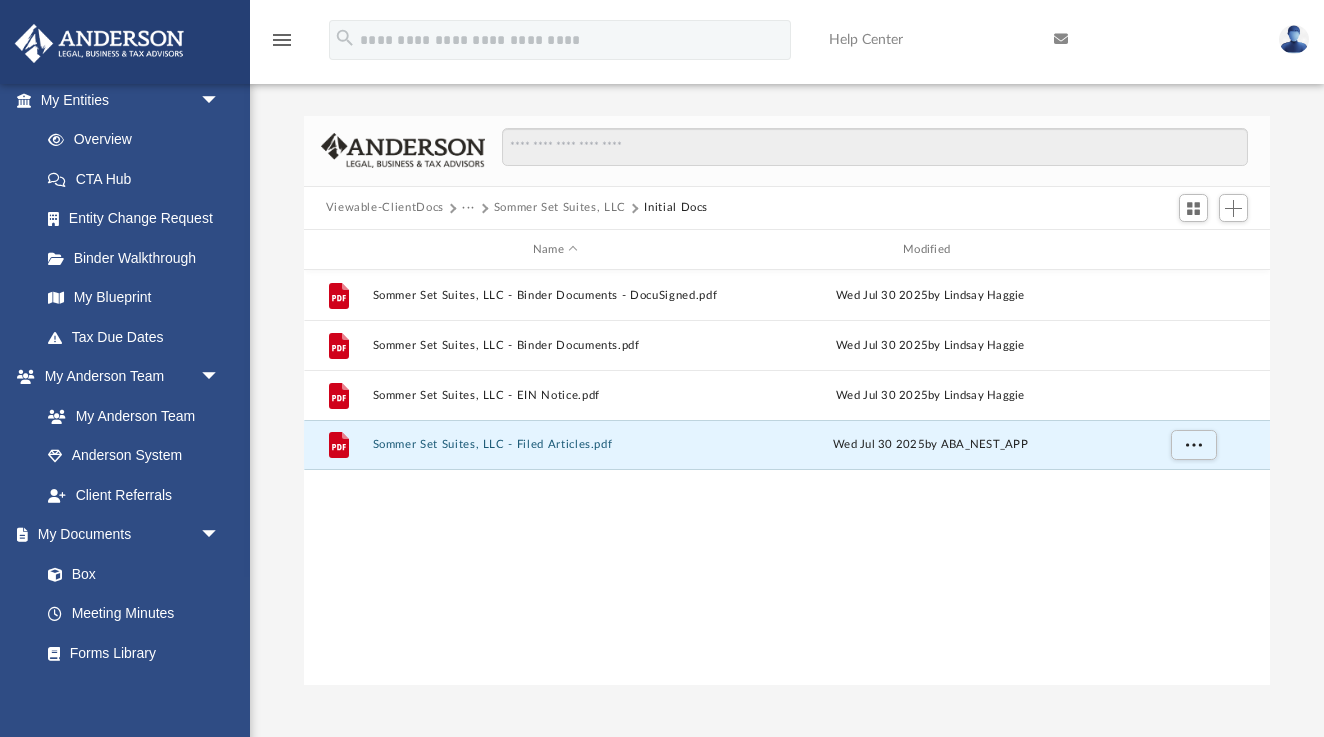 click on "Viewable-ClientDocs" at bounding box center [385, 208] 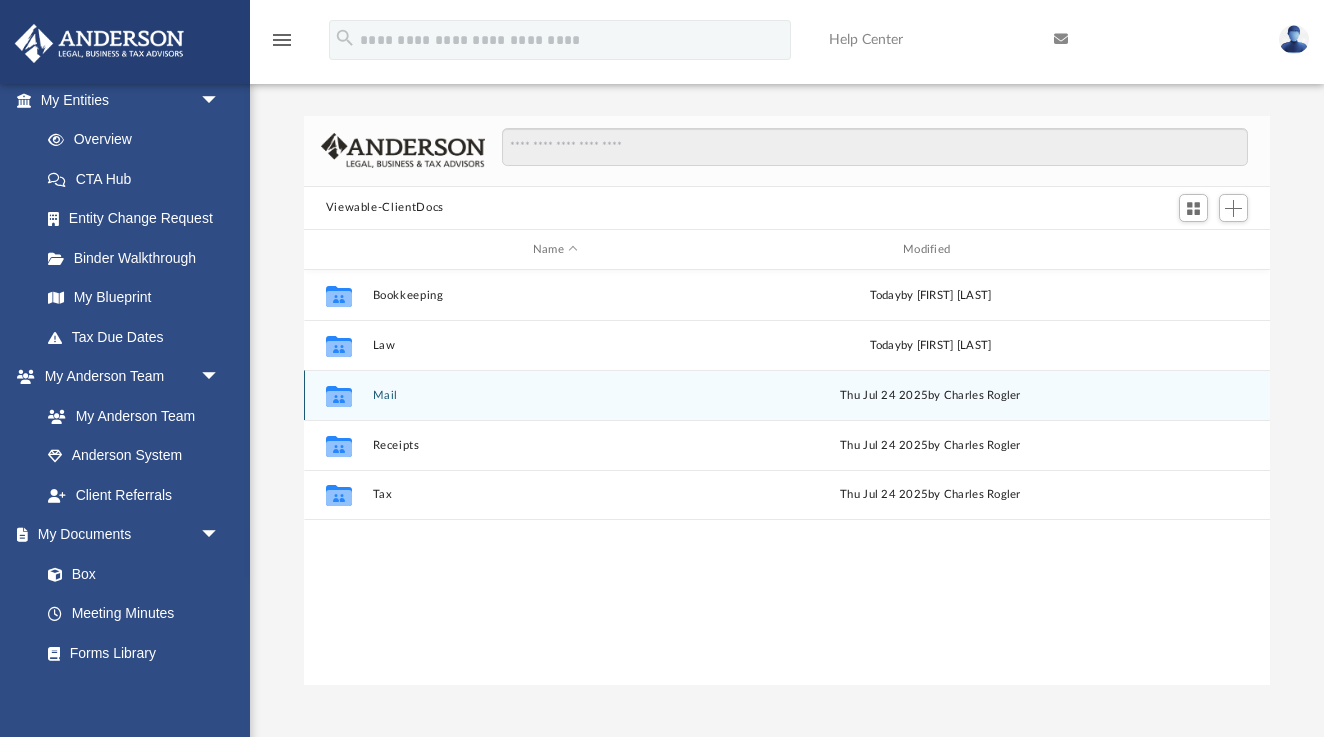 click on "Mail" at bounding box center [555, 395] 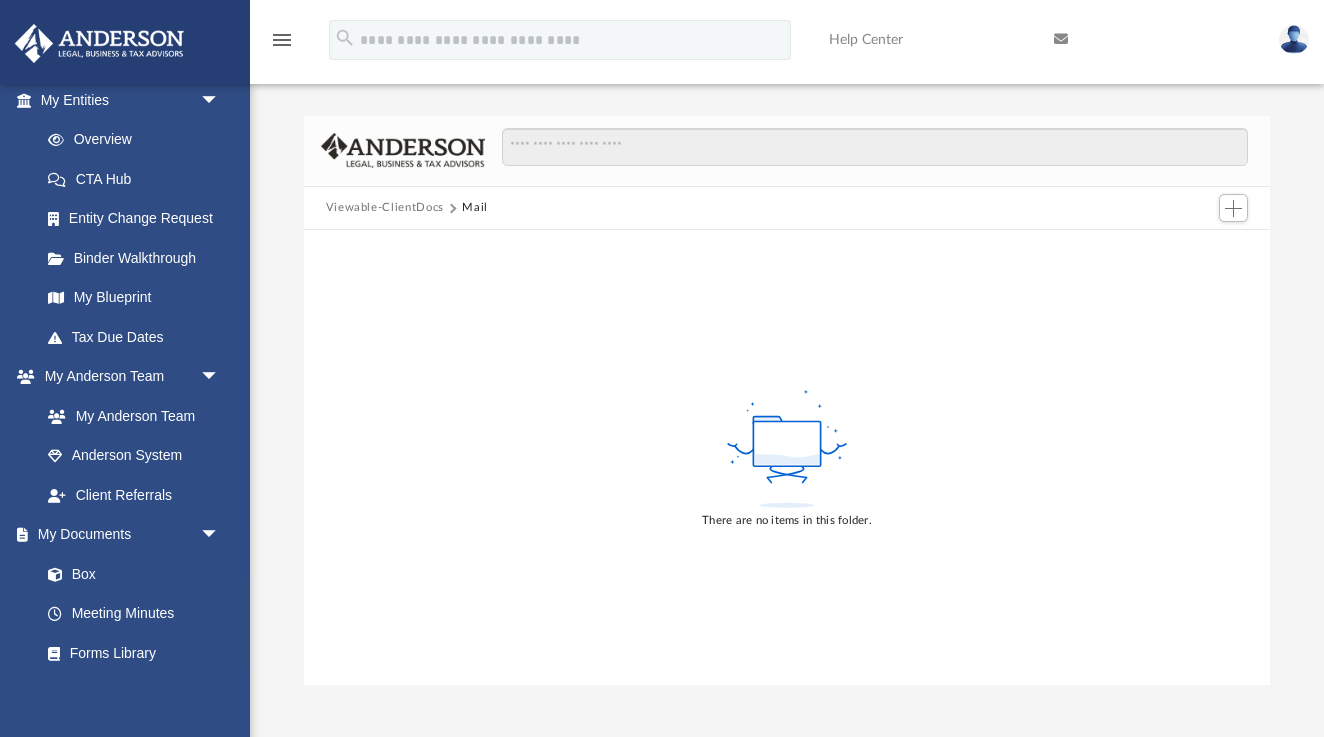 click on "Viewable-ClientDocs" at bounding box center [385, 208] 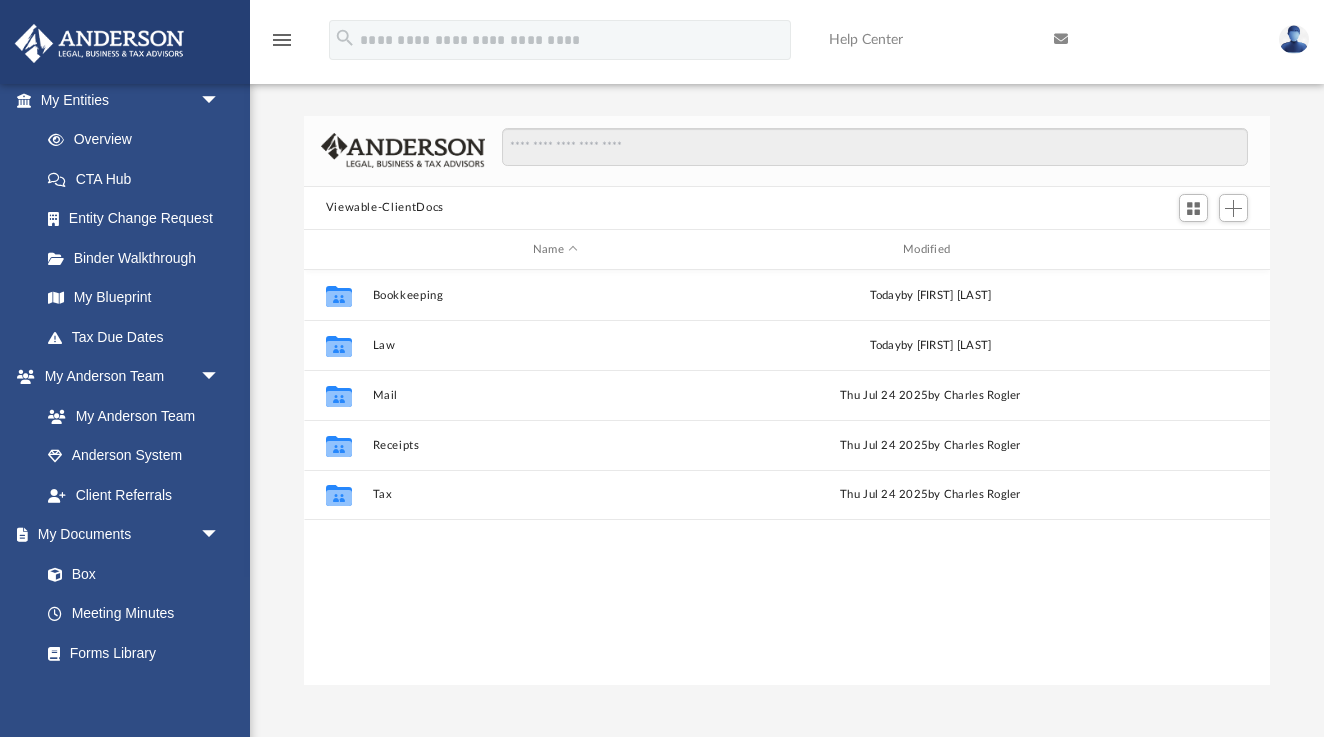 scroll, scrollTop: 1, scrollLeft: 1, axis: both 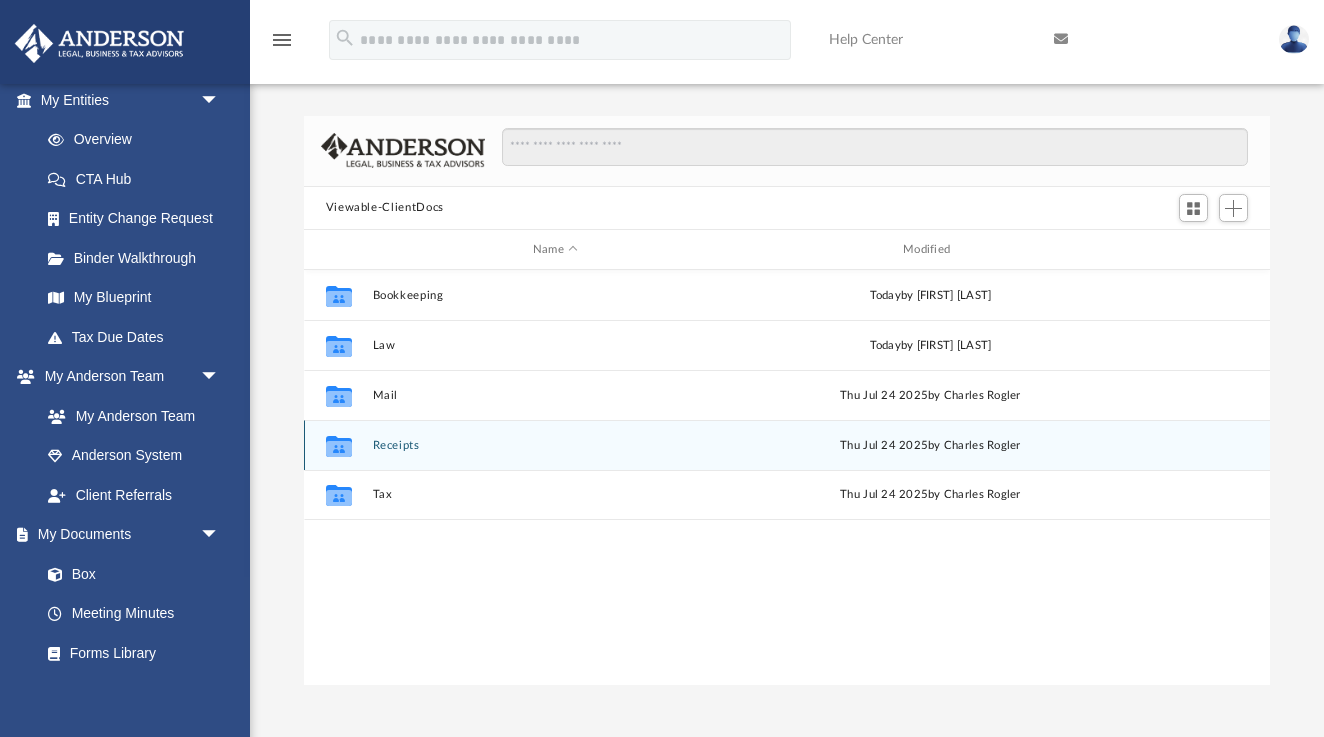 click on "Receipts" at bounding box center [555, 445] 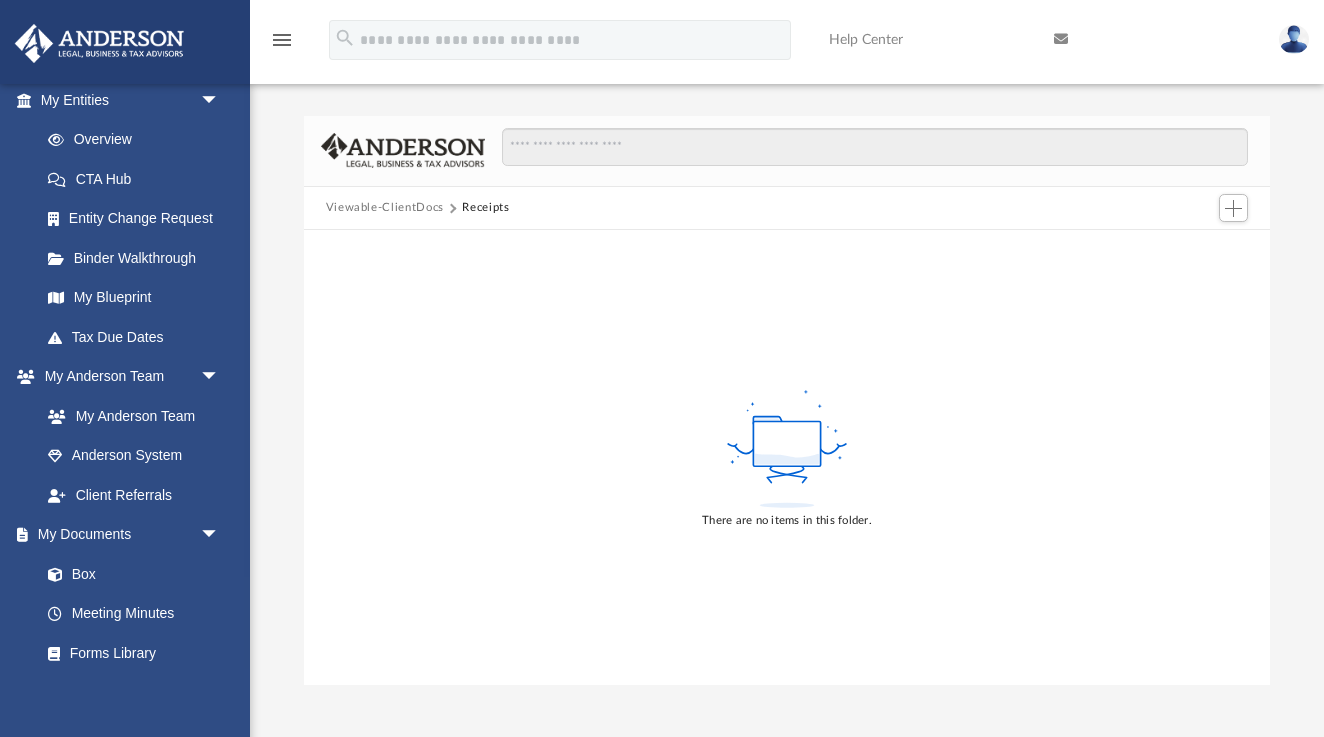 click on "Viewable-ClientDocs" at bounding box center (385, 208) 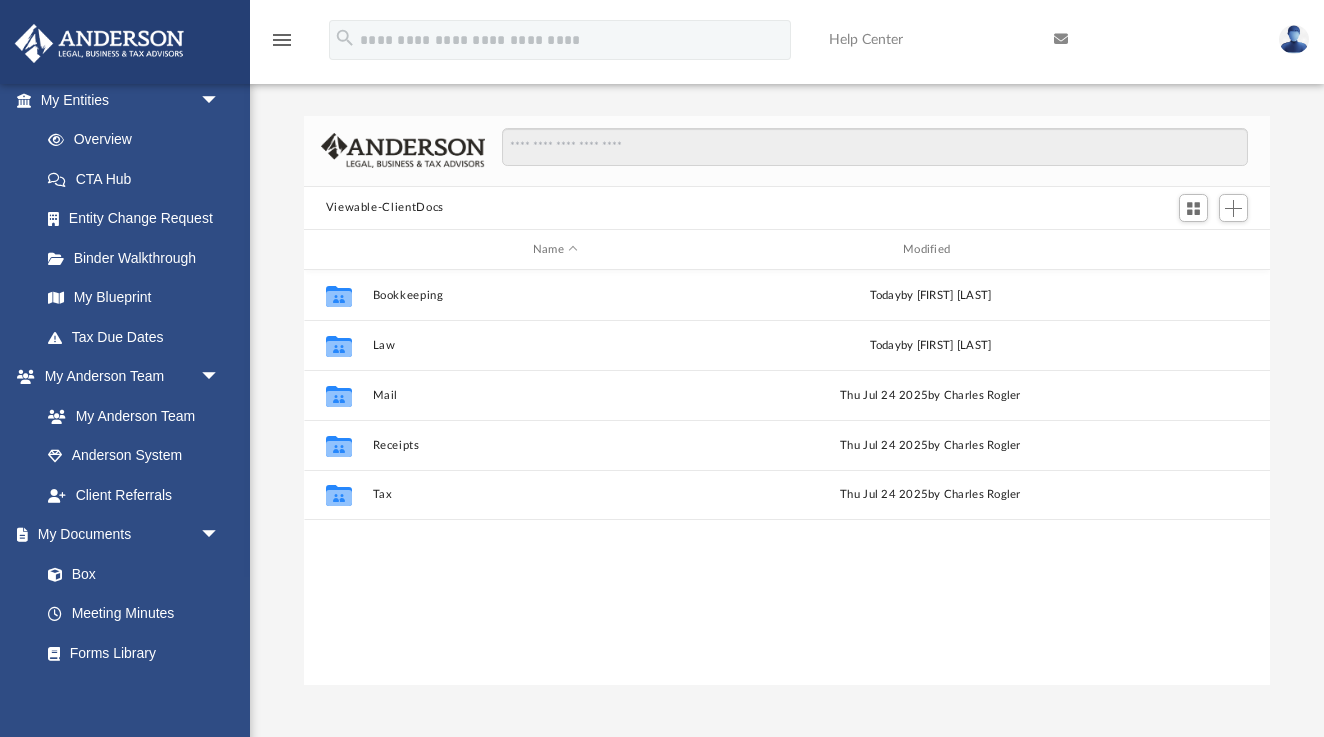 scroll, scrollTop: 1, scrollLeft: 1, axis: both 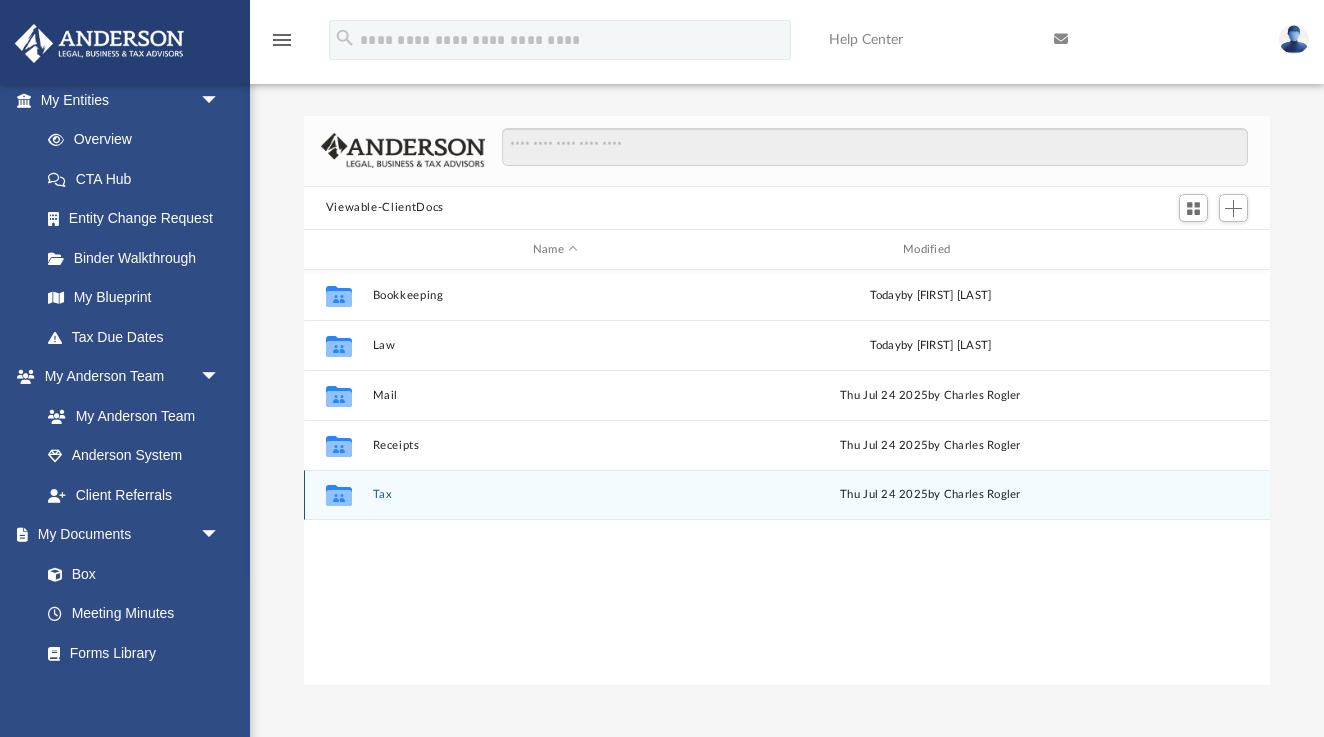 click on "Tax" at bounding box center [555, 495] 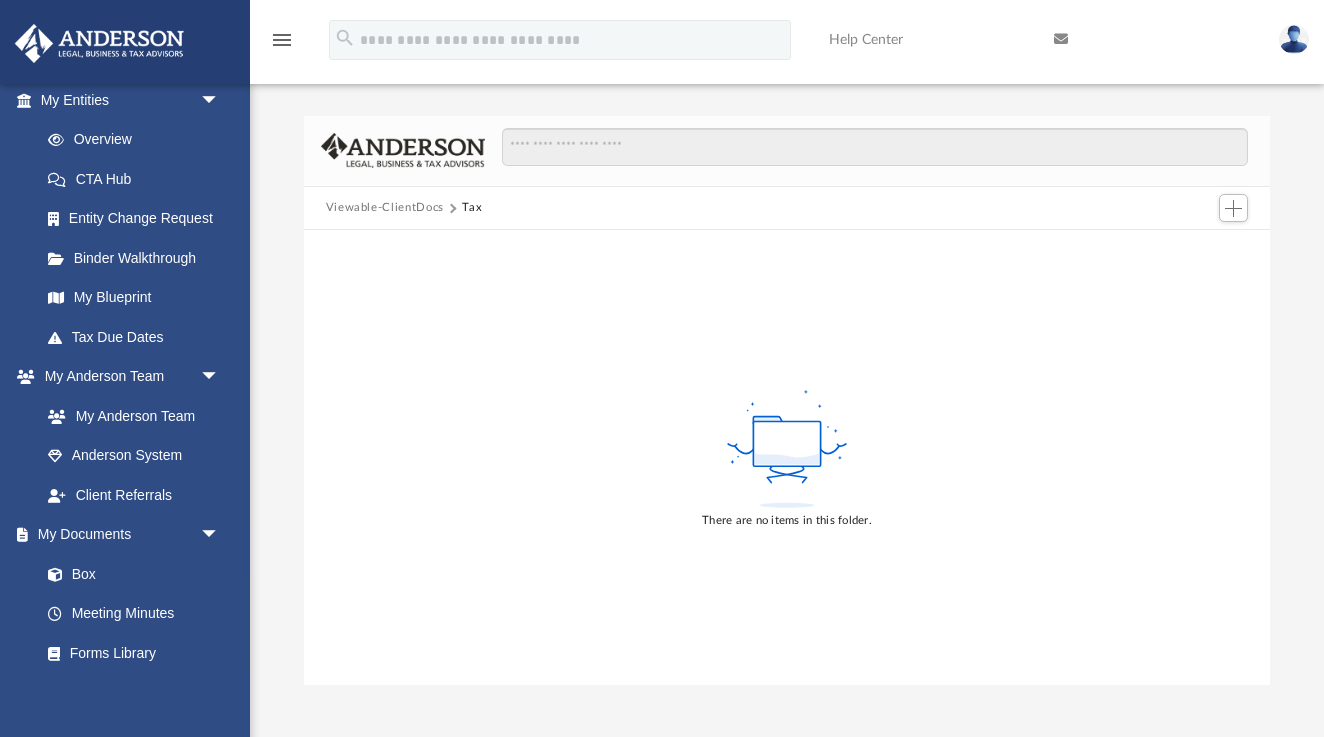 click on "menu" at bounding box center [282, 40] 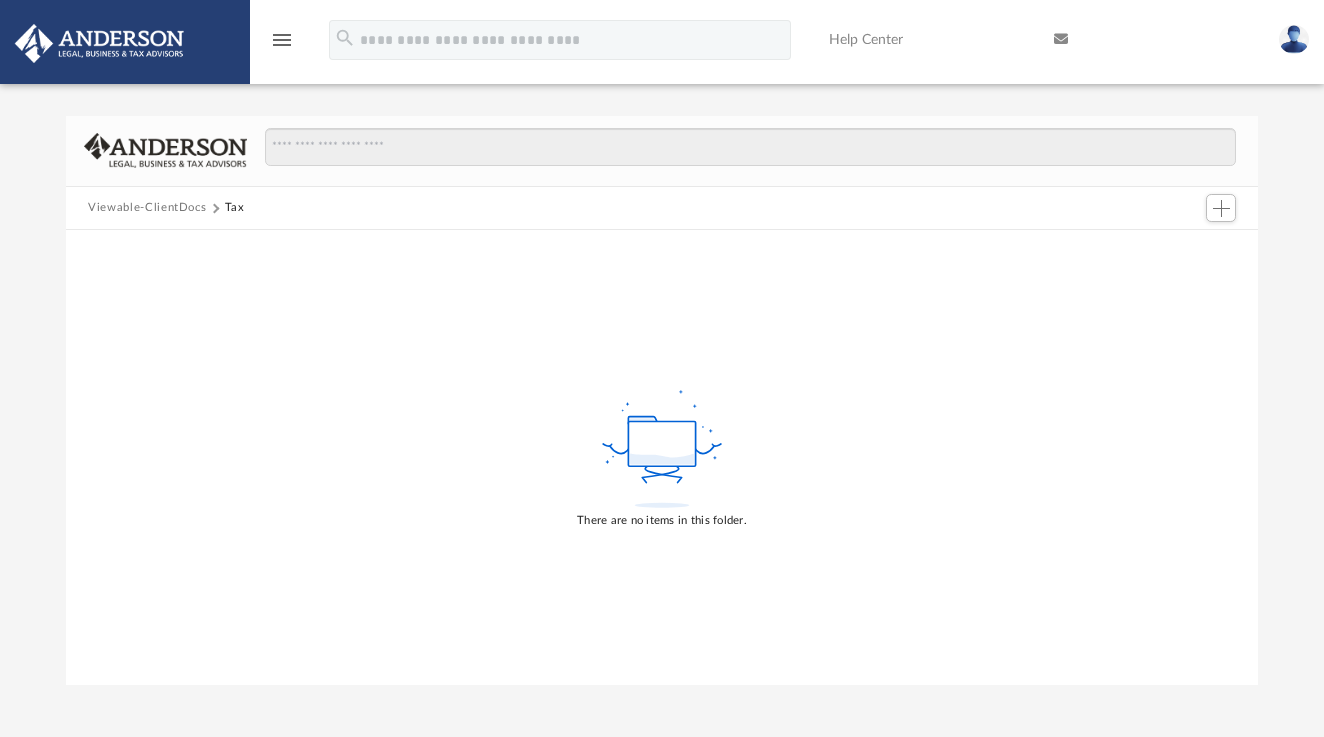 click on "Viewable-ClientDocs" at bounding box center (147, 208) 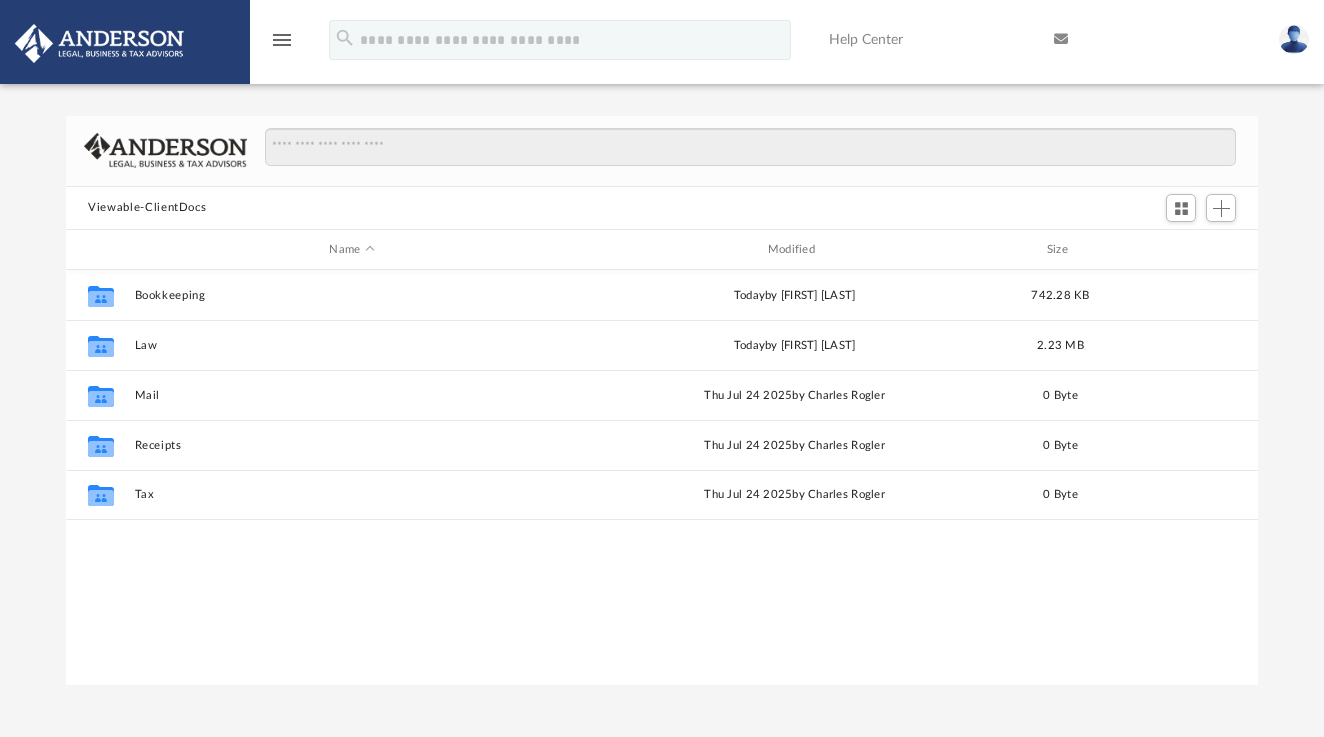 scroll, scrollTop: 455, scrollLeft: 1191, axis: both 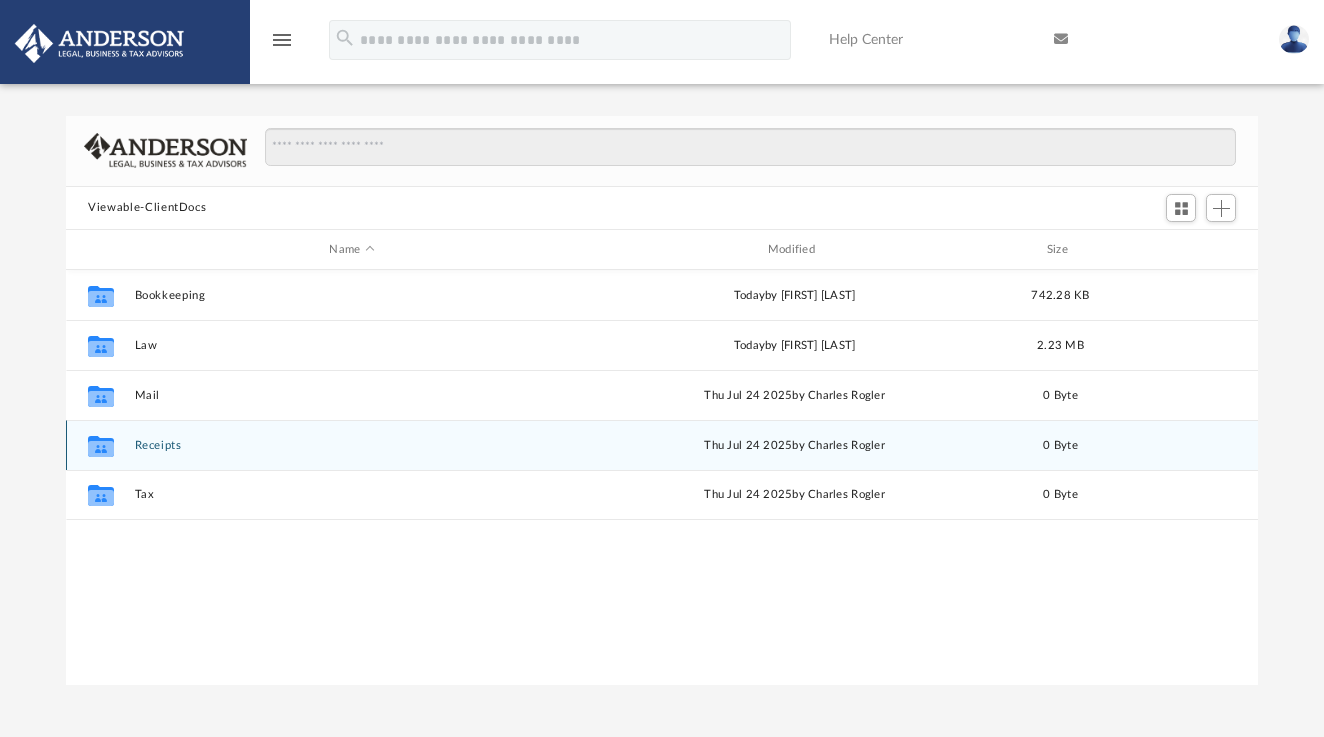 click on "Receipts" at bounding box center (352, 445) 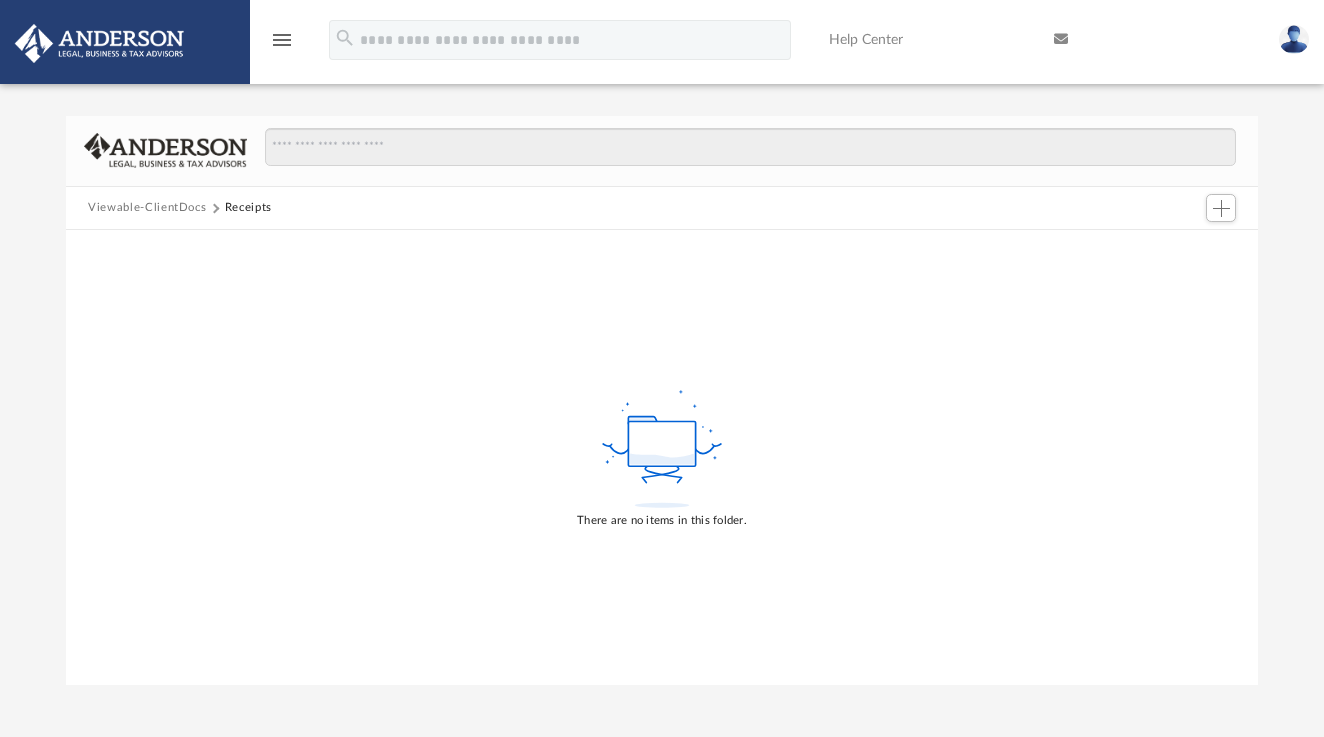 click on "Viewable-ClientDocs" at bounding box center [147, 208] 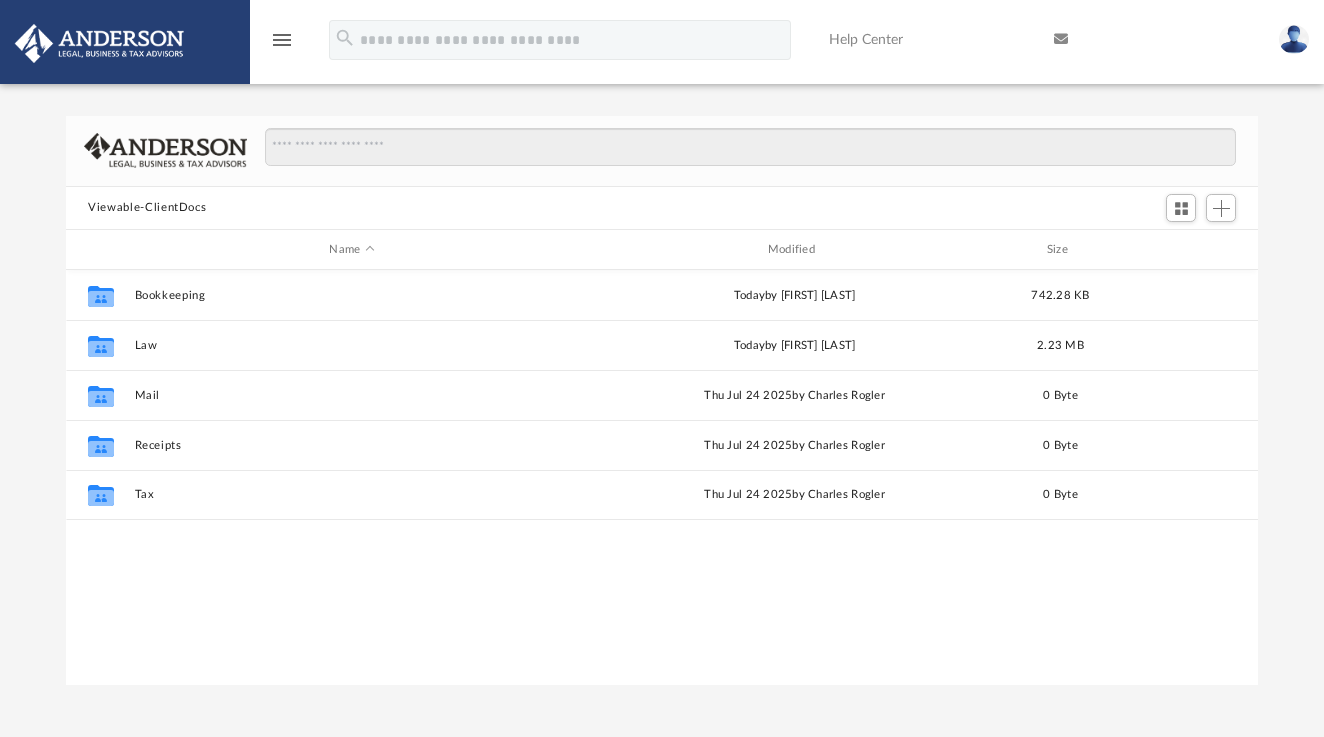 scroll, scrollTop: 1, scrollLeft: 1, axis: both 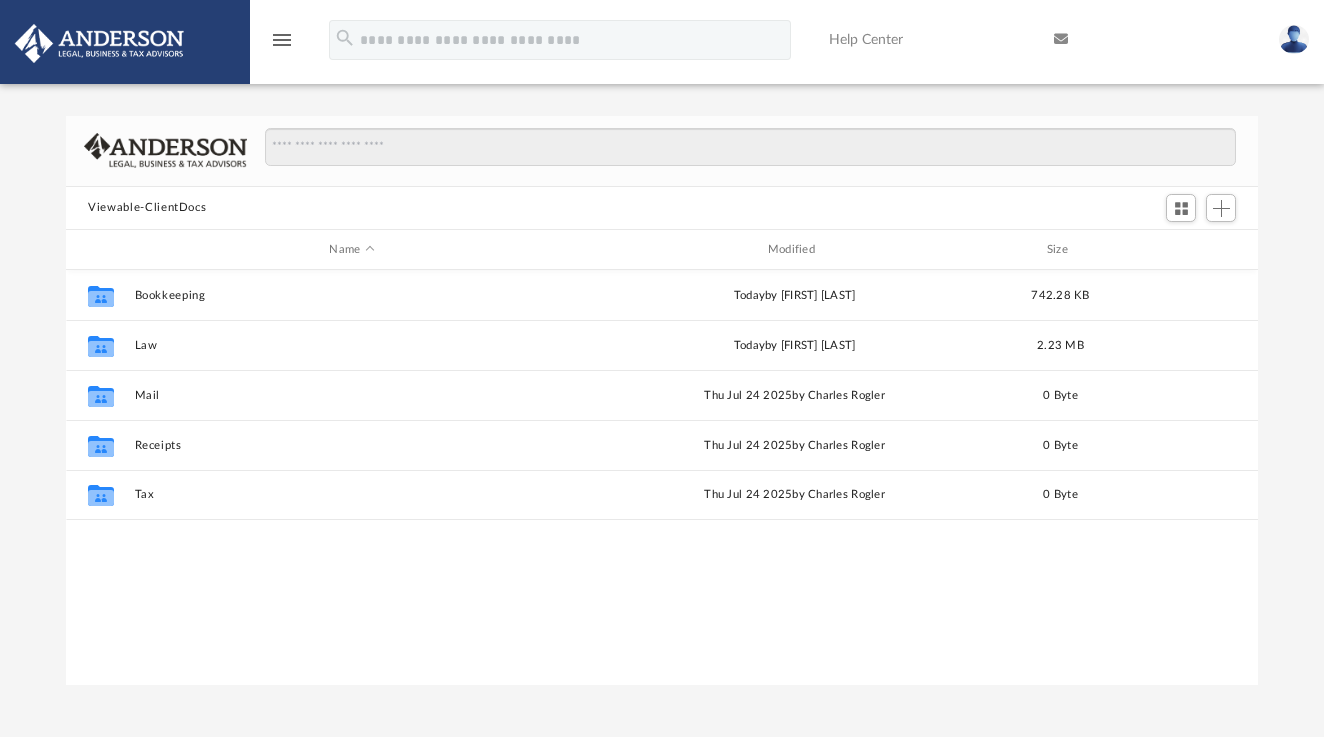 click on "menu" at bounding box center (282, 40) 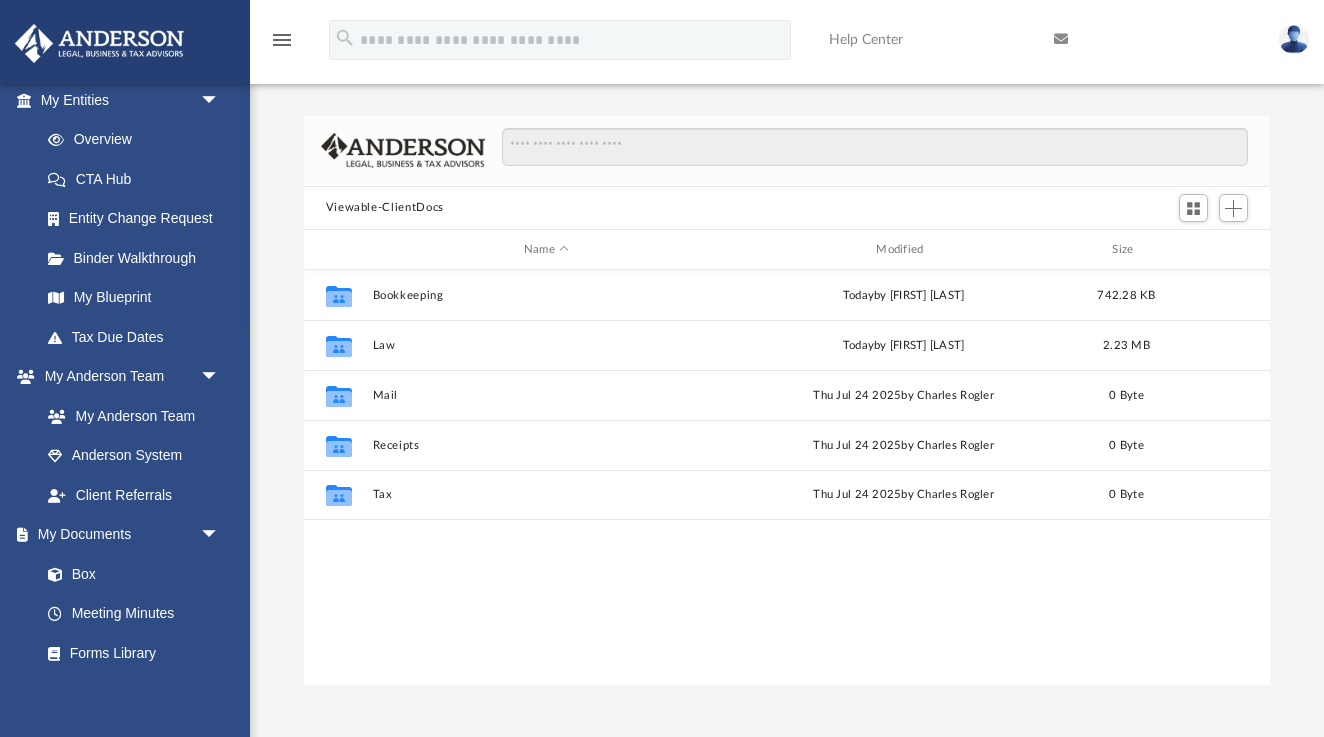 scroll, scrollTop: 455, scrollLeft: 966, axis: both 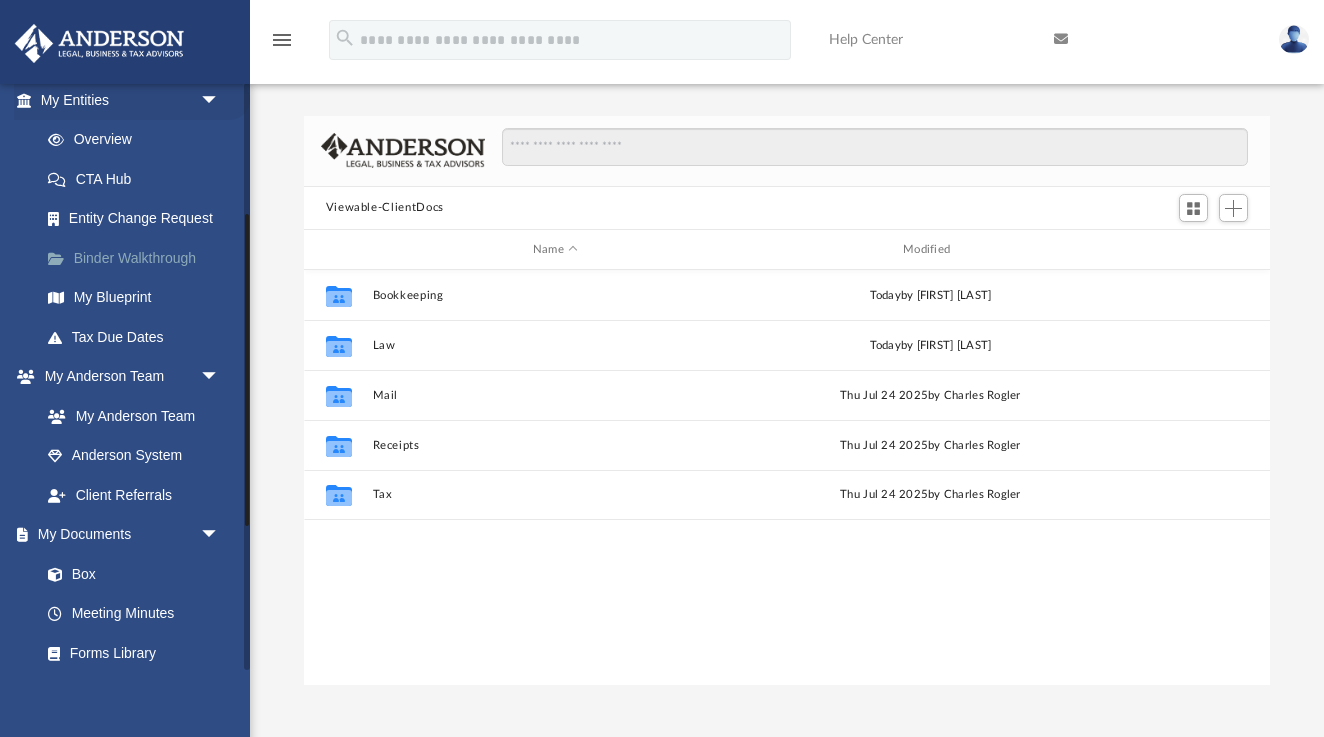 click on "Binder Walkthrough" at bounding box center (139, 258) 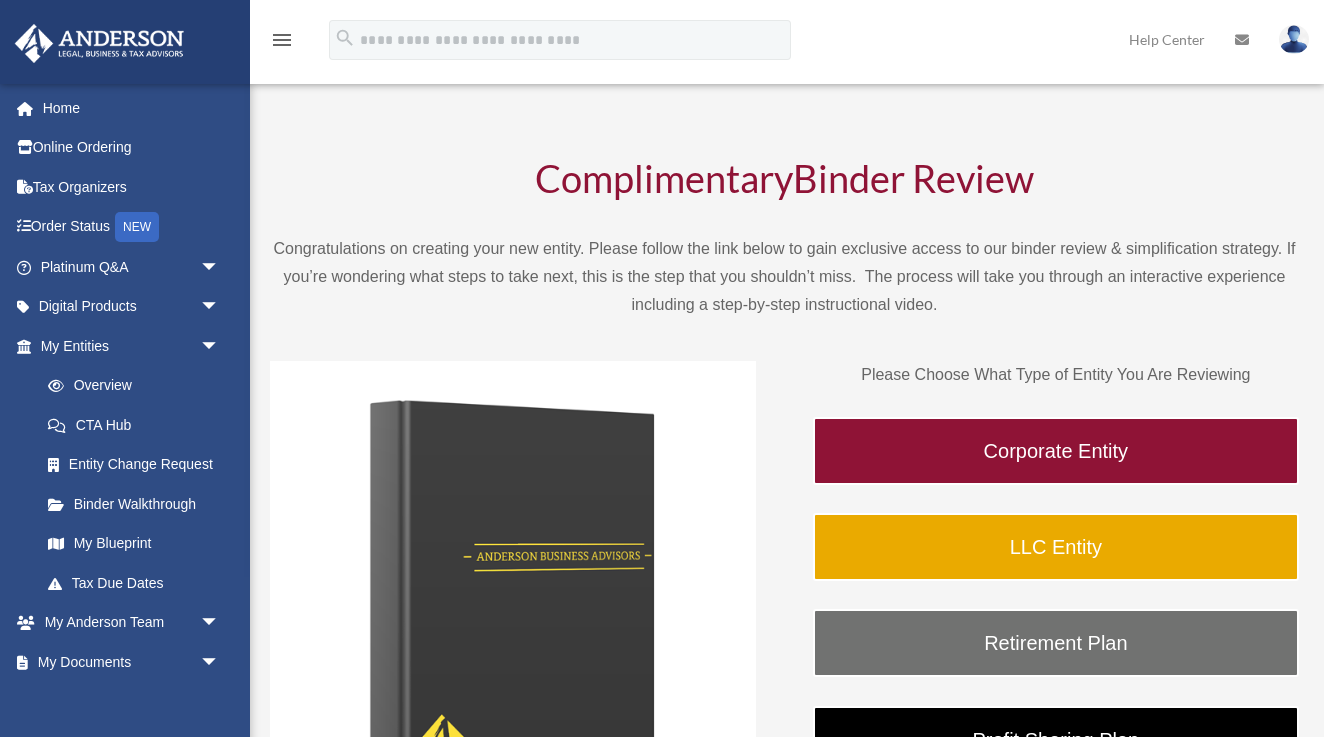 scroll, scrollTop: 17, scrollLeft: 0, axis: vertical 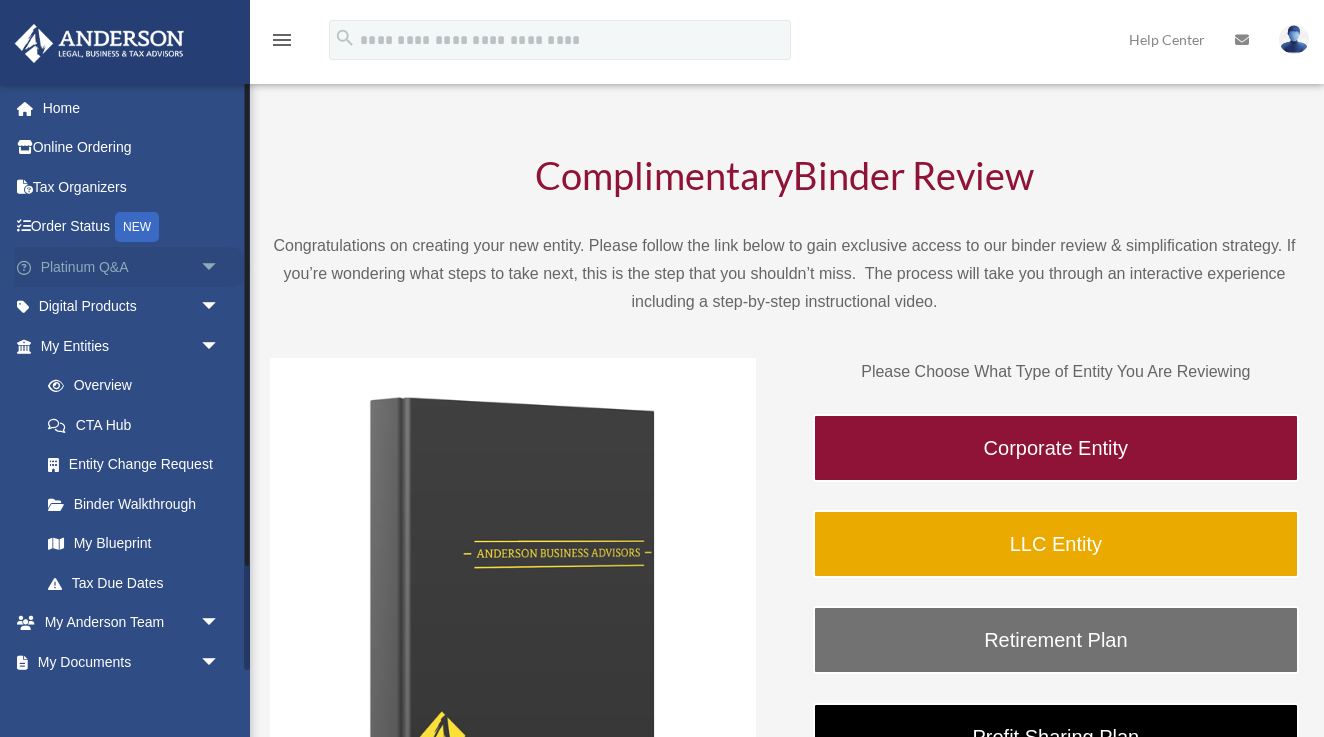 click on "Platinum Q&A arrow_drop_down" at bounding box center [132, 267] 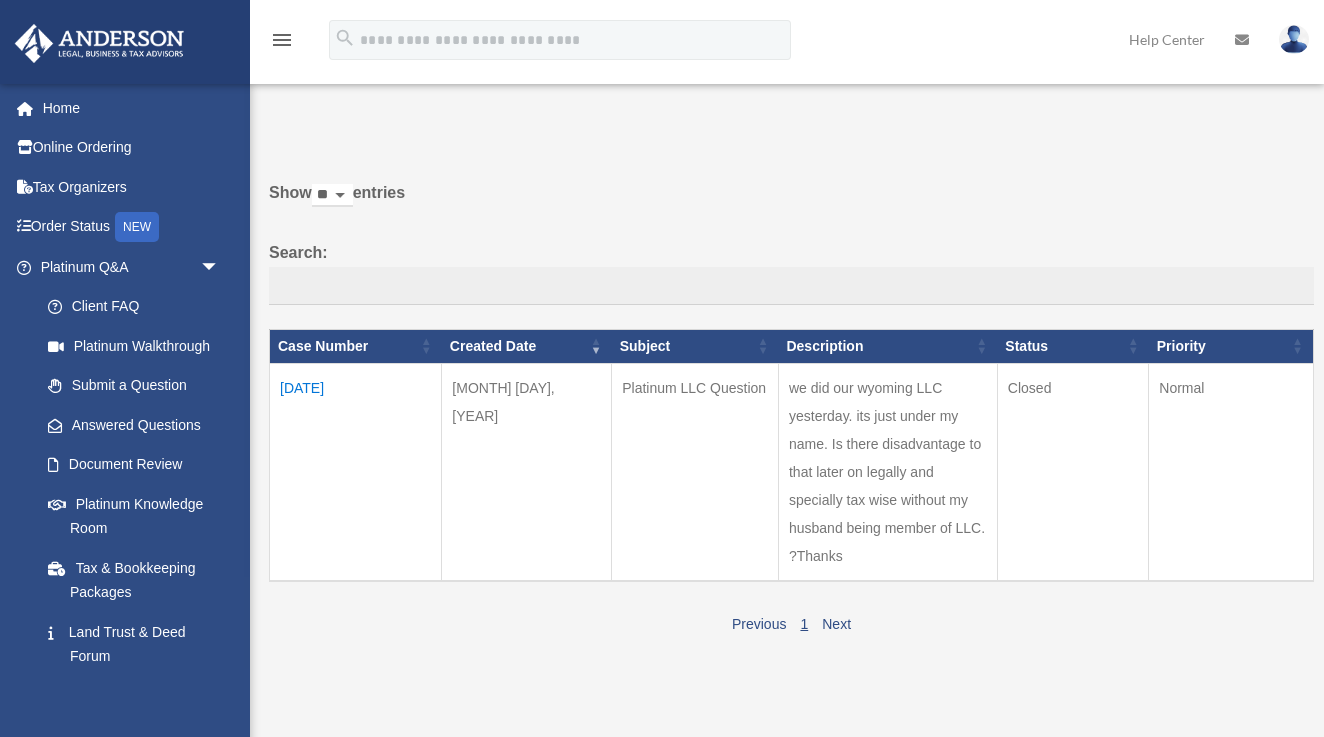 scroll, scrollTop: 0, scrollLeft: 0, axis: both 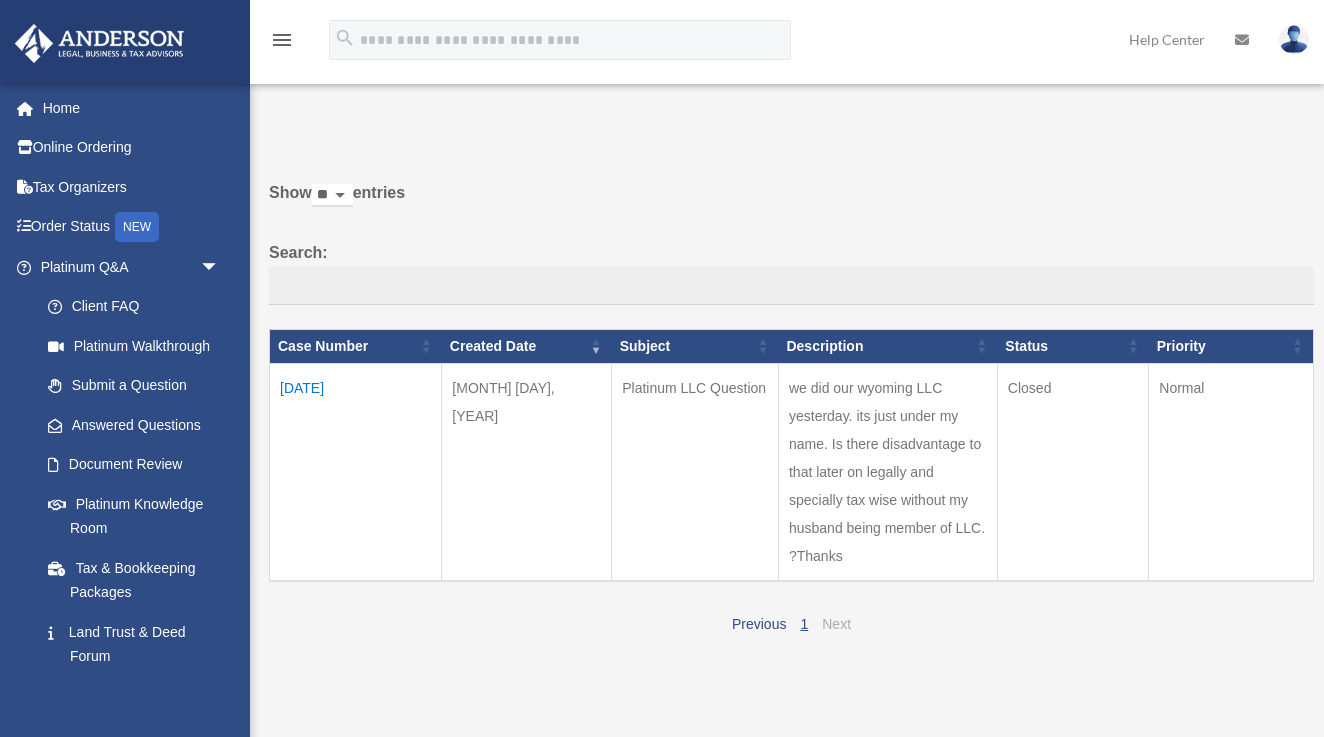 click on "Next" at bounding box center (836, 624) 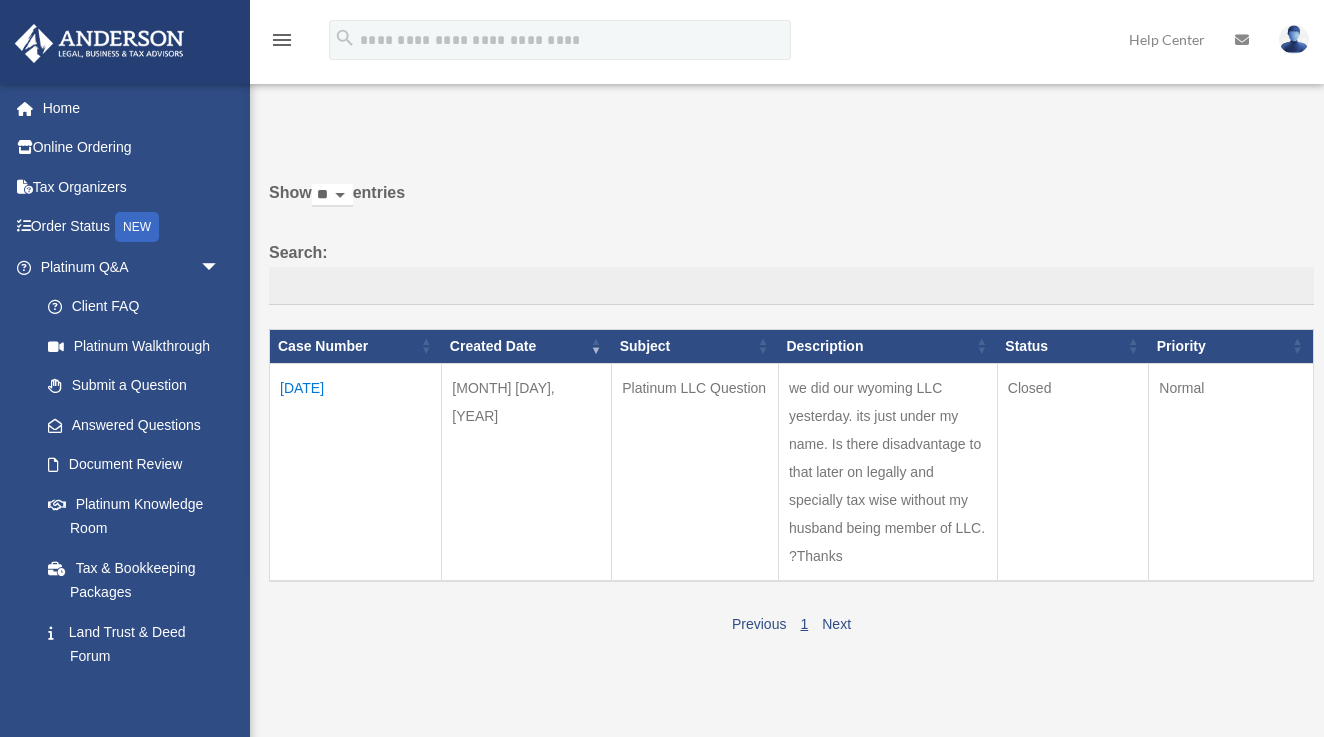 click on "[DATE]" at bounding box center [356, 472] 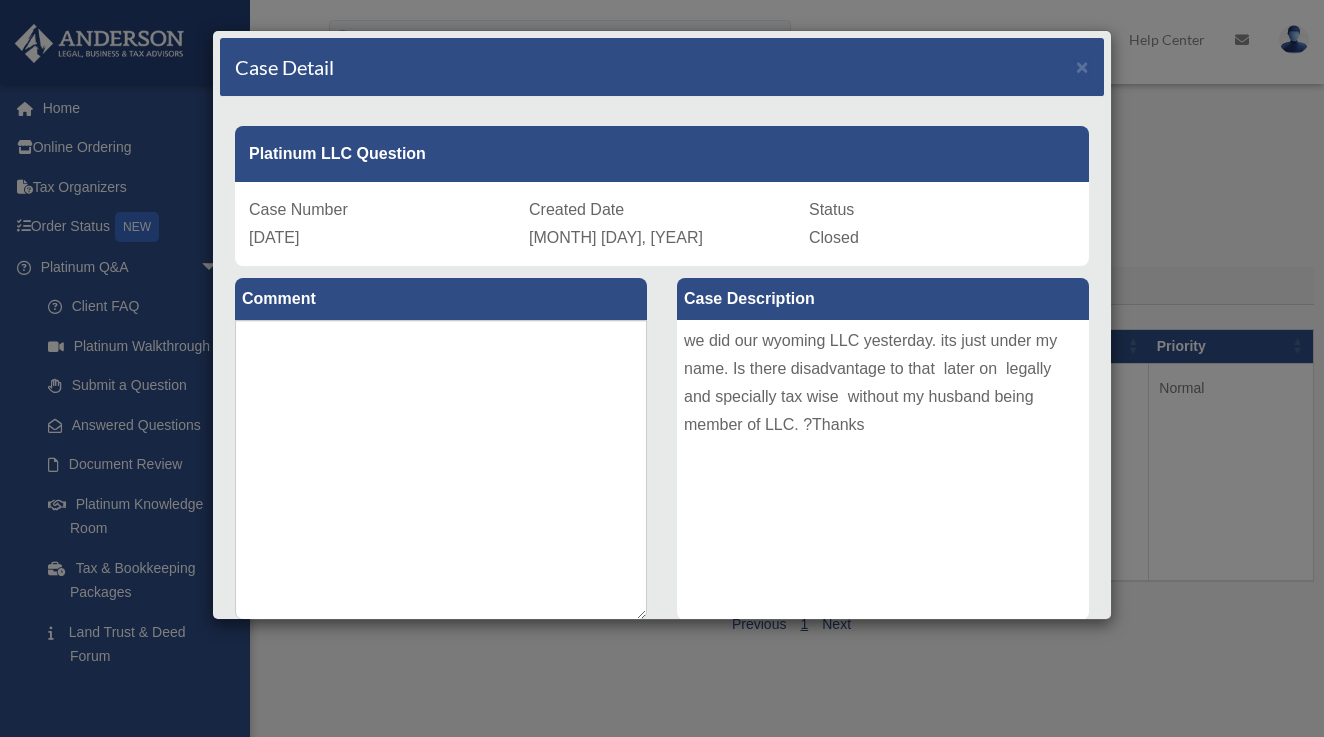 scroll, scrollTop: 0, scrollLeft: 0, axis: both 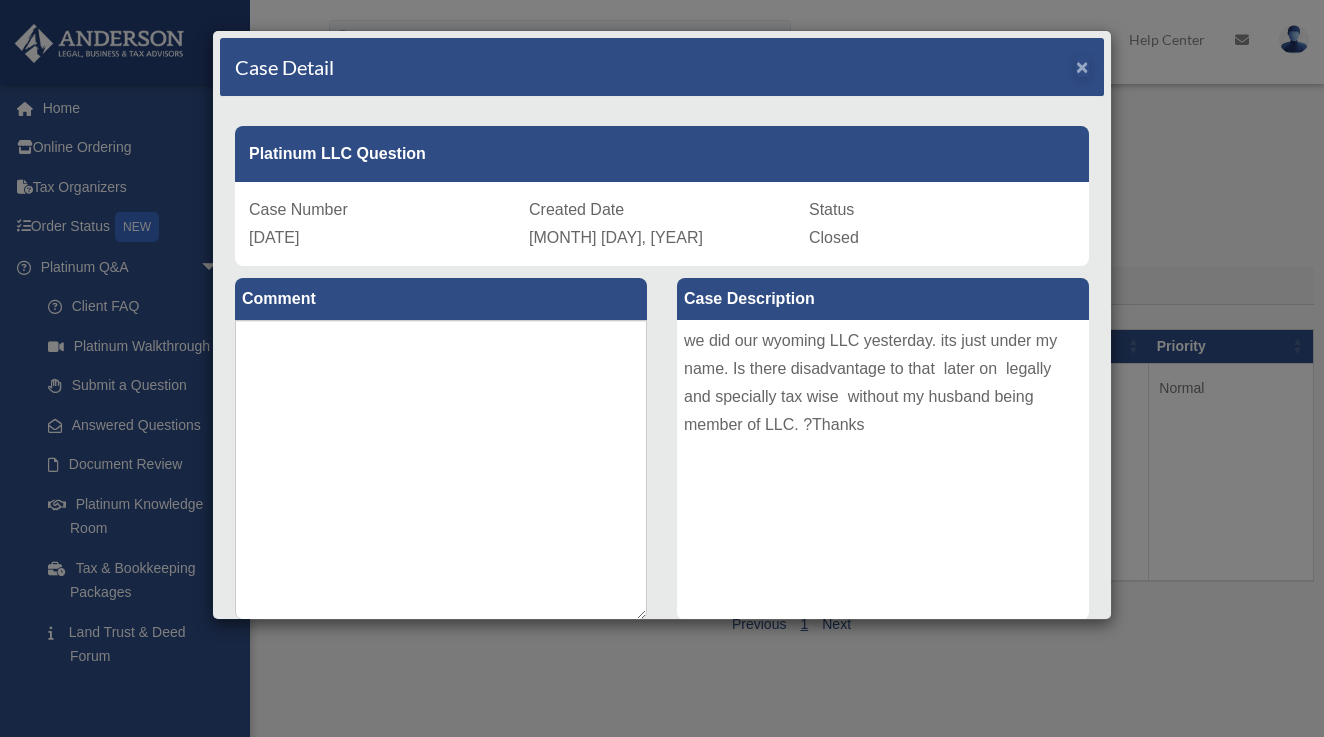 click on "×" at bounding box center [1082, 66] 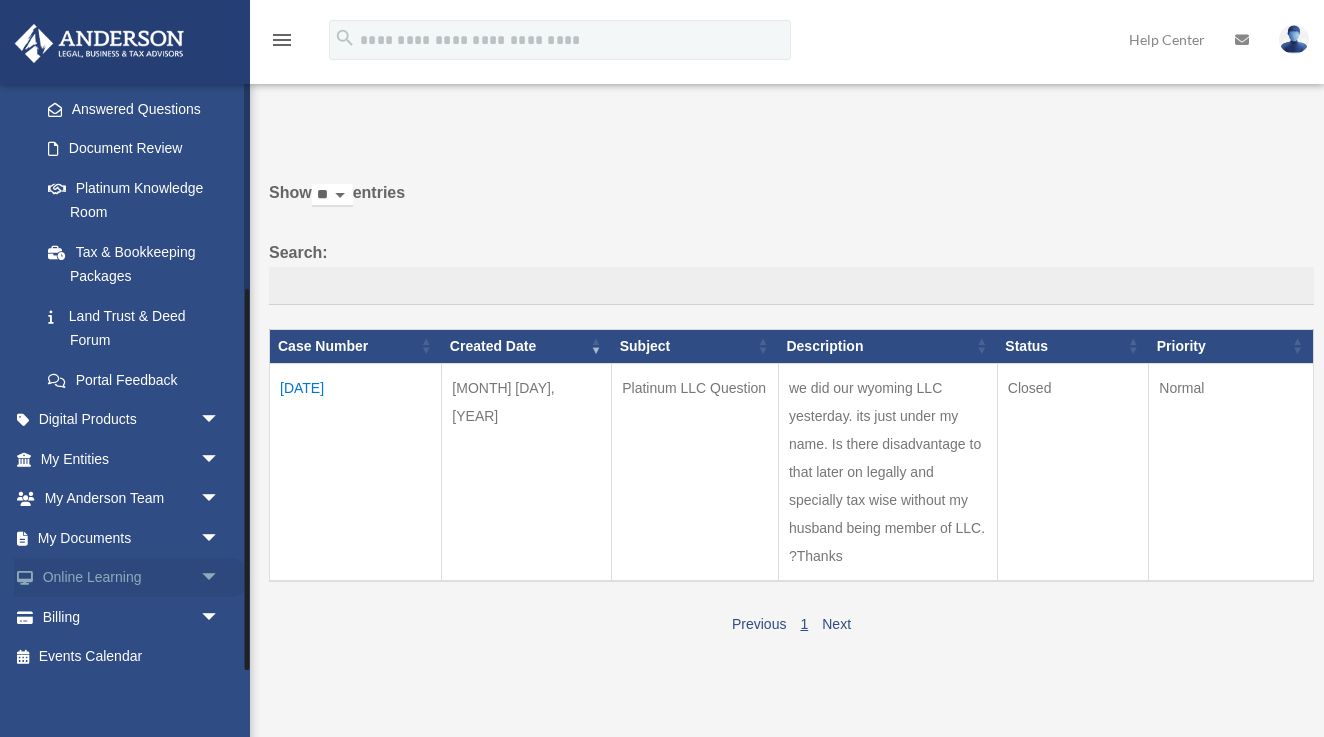 scroll, scrollTop: 315, scrollLeft: 0, axis: vertical 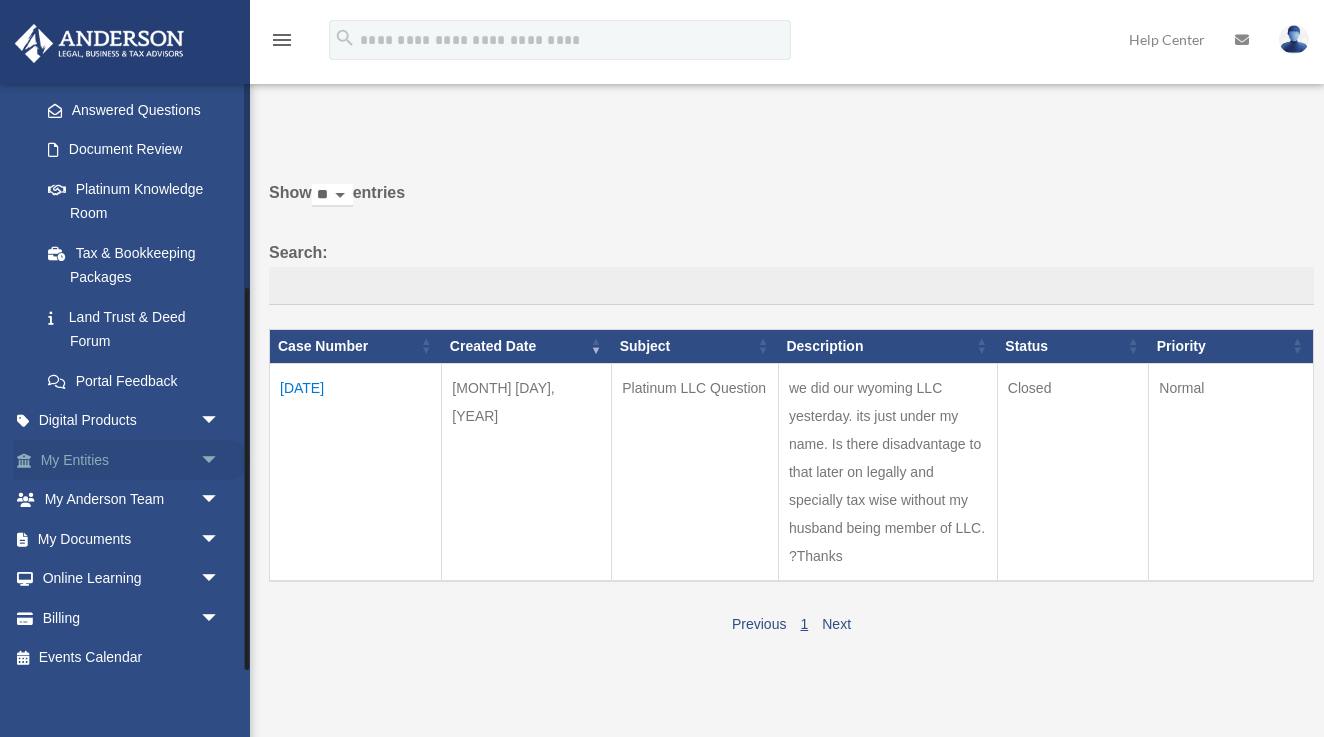 click on "My Entities arrow_drop_down" at bounding box center [132, 460] 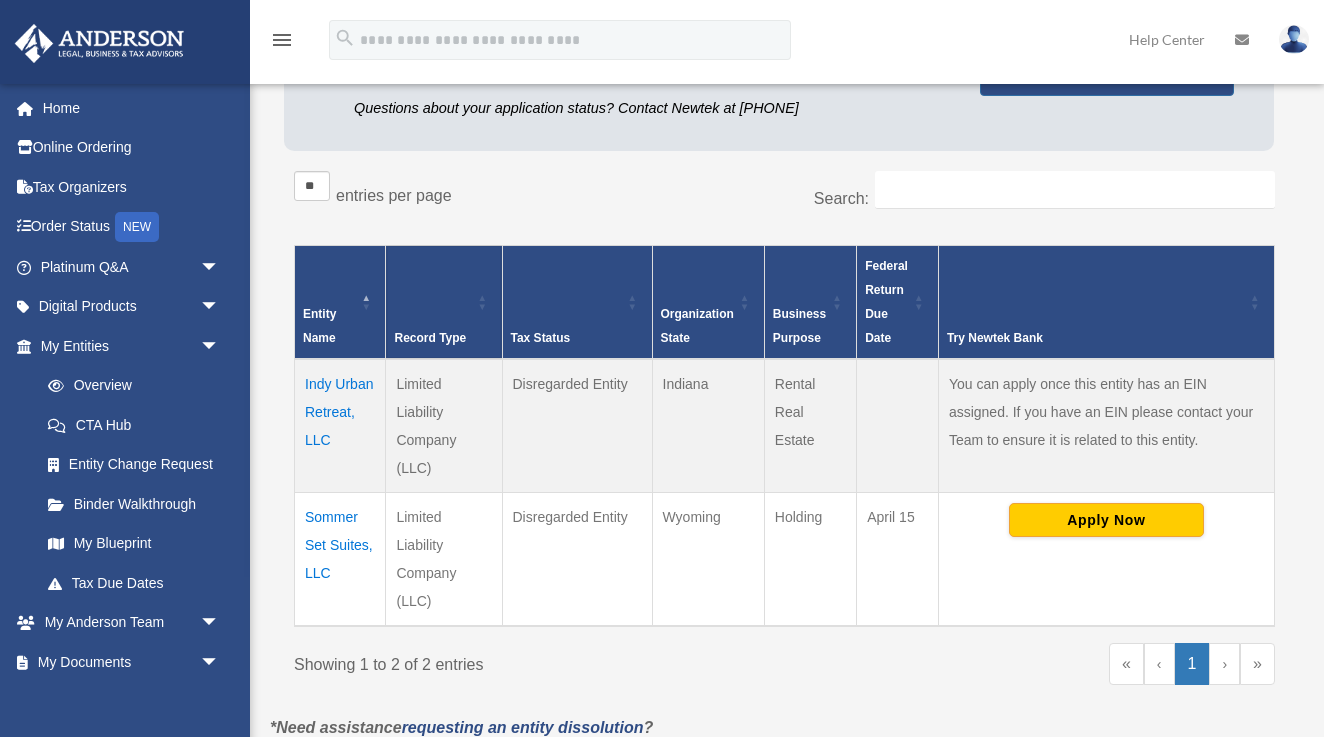 scroll, scrollTop: 345, scrollLeft: 0, axis: vertical 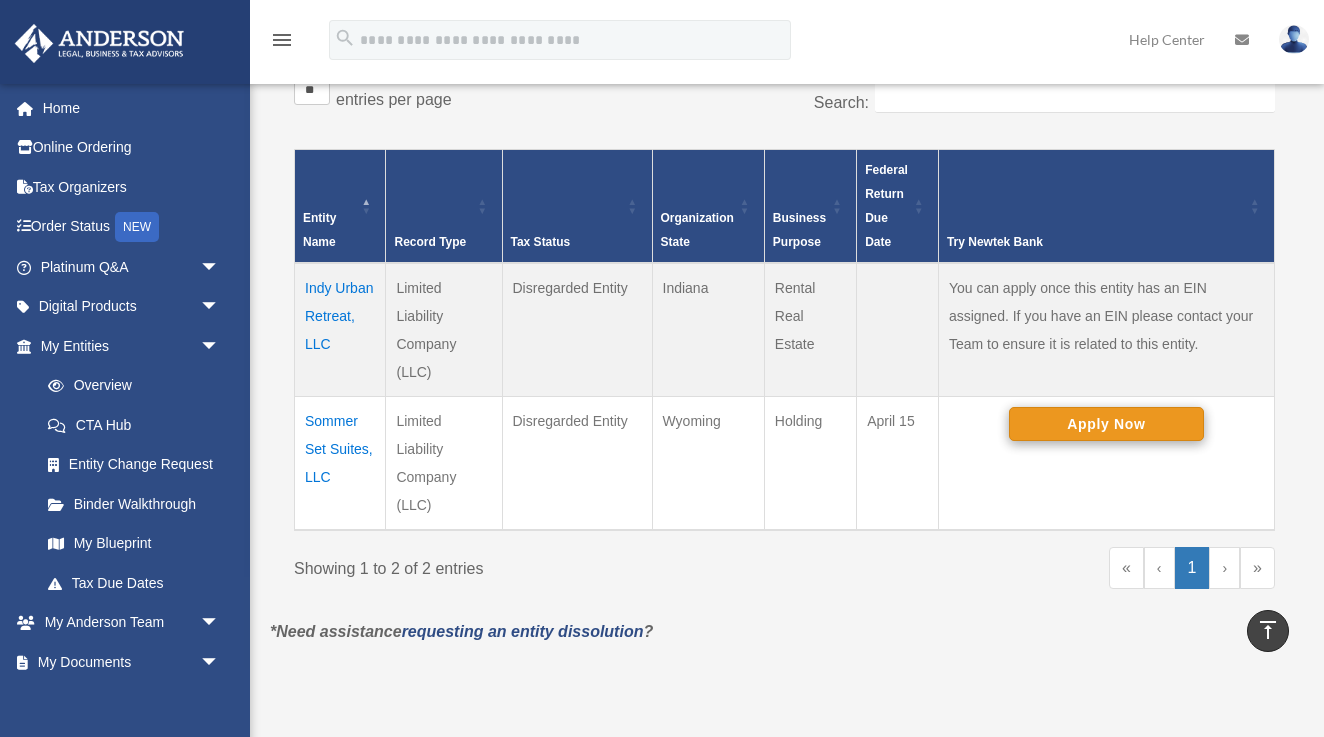 click on "Apply
Now" at bounding box center (1106, 424) 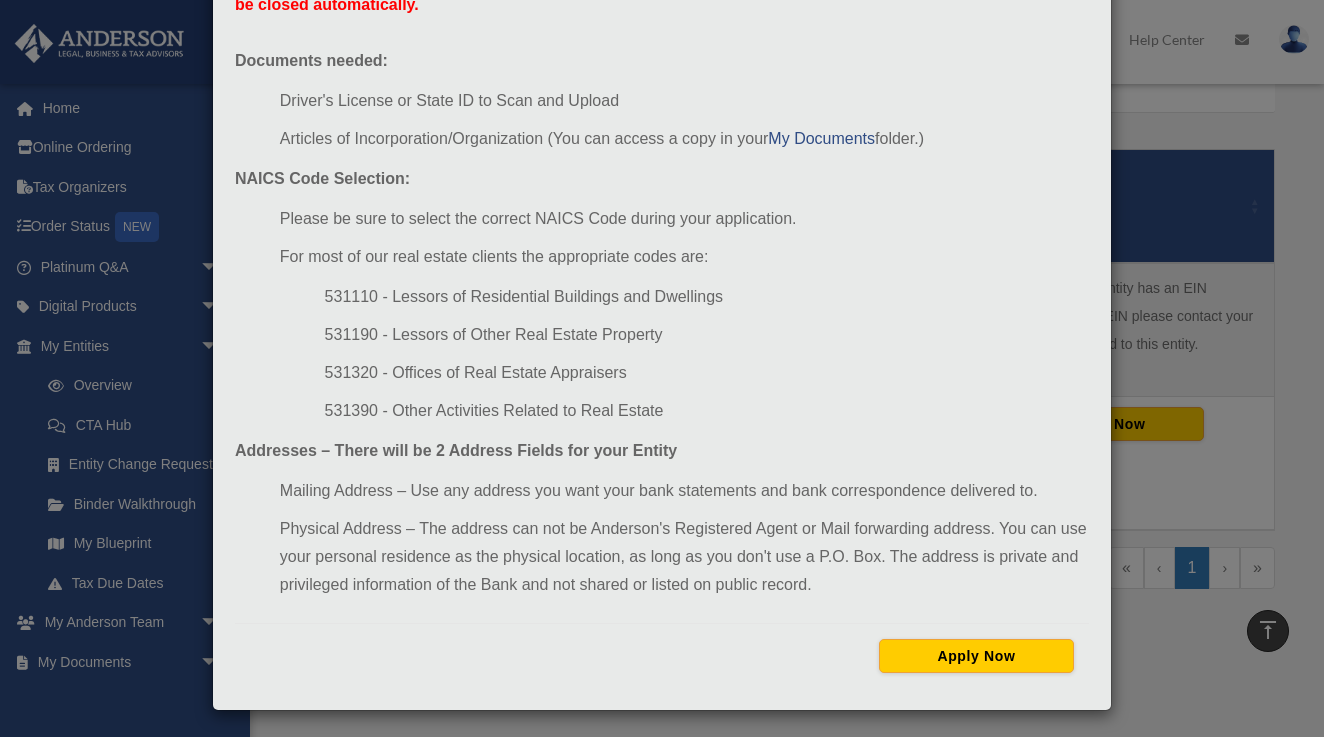 scroll, scrollTop: 176, scrollLeft: 0, axis: vertical 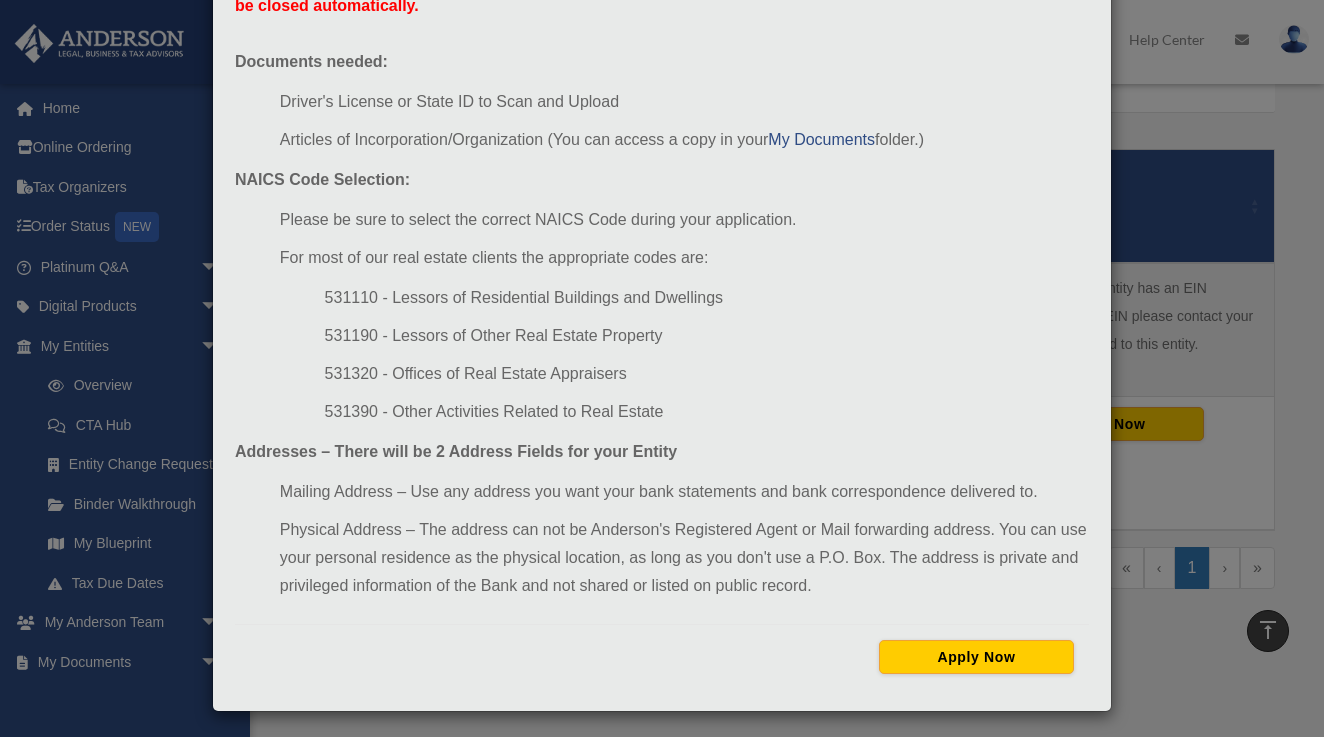 click on "Newtek Application Information
×
In preparation for setting up your Newtek Bank Account for this entity please read
the below recommendations to ensure a successful application.  Please note, you must fund your account within 45 days of
opening, or it will be closed automatically.
Documents needed:
Driver's License or State ID to Scan and Upload
Articles of Incorporation/Organization (You can access a copy in your  My Documents  folder.)
NAICS Code Selection:" at bounding box center (662, 368) 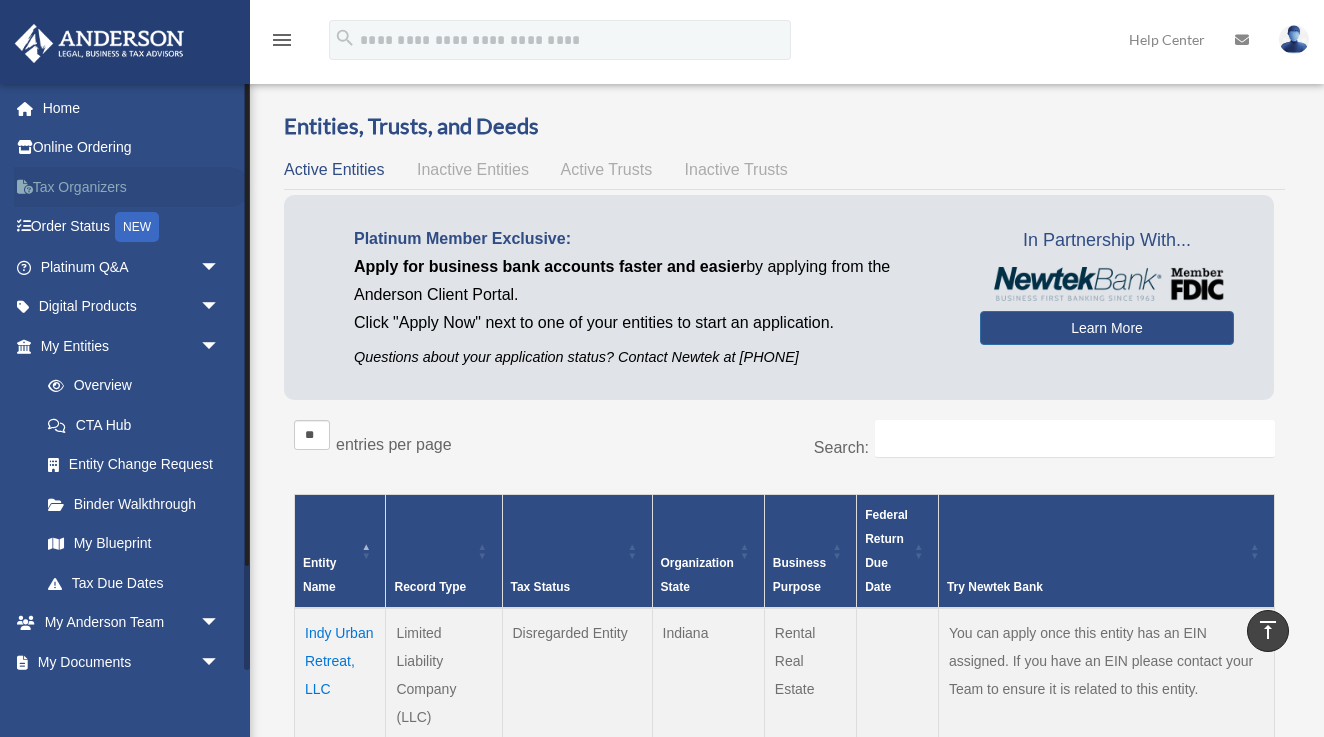 scroll, scrollTop: 0, scrollLeft: 0, axis: both 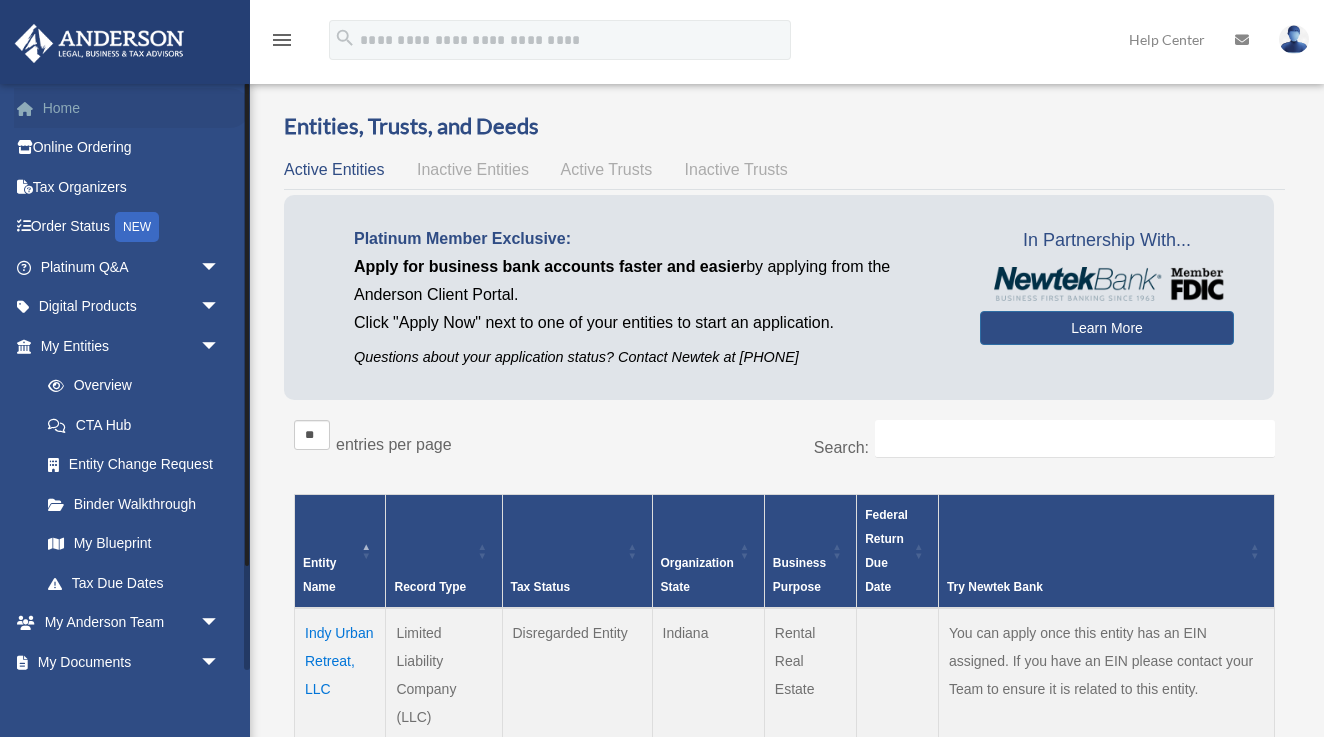 click on "Home" at bounding box center [132, 108] 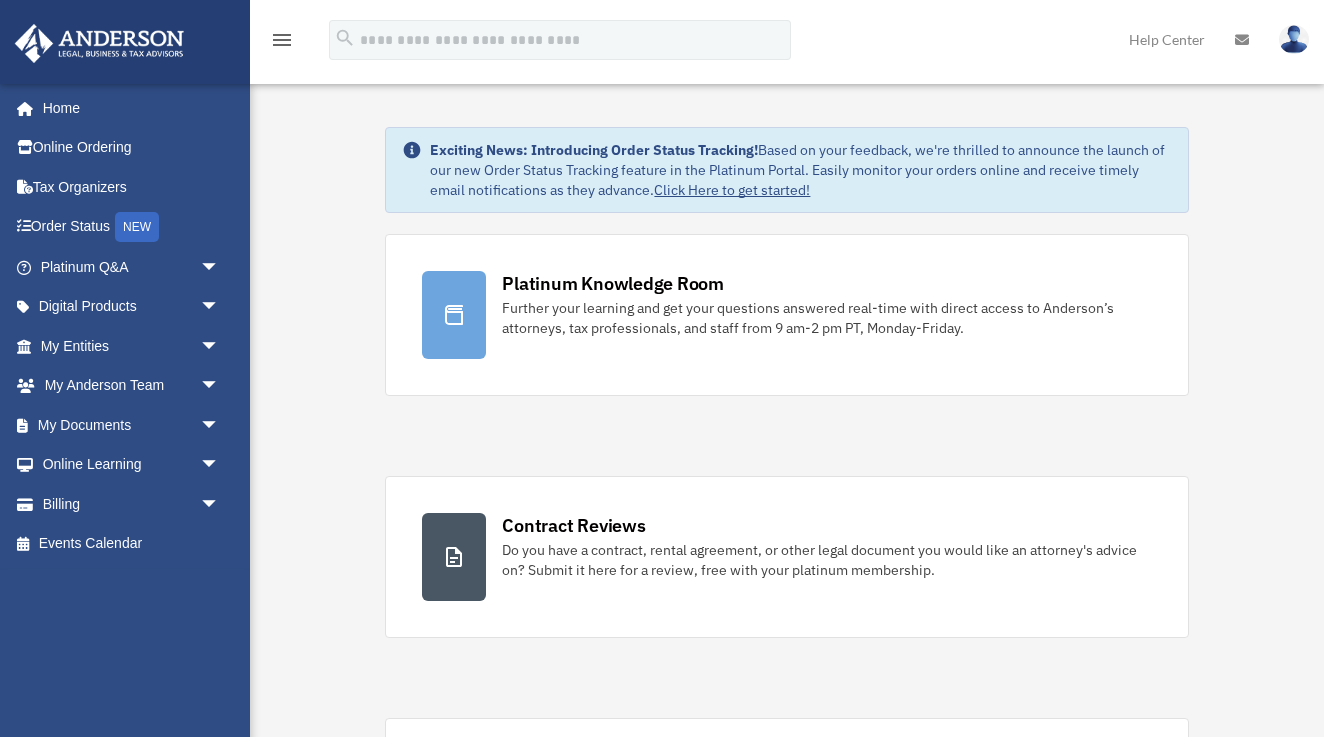 scroll, scrollTop: 0, scrollLeft: 0, axis: both 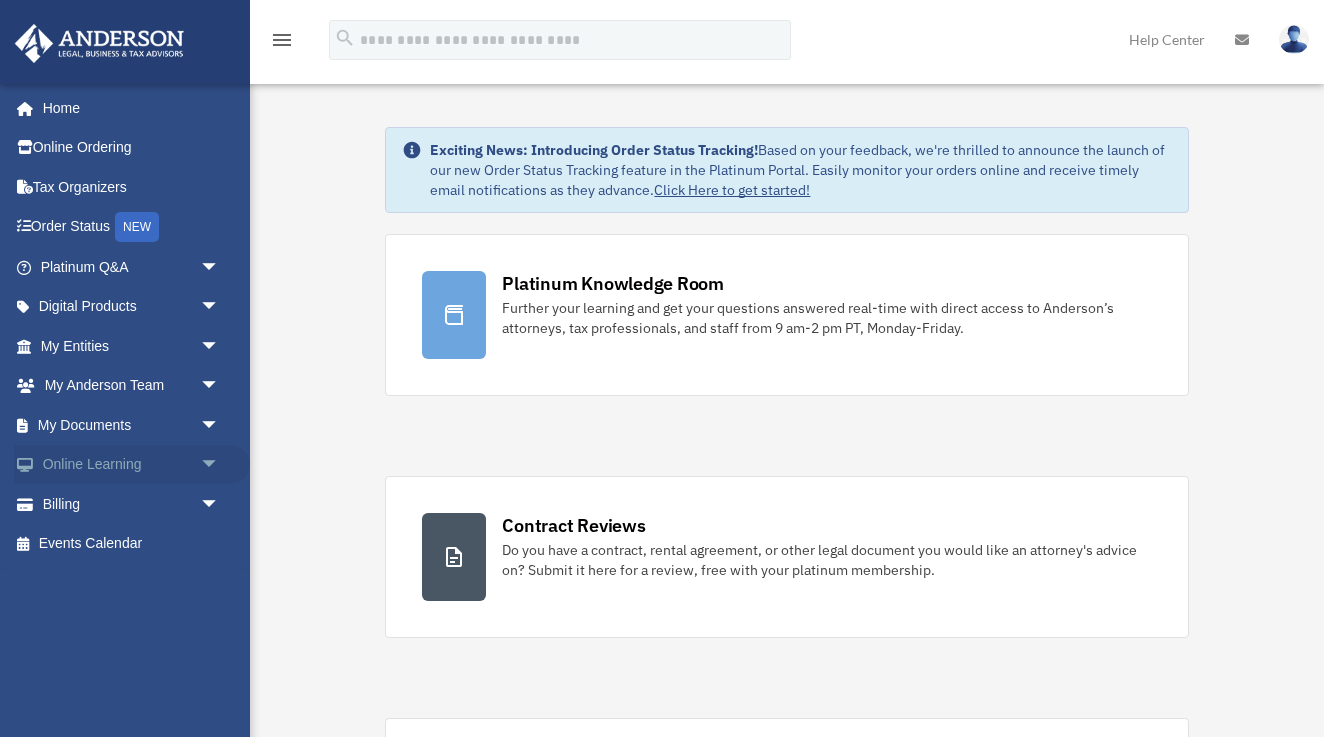 click on "Online Learning arrow_drop_down" at bounding box center [132, 465] 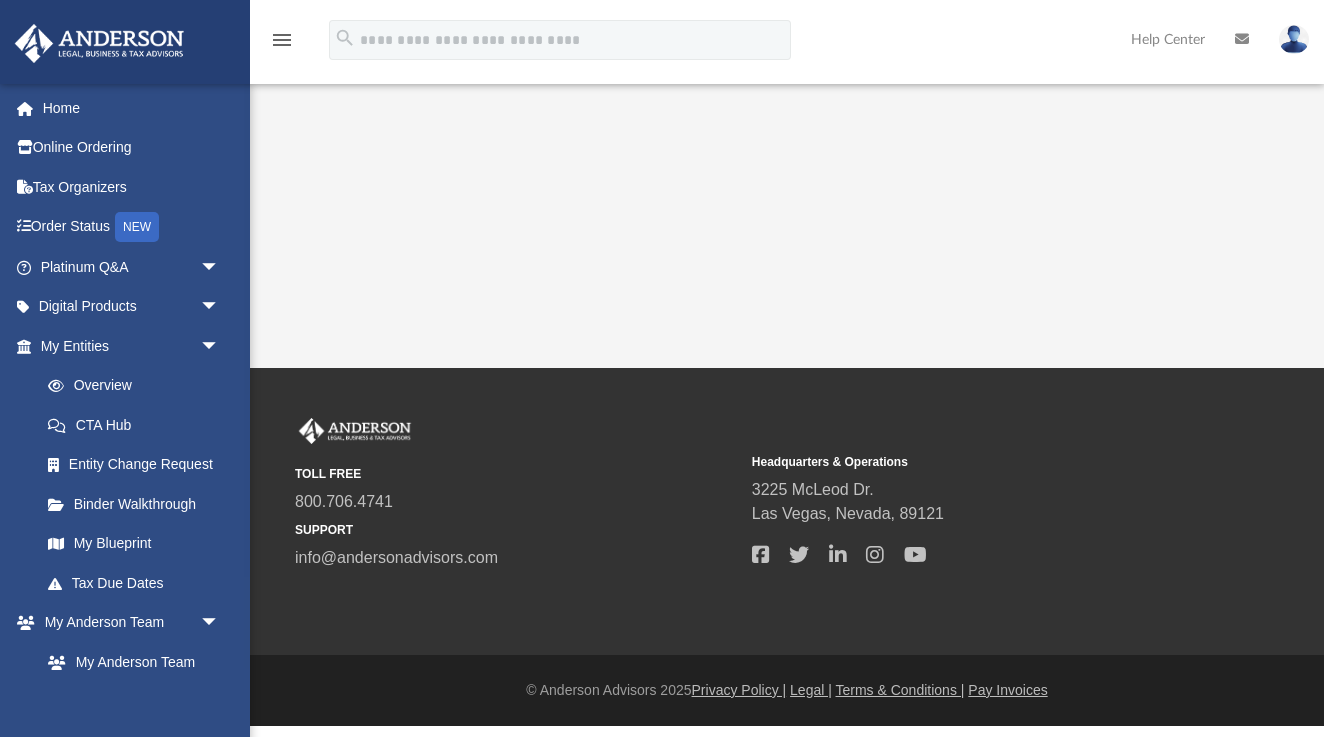 scroll, scrollTop: 0, scrollLeft: 0, axis: both 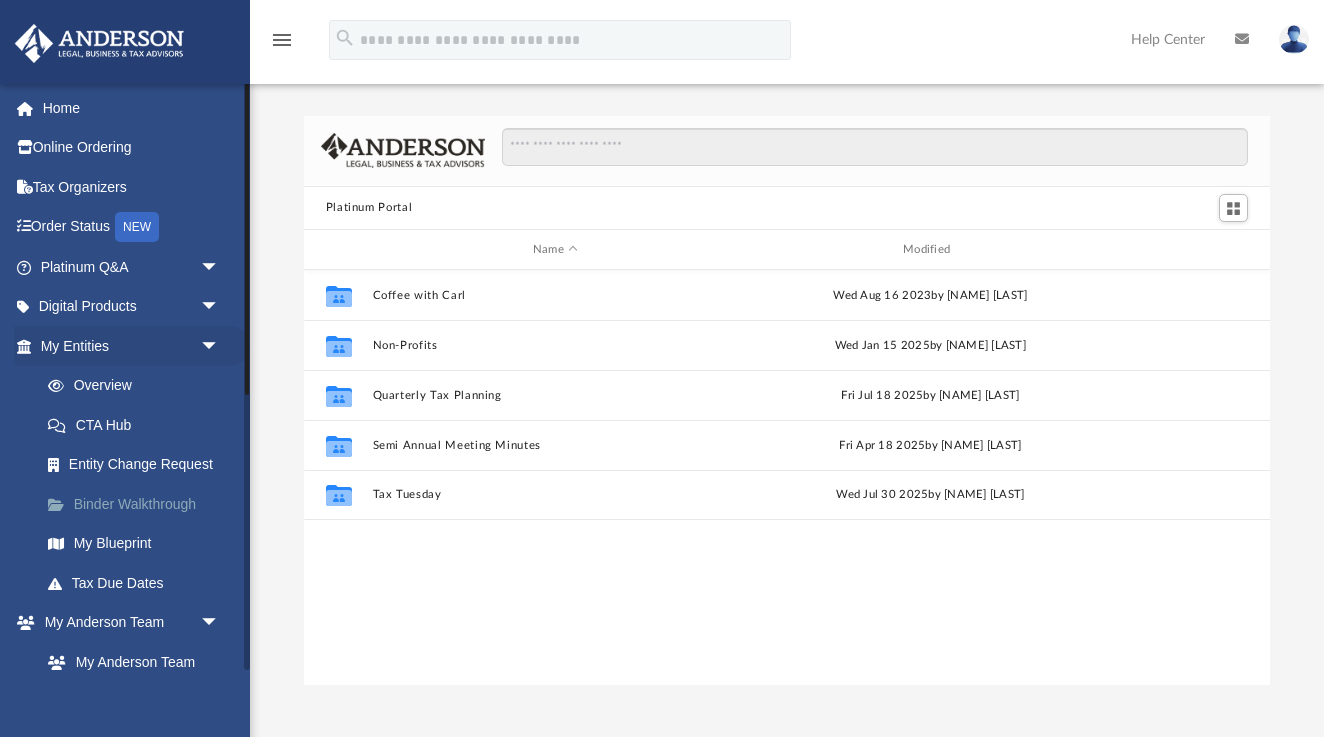 click on "Binder Walkthrough" at bounding box center (139, 504) 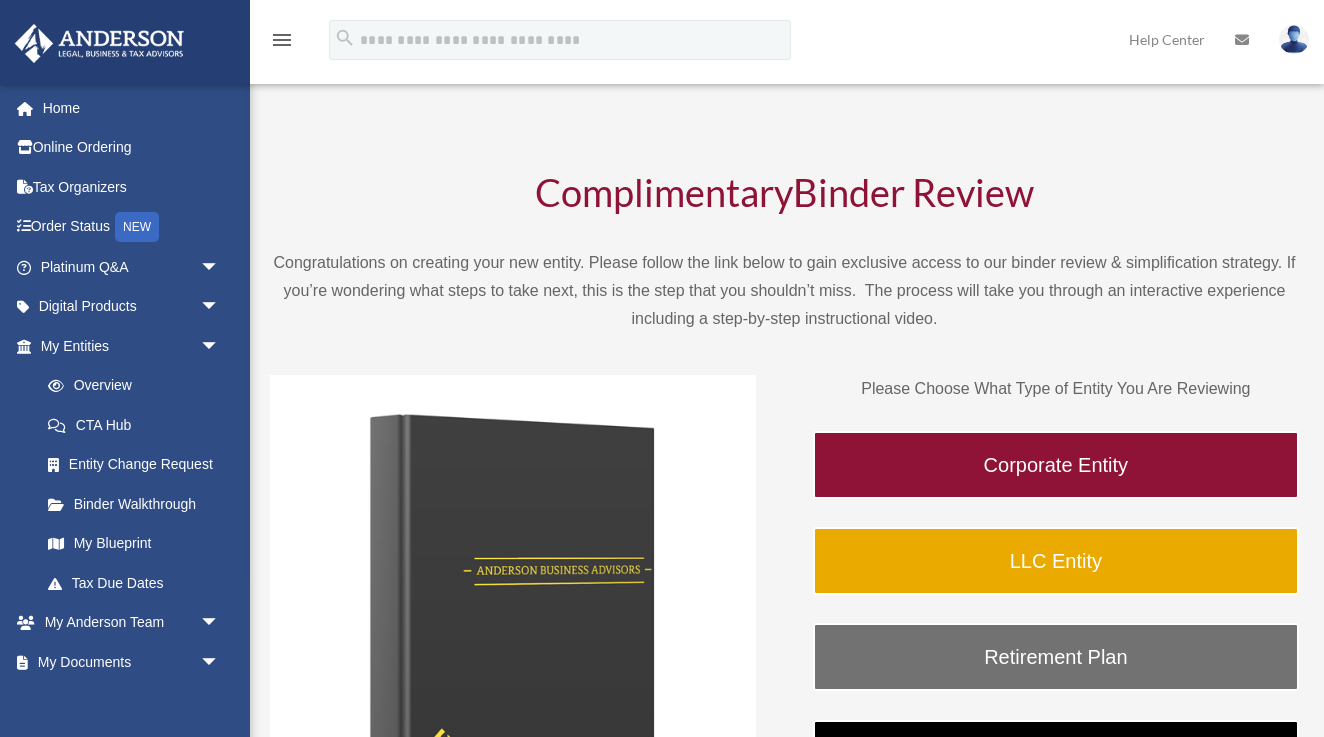 scroll, scrollTop: 0, scrollLeft: 0, axis: both 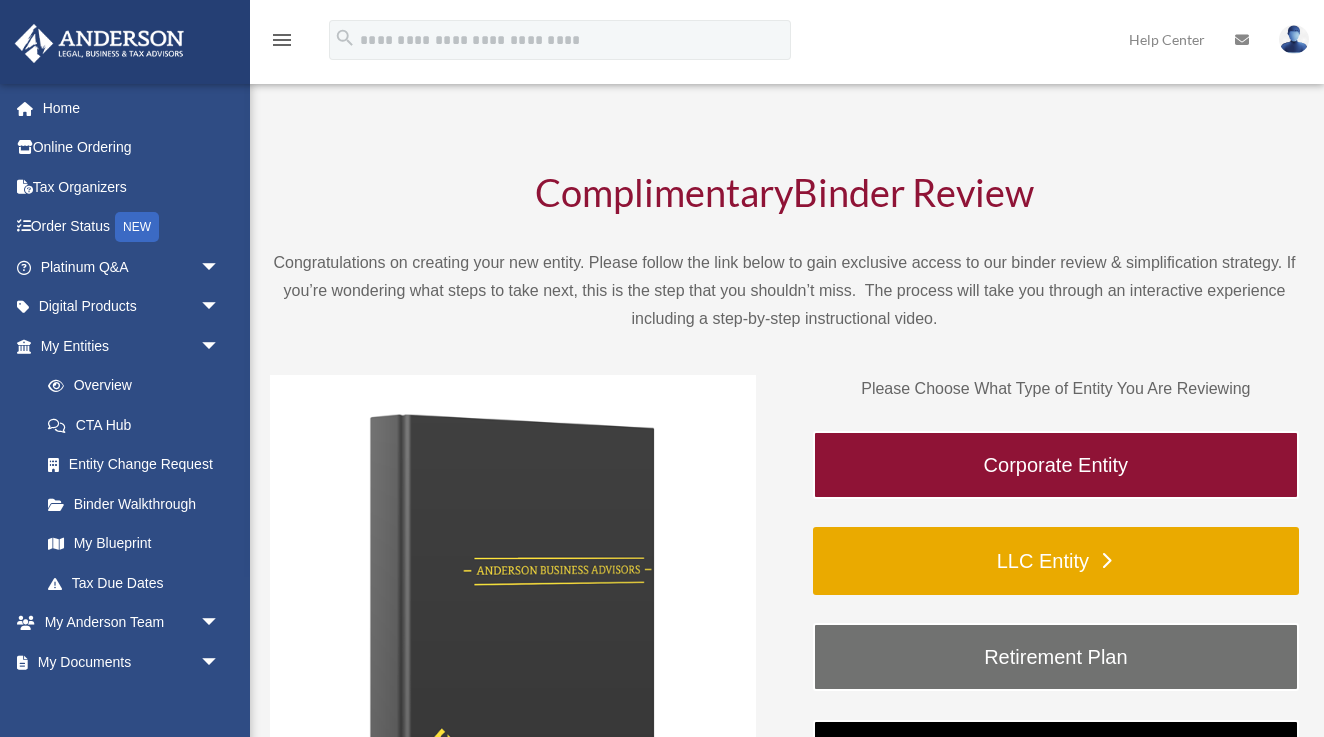 click on "LLC Entity" at bounding box center [1056, 561] 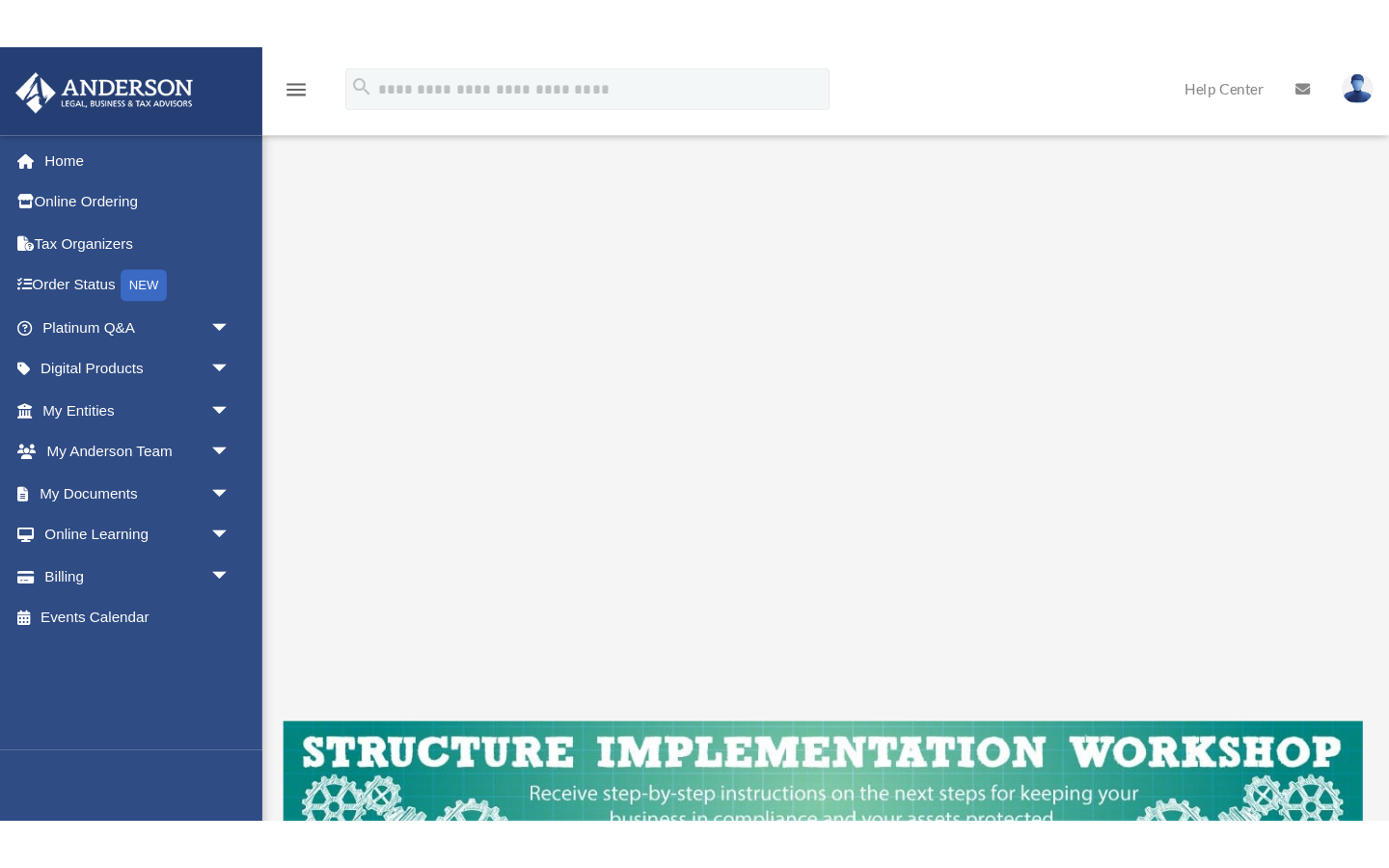scroll, scrollTop: 266, scrollLeft: 0, axis: vertical 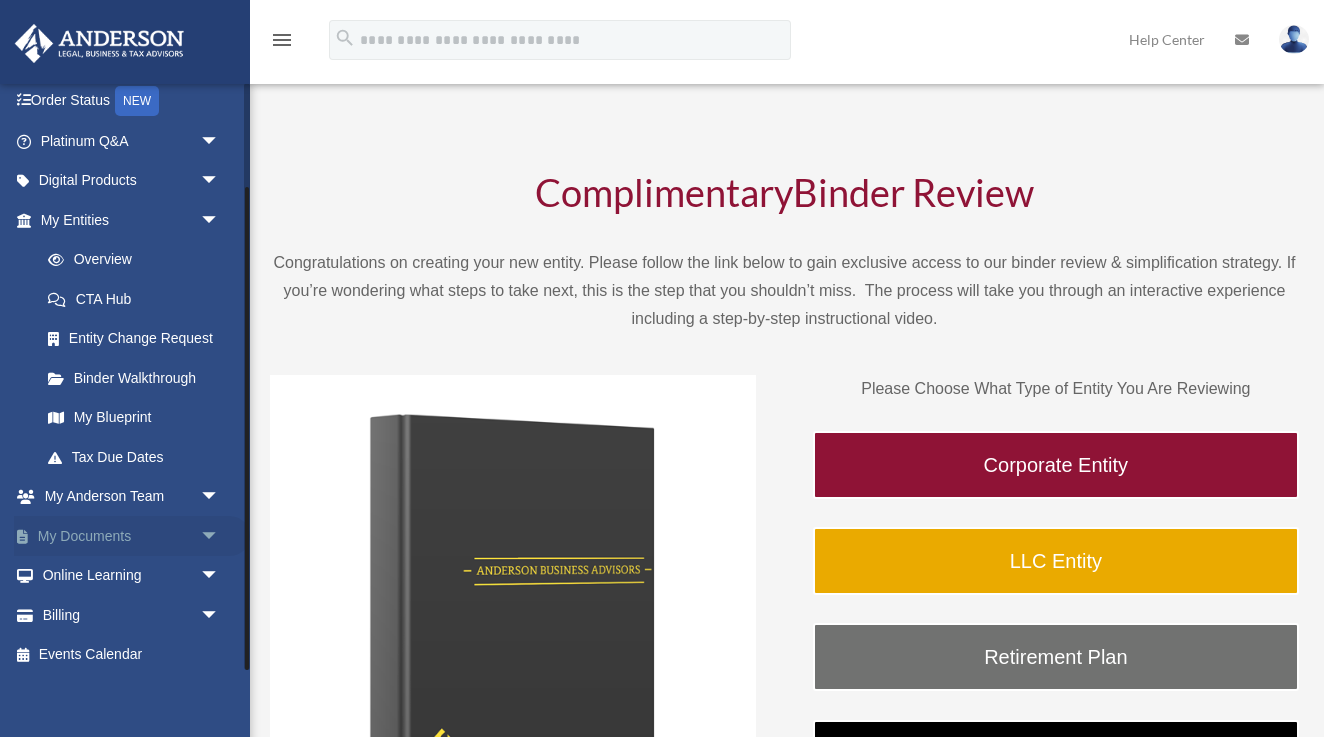 click on "My Documents arrow_drop_down" at bounding box center [132, 536] 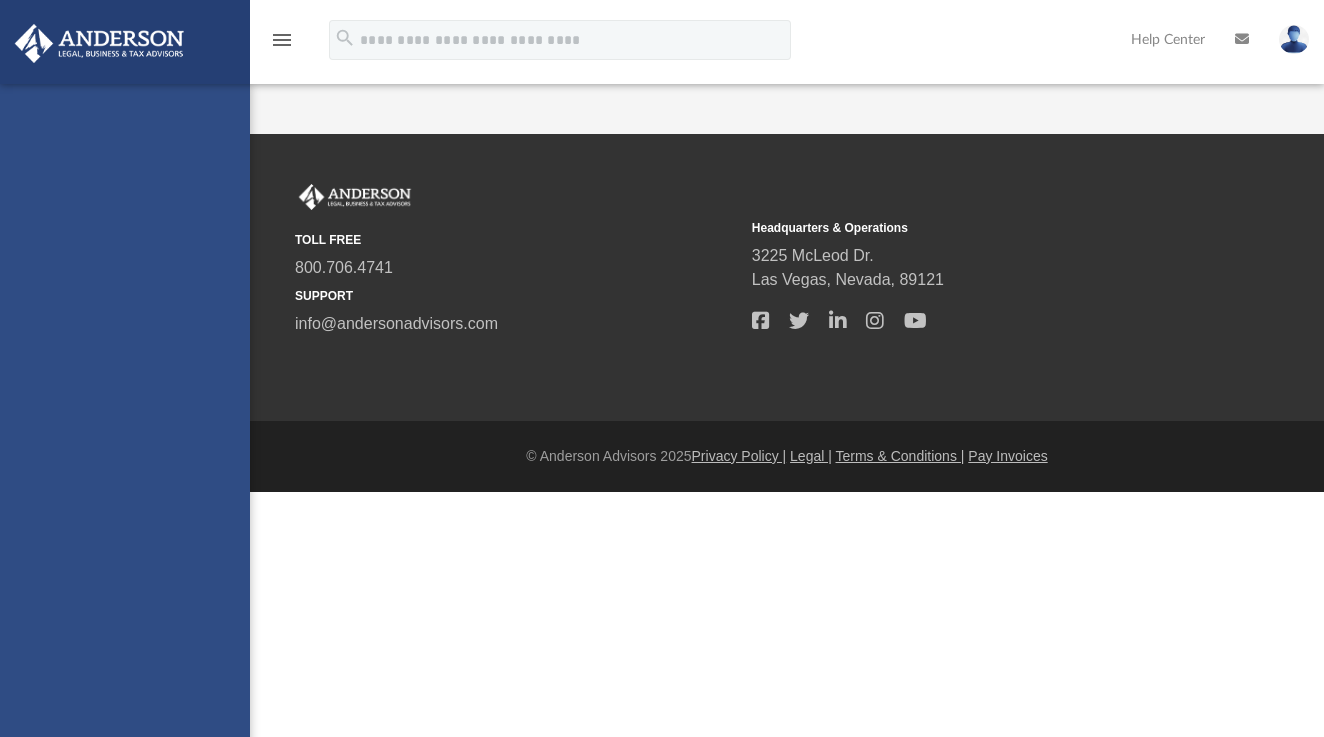 scroll, scrollTop: 0, scrollLeft: 0, axis: both 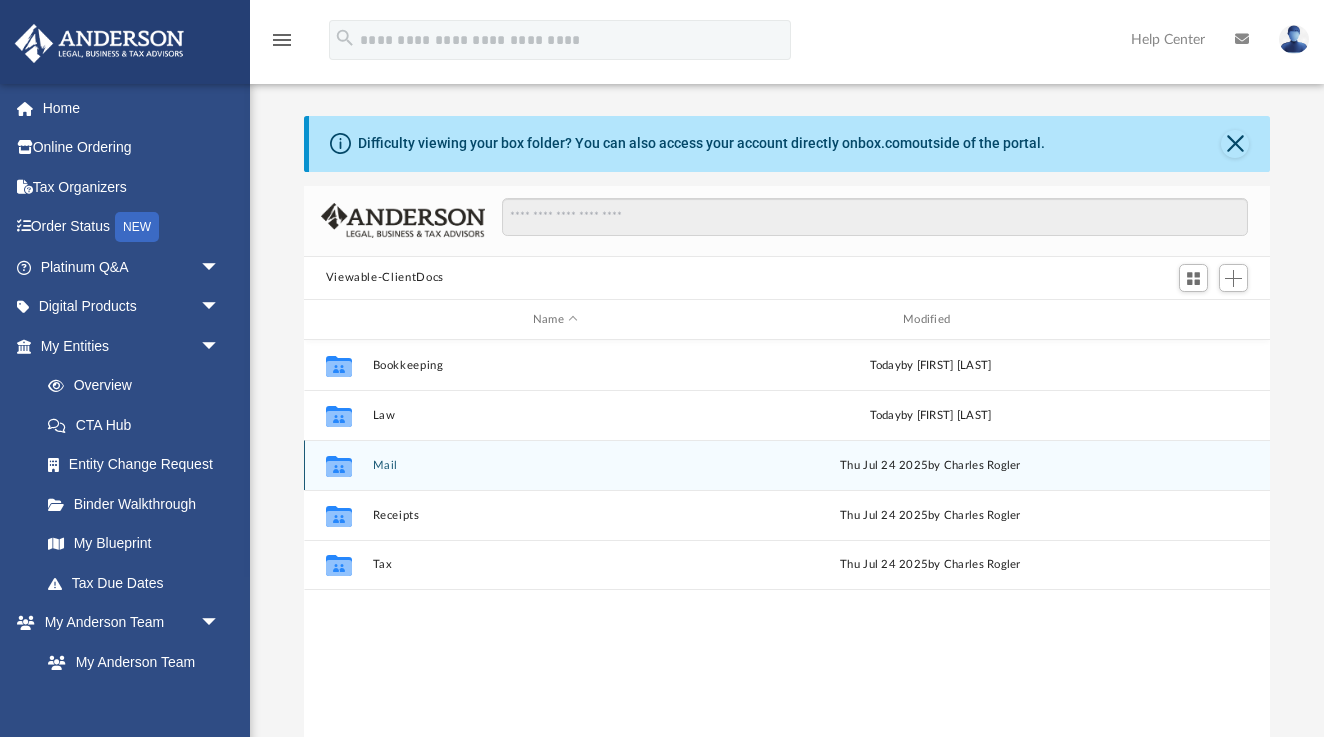 click 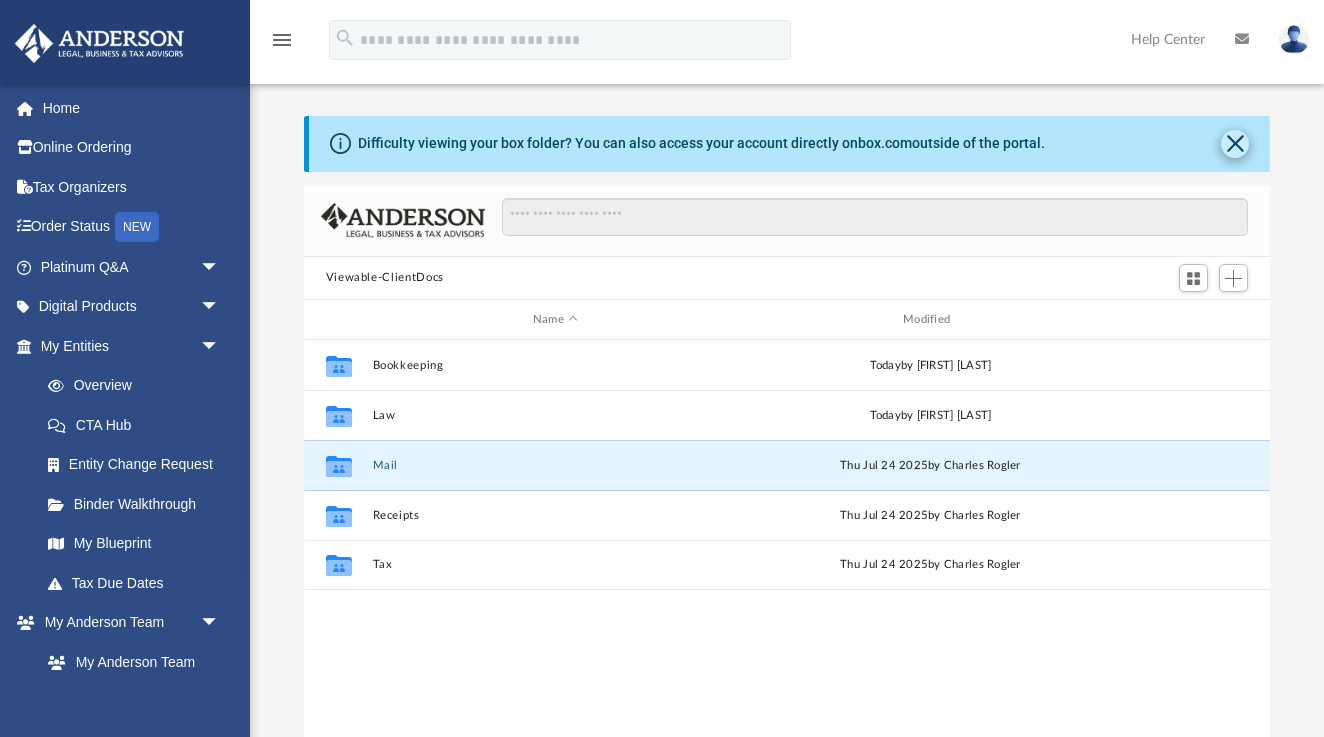 click 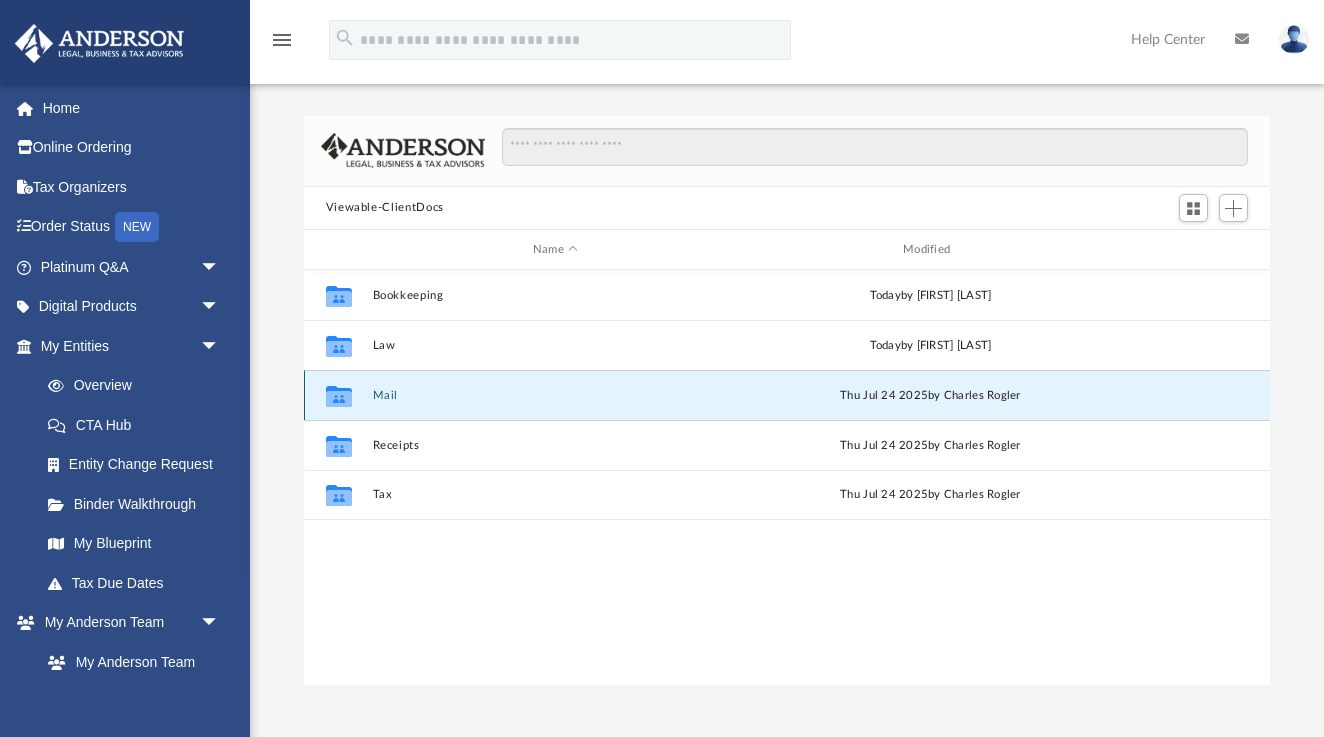 click on "Thu Jul 24 2025  by Charles Rogler" at bounding box center (930, 396) 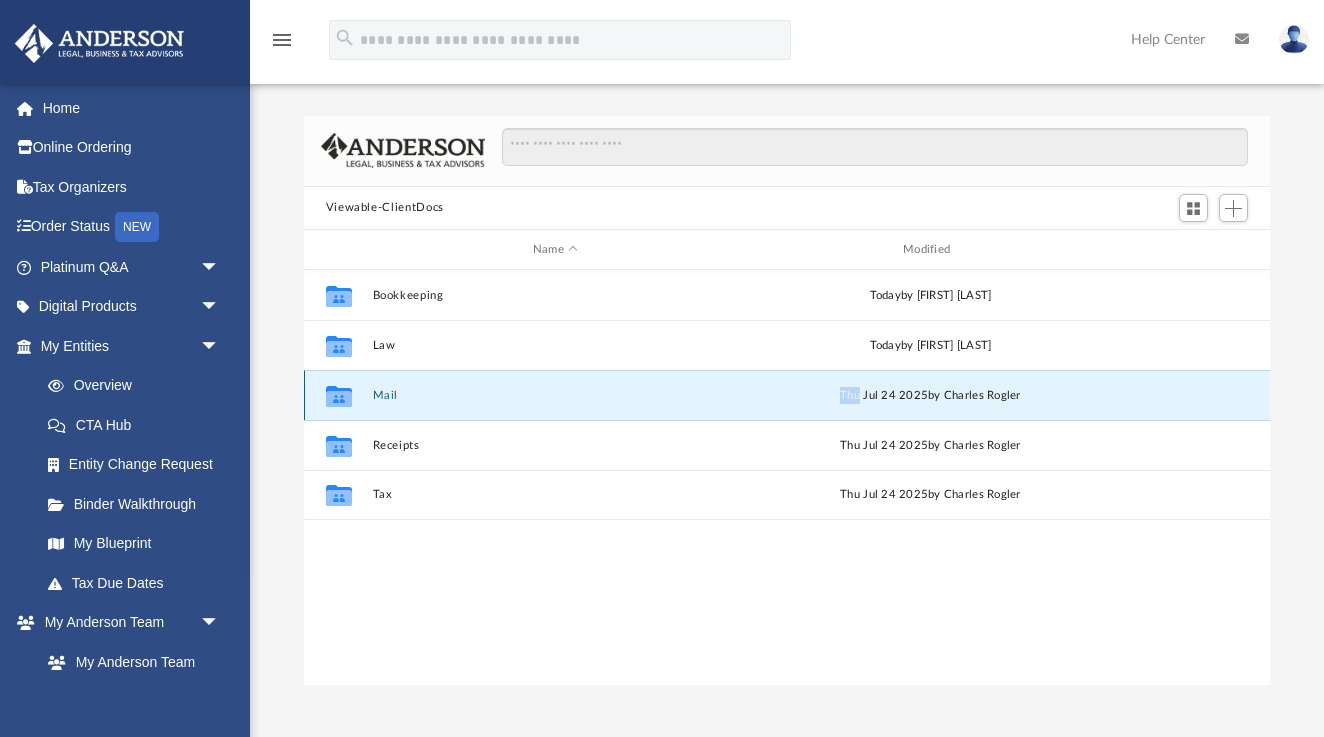 click on "Mail" at bounding box center [555, 395] 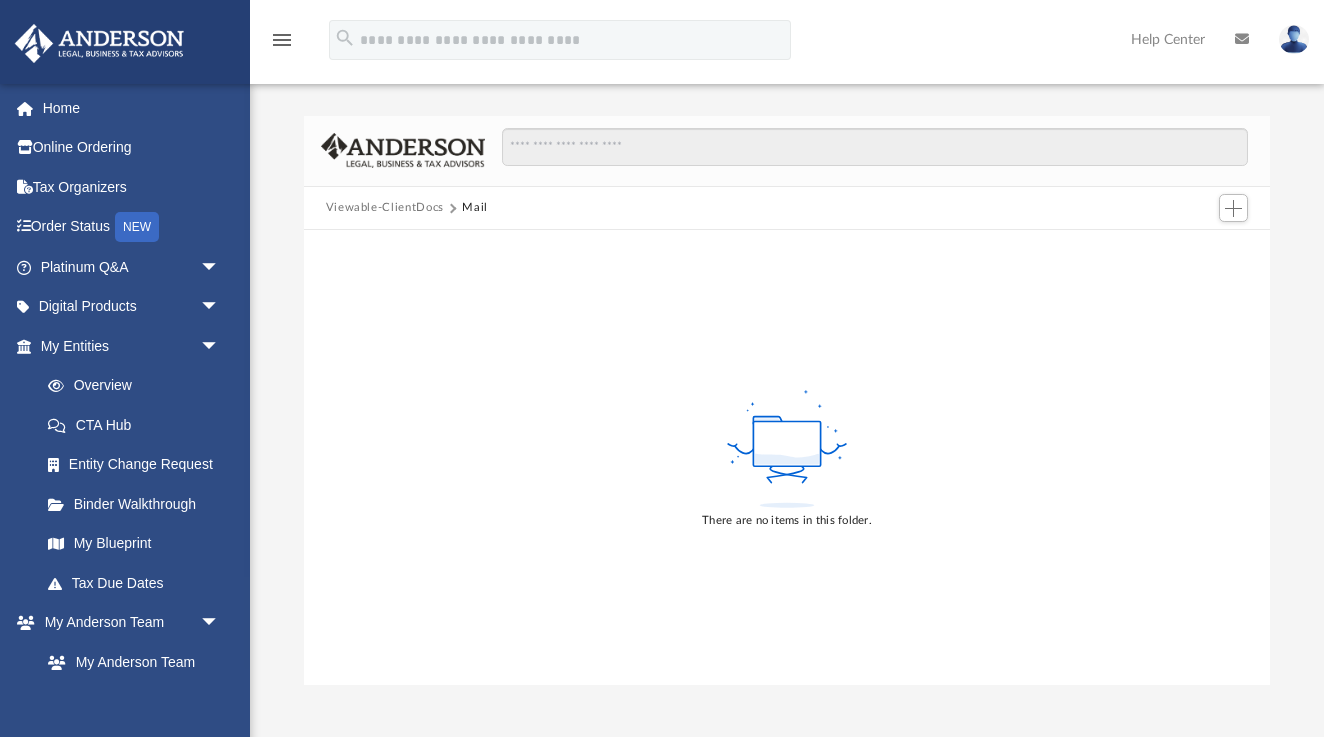 click on "Viewable-ClientDocs" at bounding box center (385, 208) 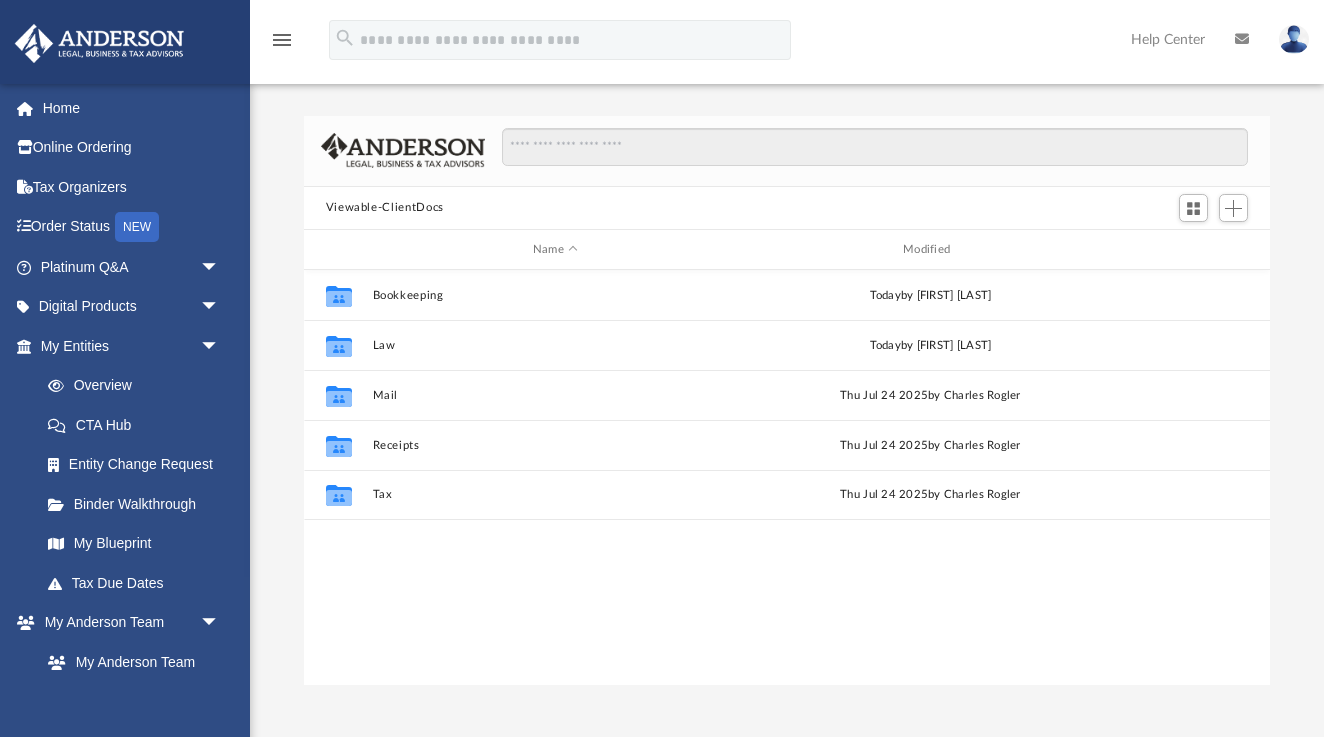 scroll, scrollTop: 1, scrollLeft: 1, axis: both 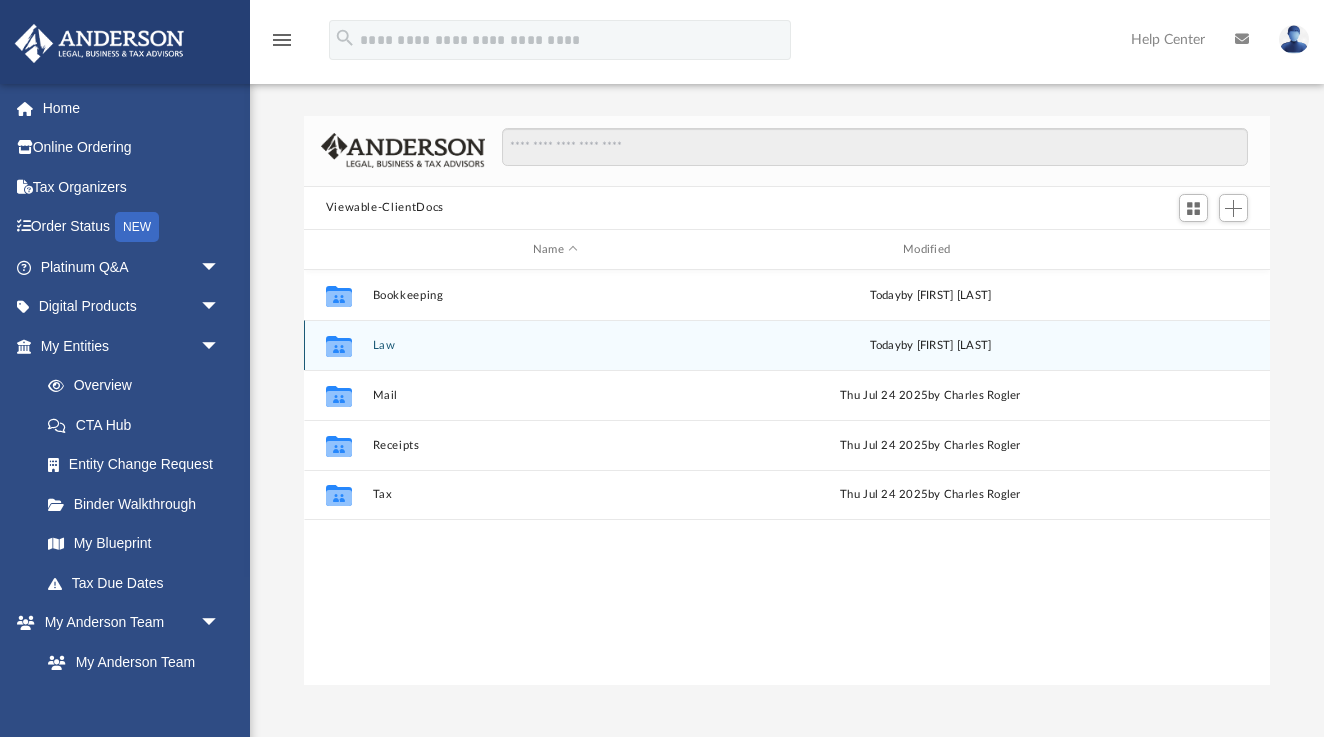 click 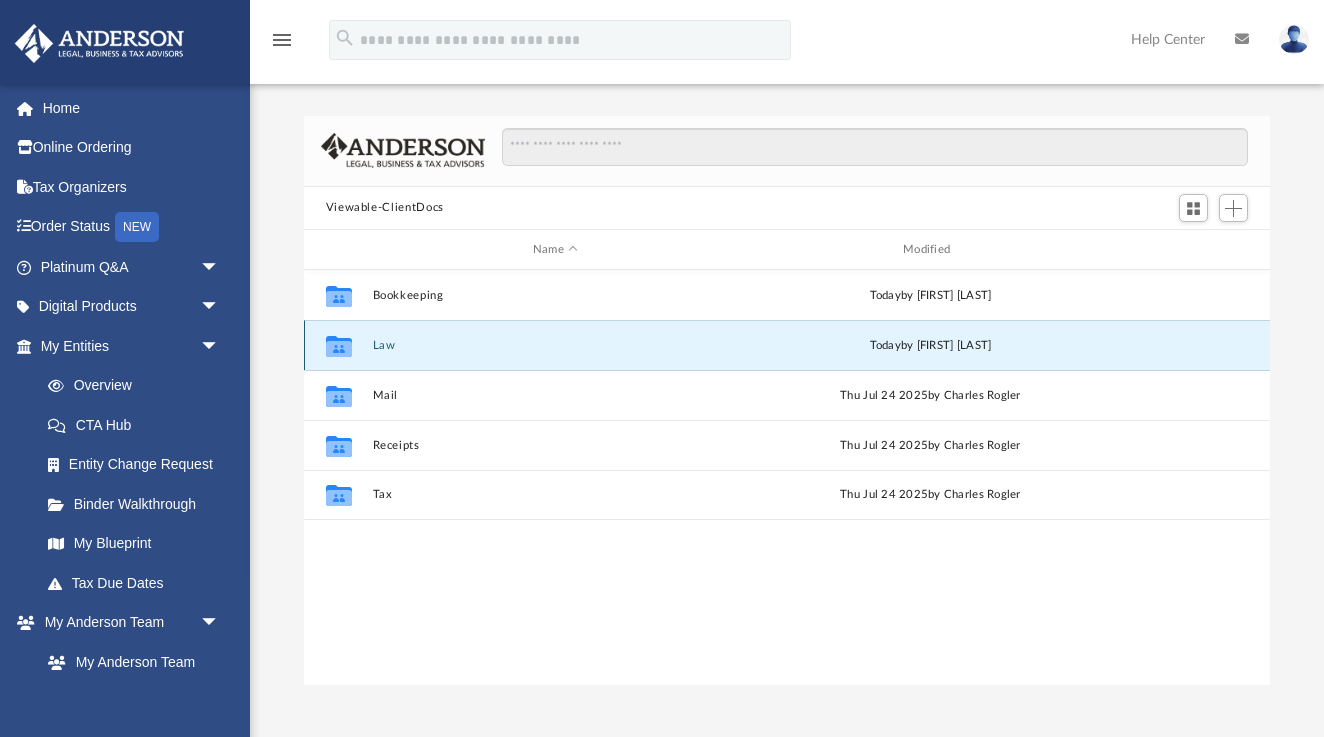 click 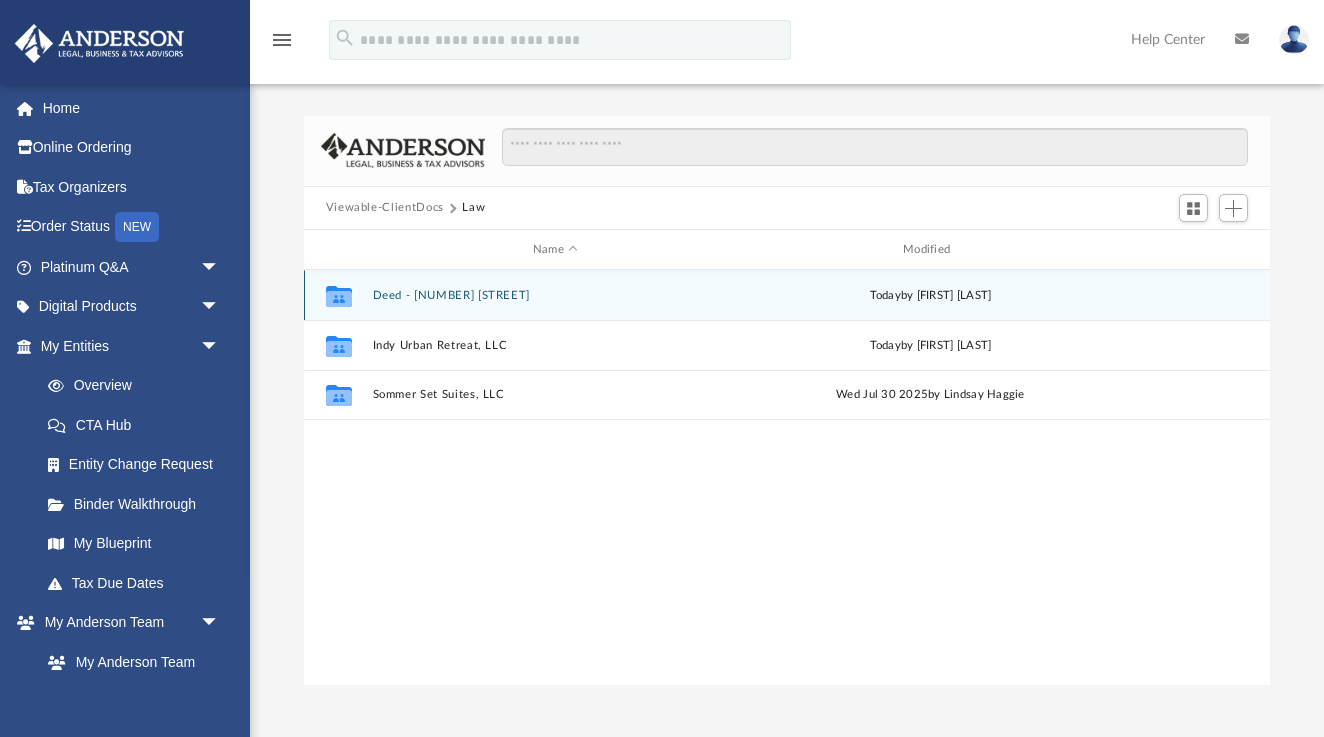 click 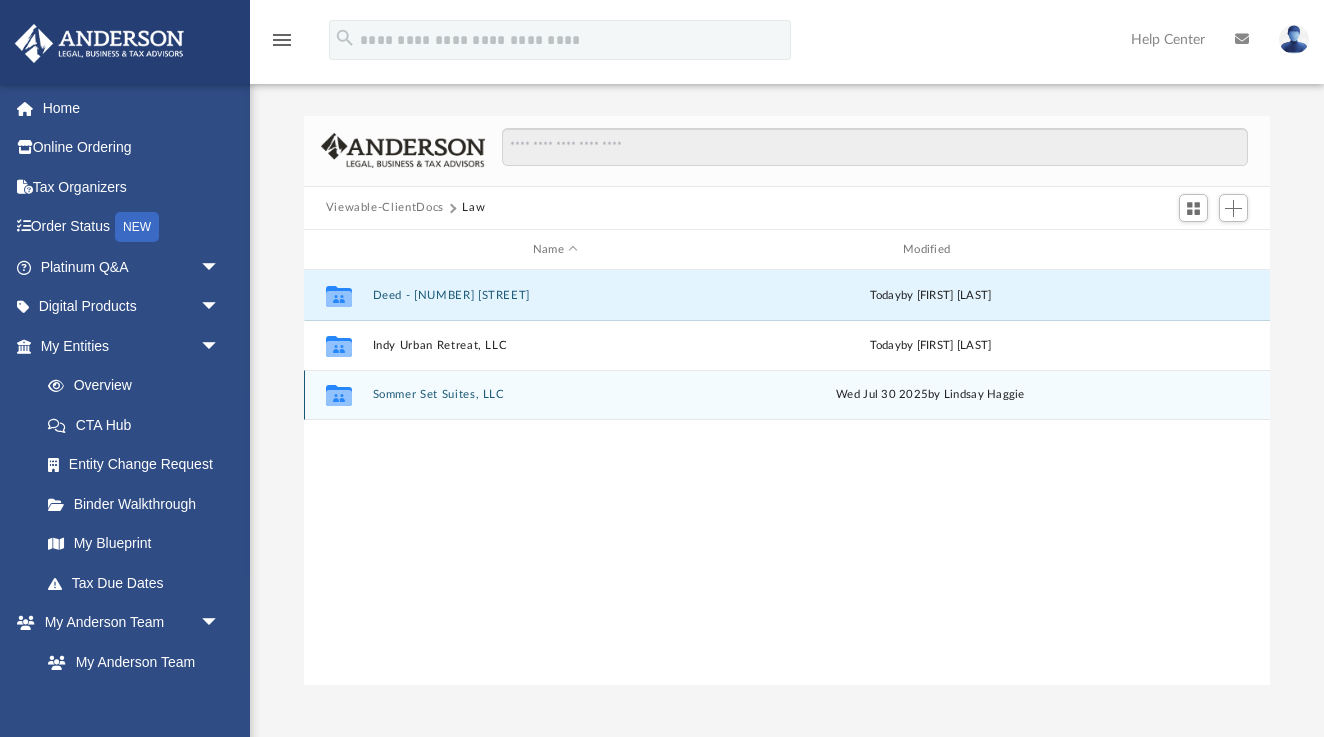 click on "Sommer Set Suites, LLC" at bounding box center (555, 395) 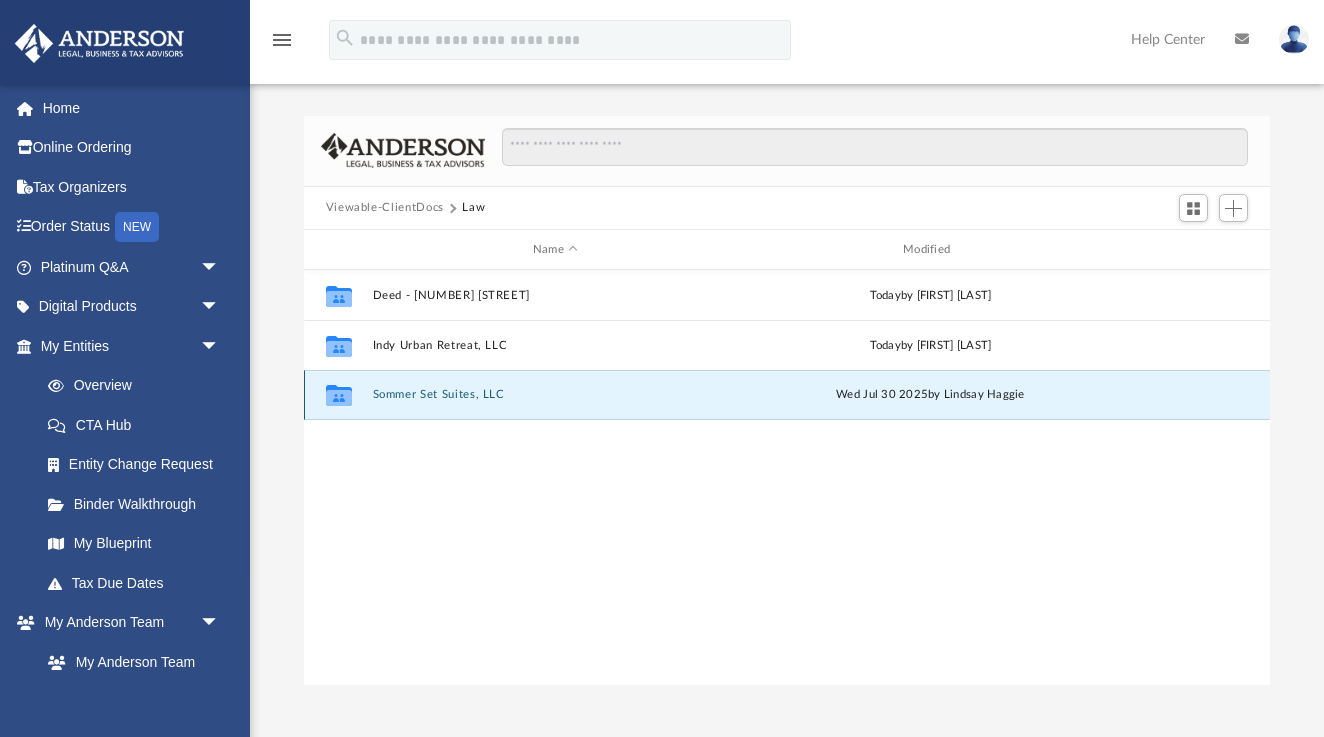 click on "Sommer Set Suites, LLC" at bounding box center (555, 395) 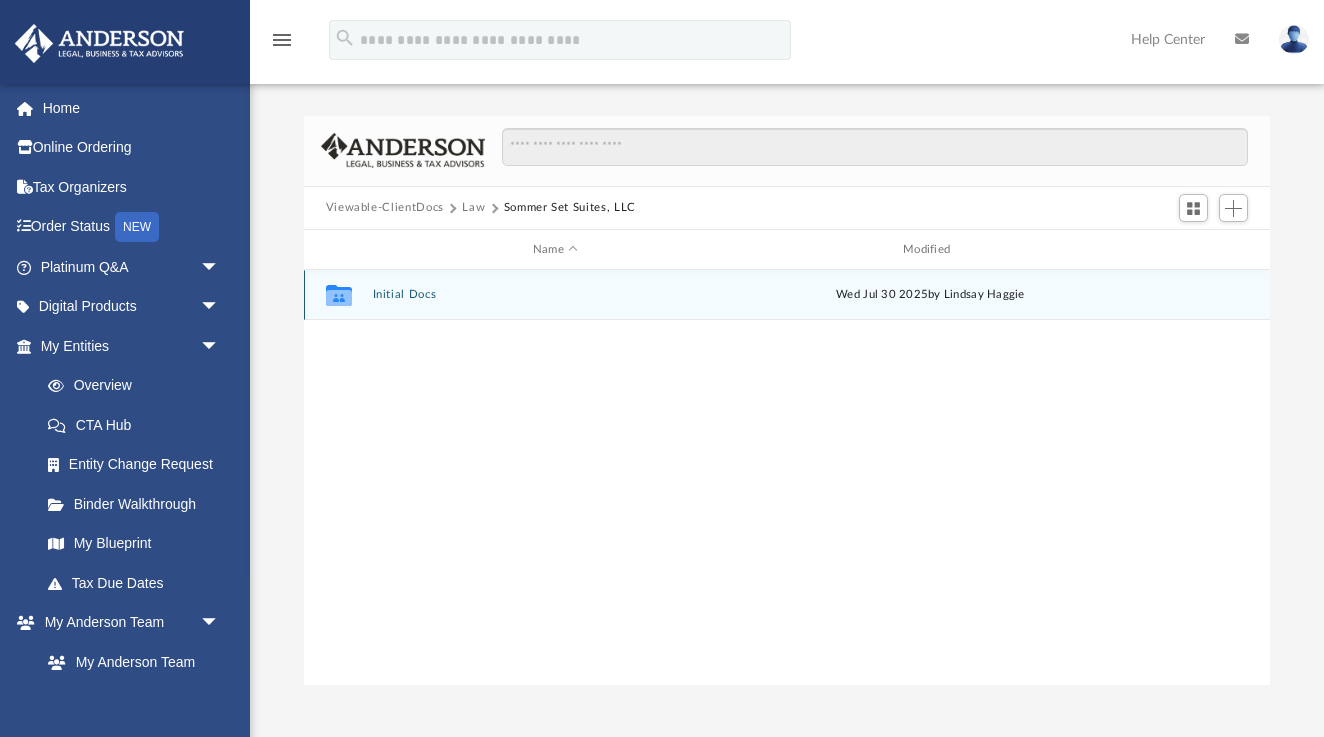 click 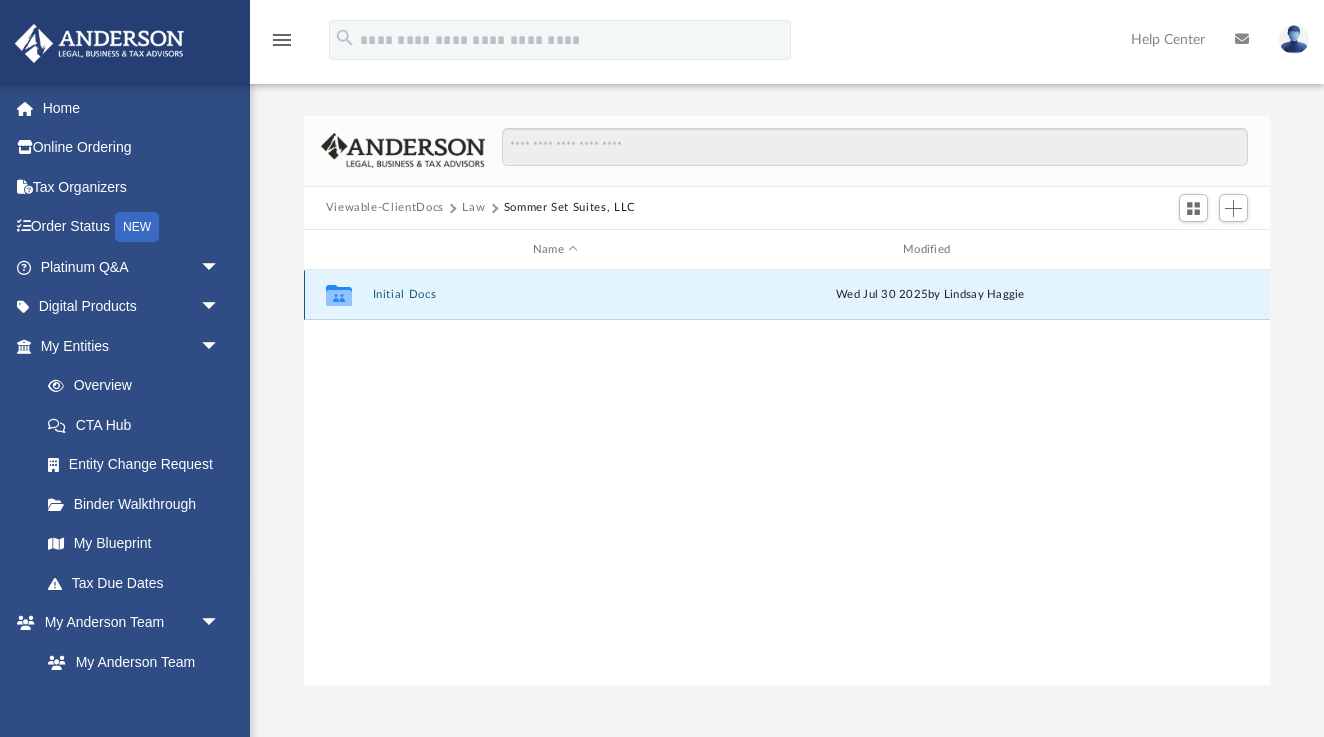 click 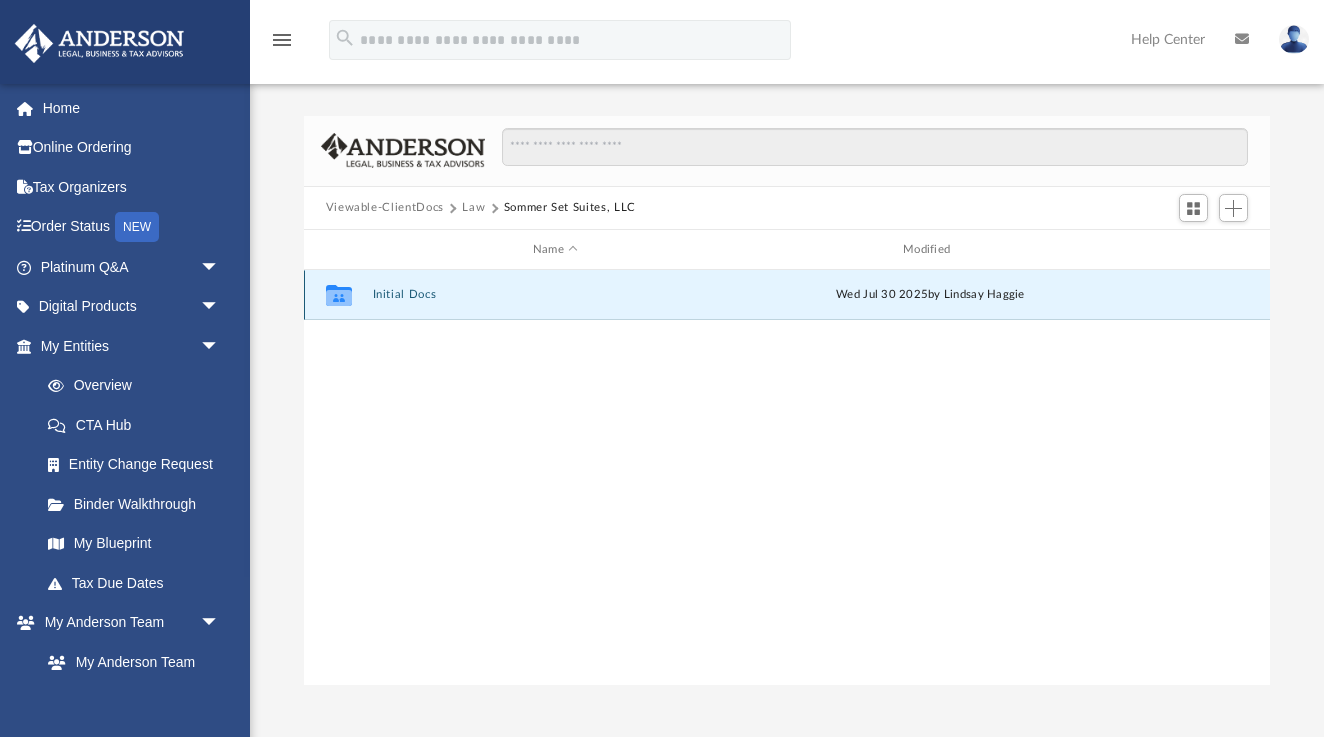 click on "Initial Docs" at bounding box center (555, 295) 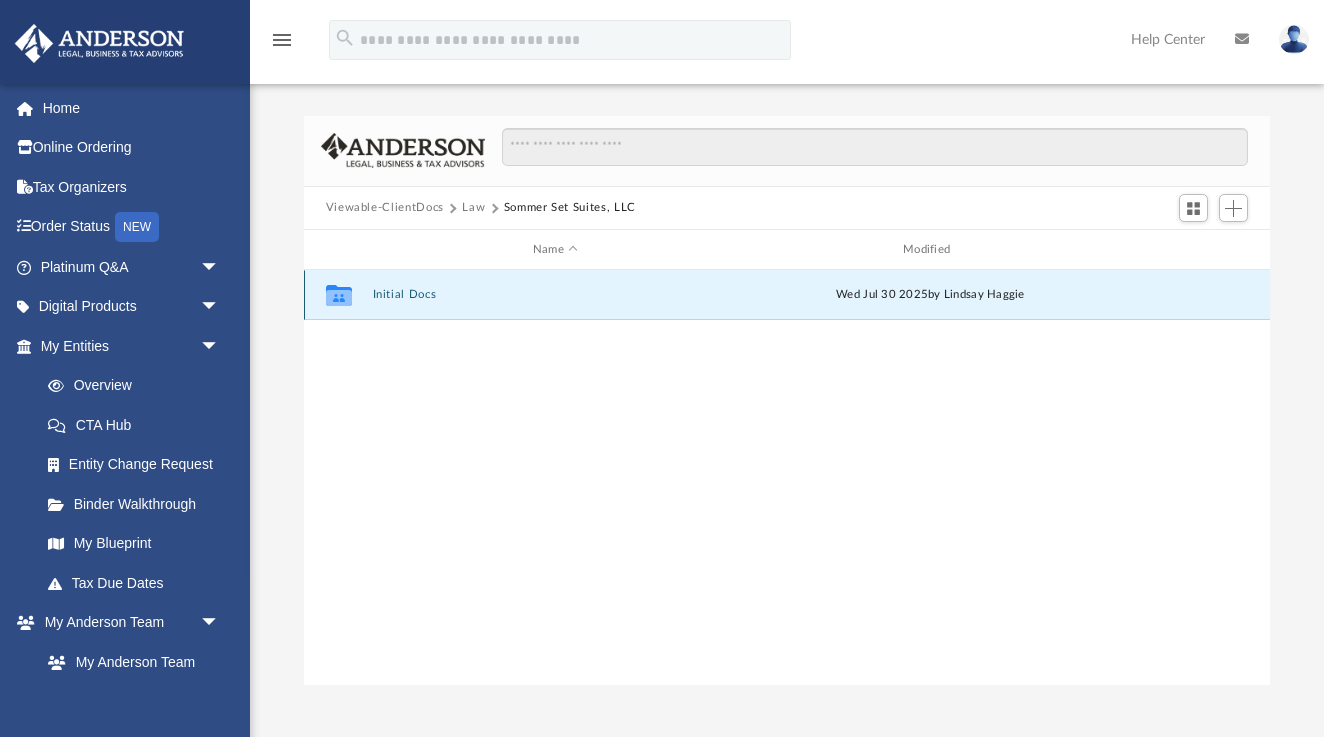 click on "Initial Docs" at bounding box center (555, 295) 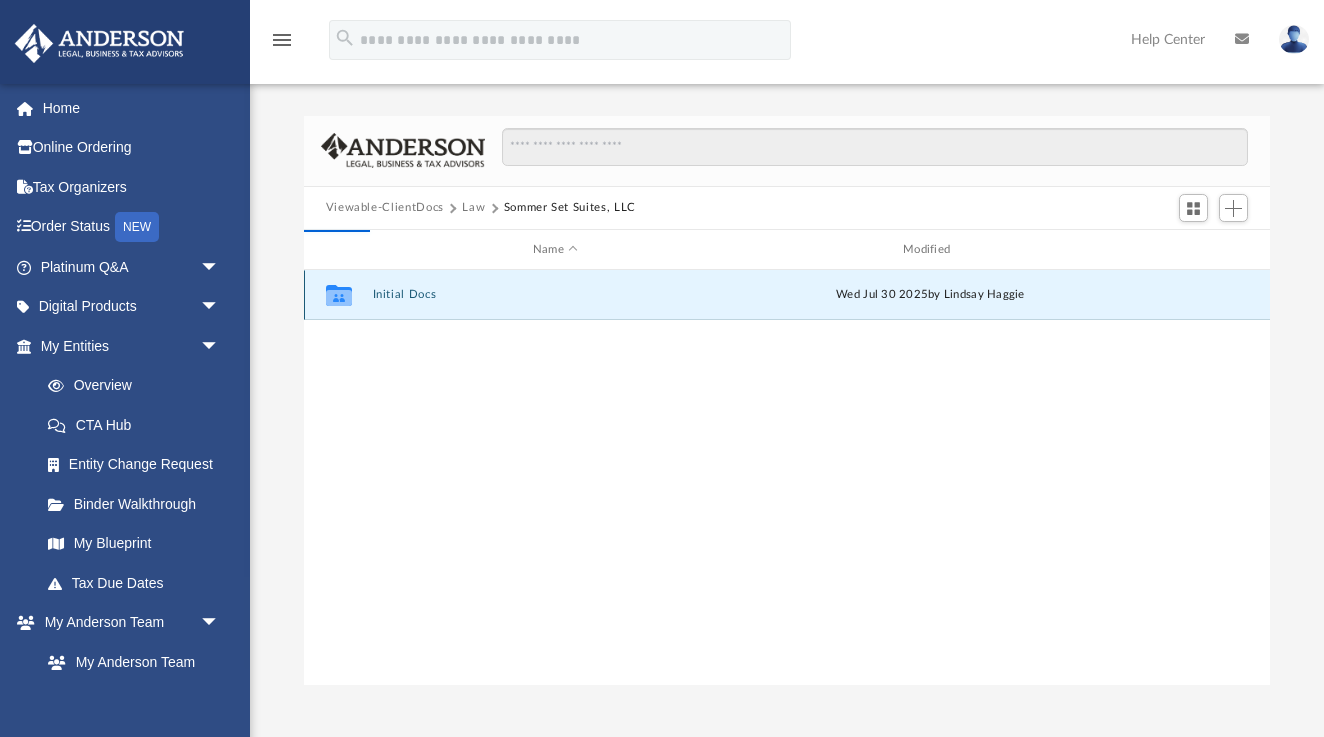 click on "Initial Docs" at bounding box center (555, 295) 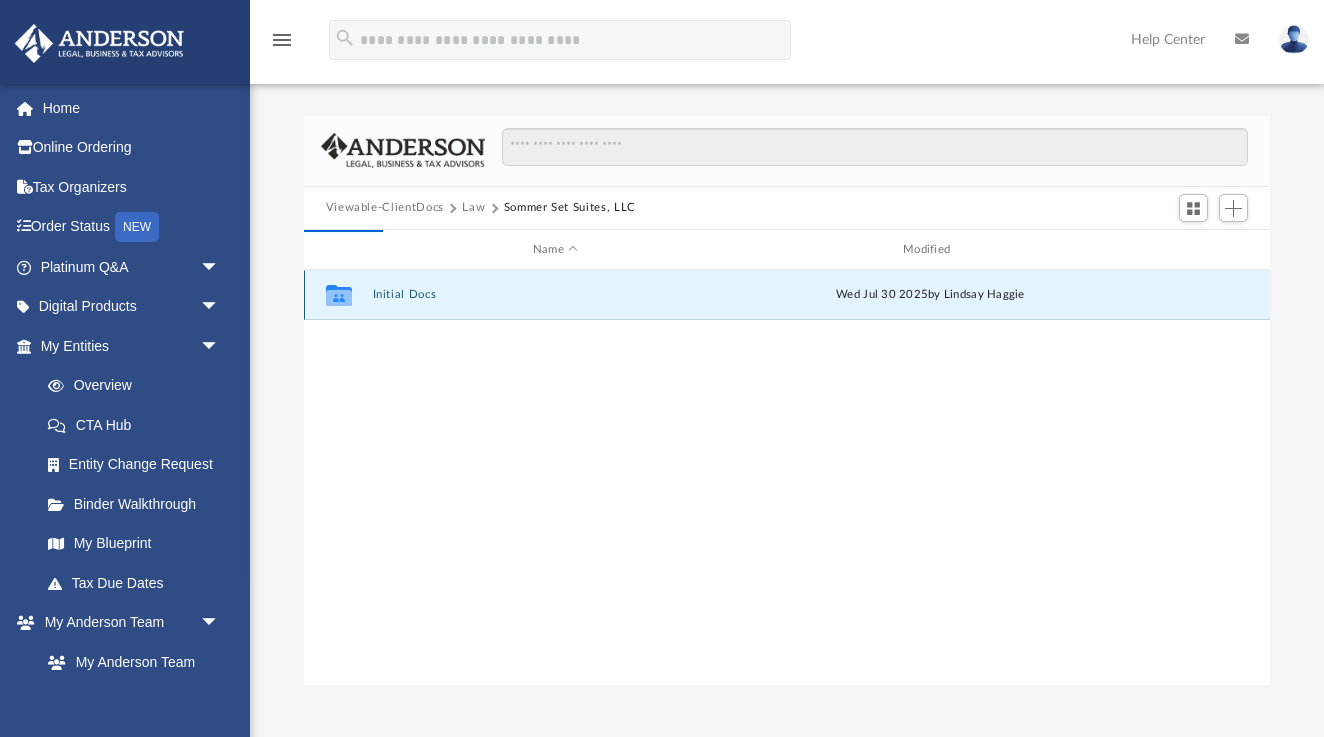 click on "Initial Docs" at bounding box center (555, 295) 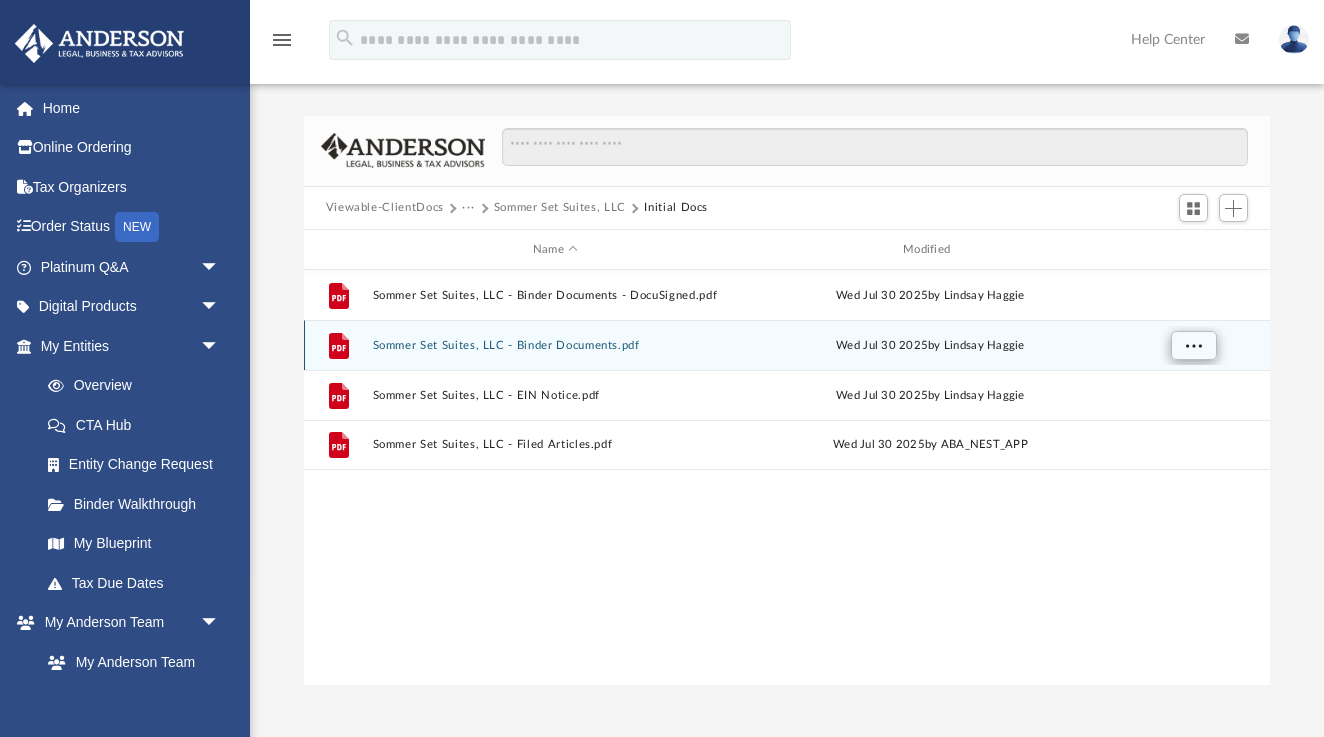 click at bounding box center [1193, 345] 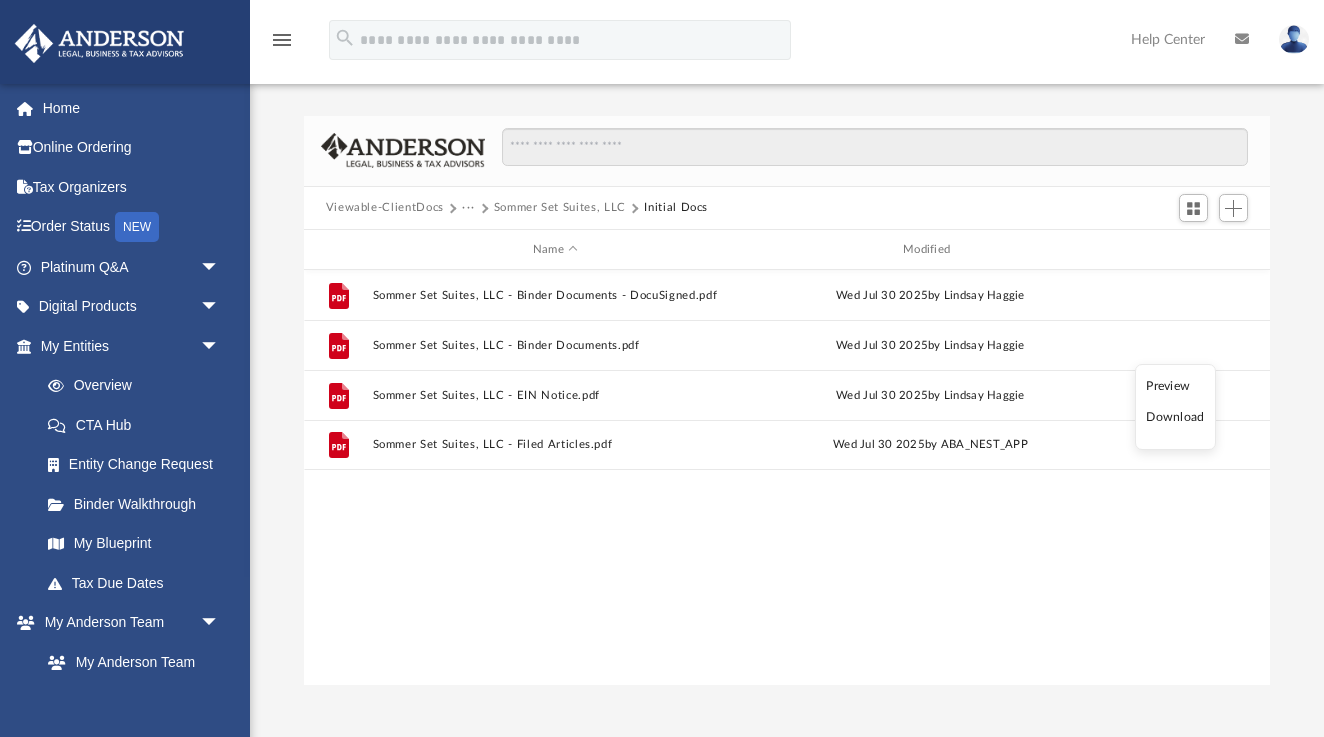 click on "Preview" at bounding box center [1175, 386] 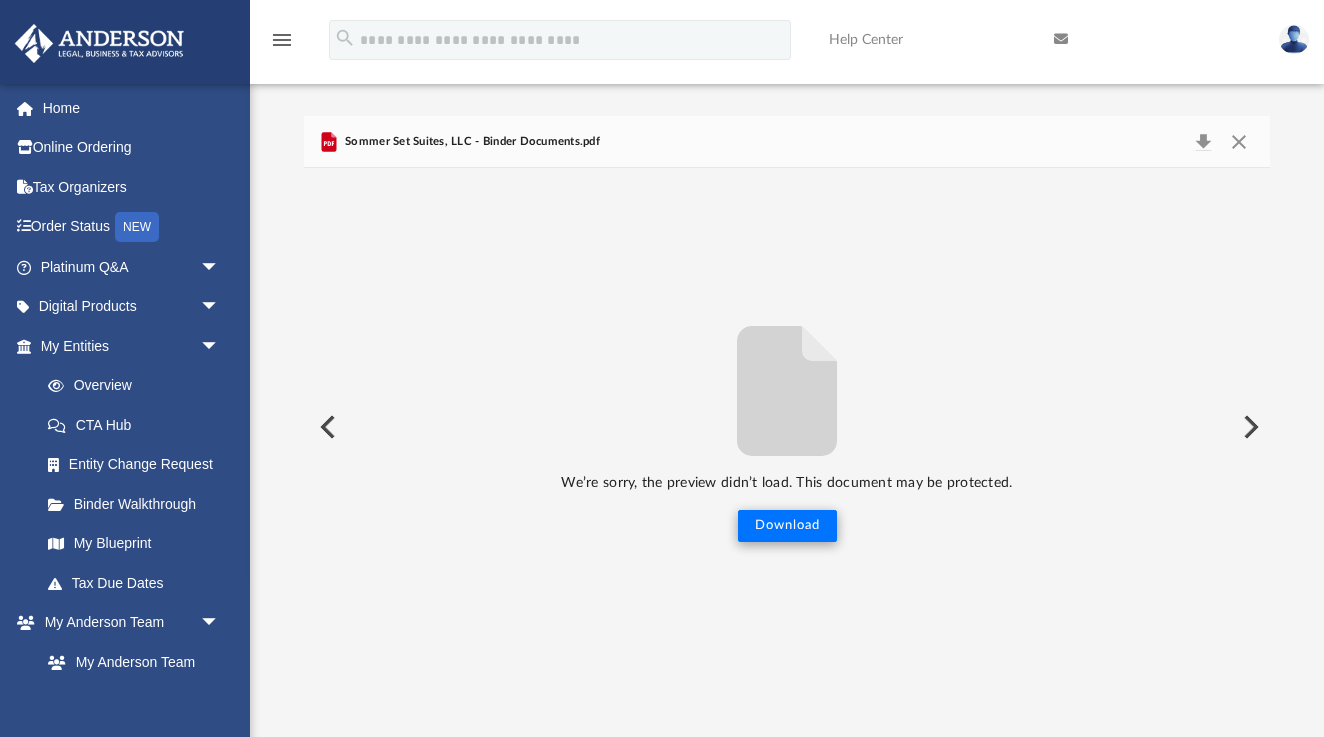 click on "Download" at bounding box center (787, 526) 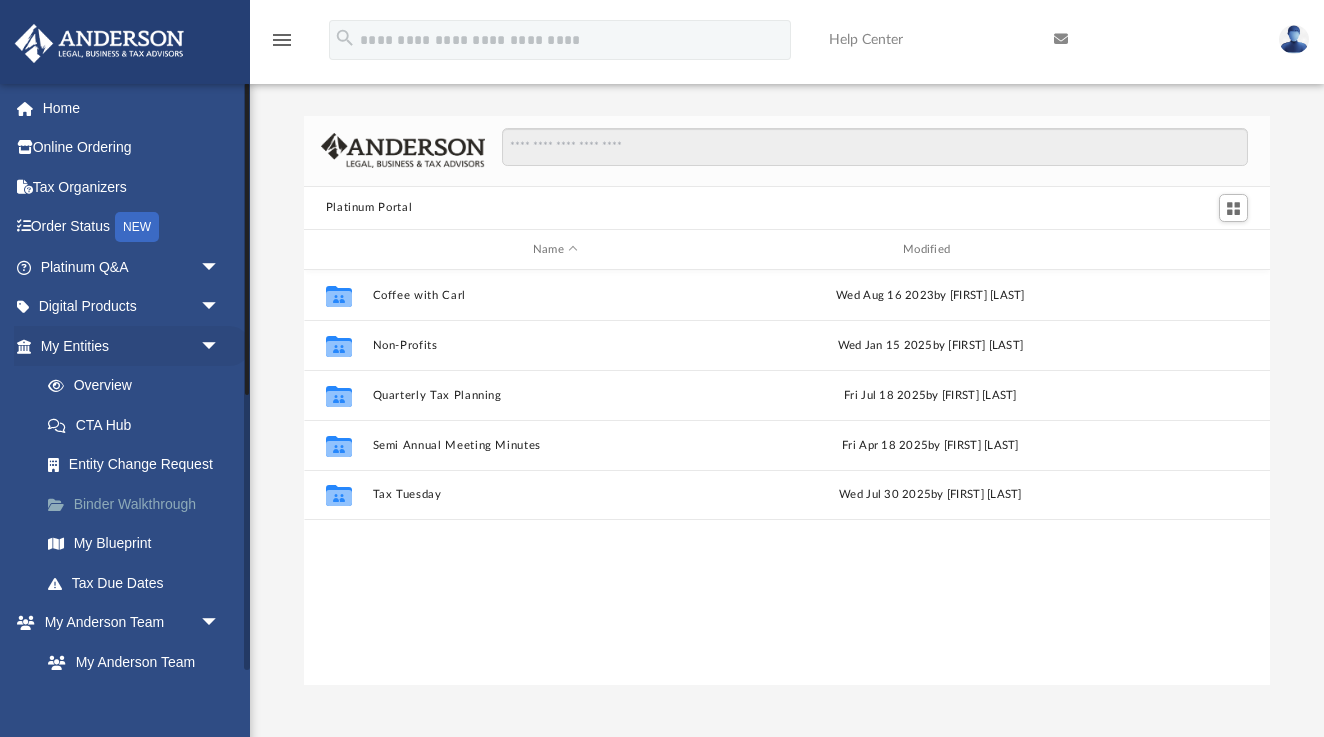 scroll, scrollTop: 1, scrollLeft: 1, axis: both 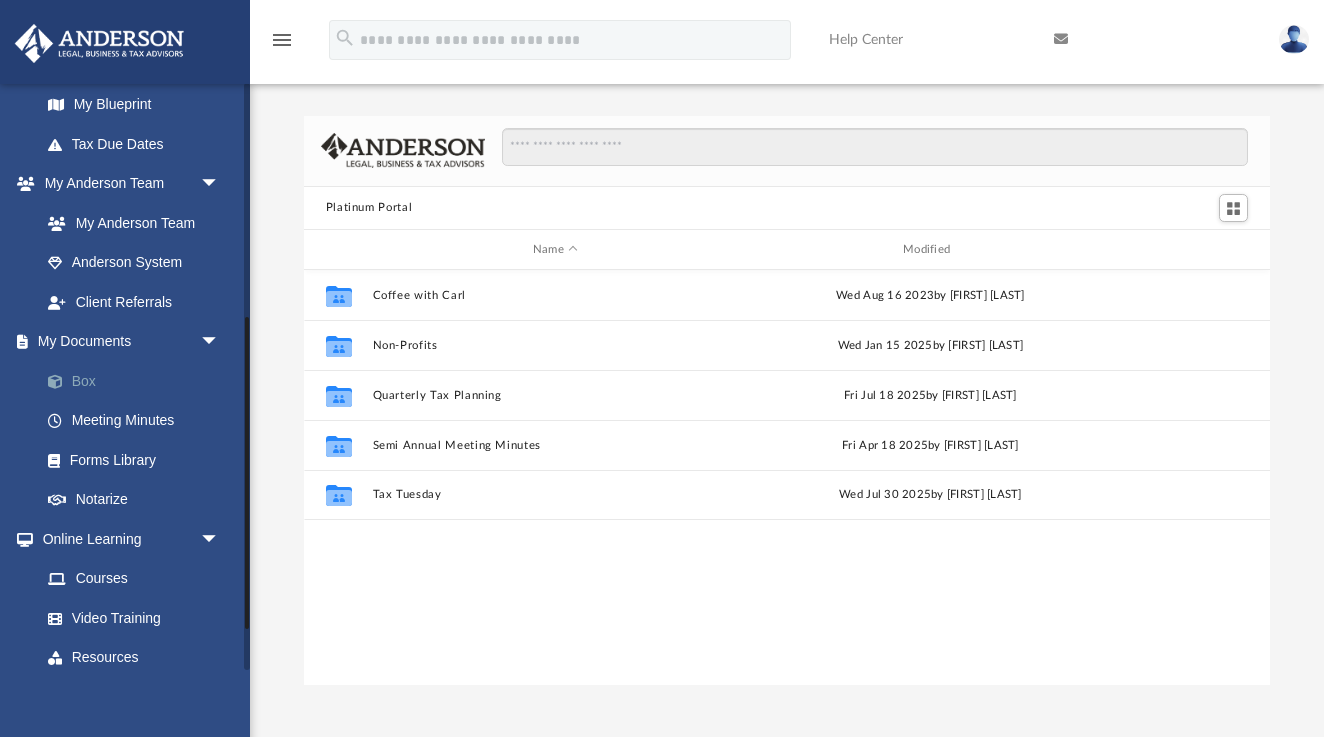 click on "Box" at bounding box center [139, 381] 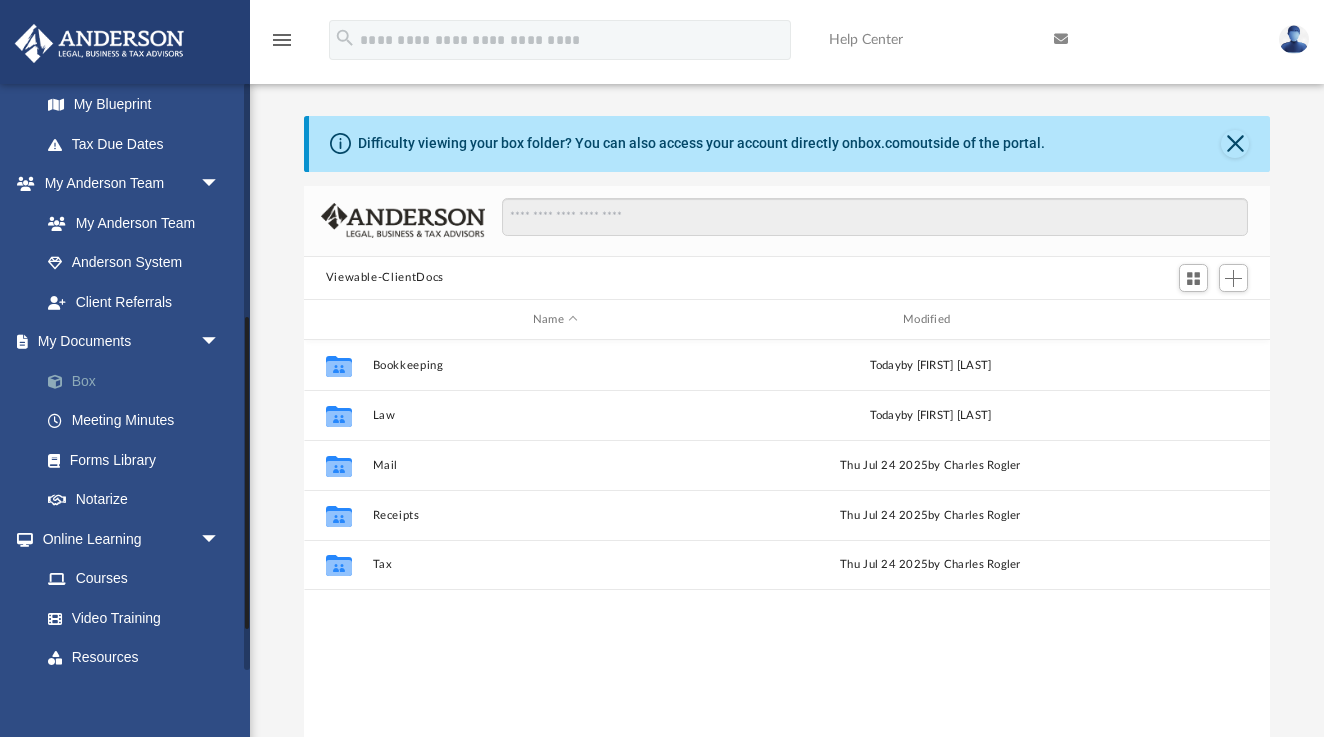 scroll, scrollTop: 1, scrollLeft: 1, axis: both 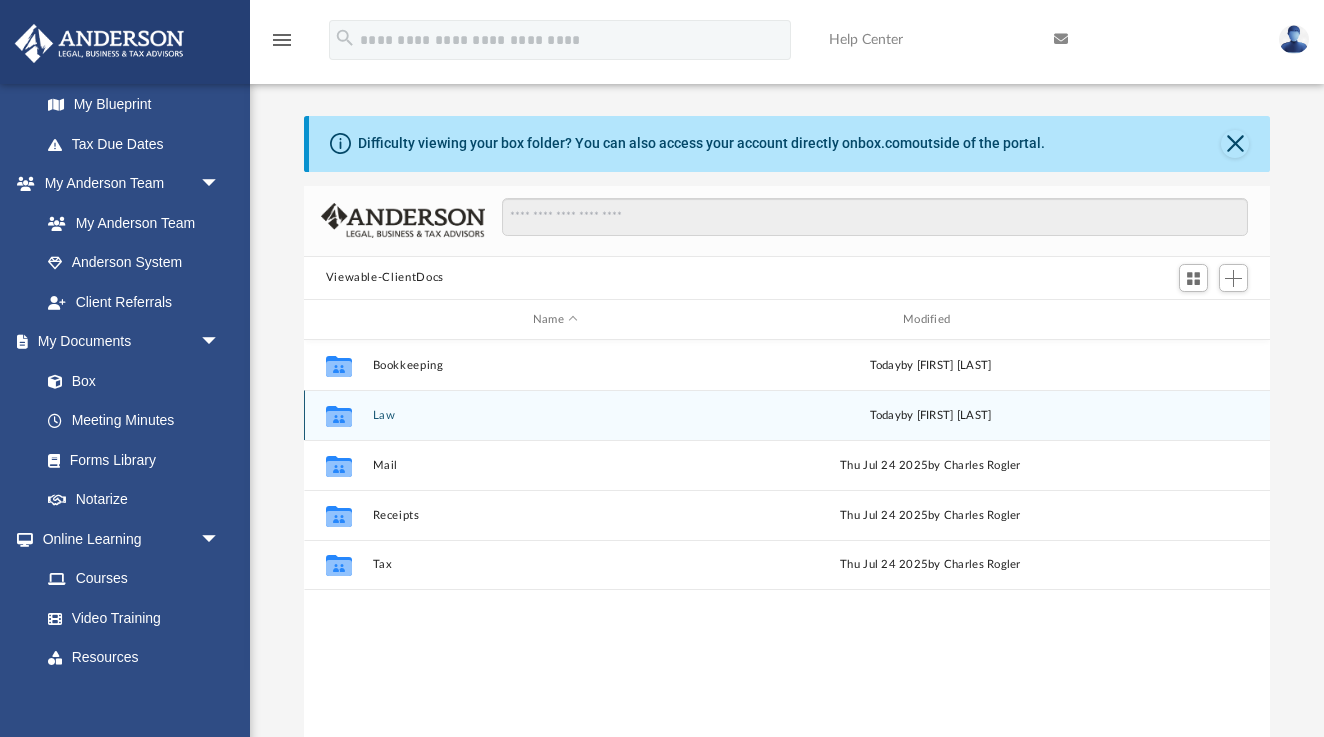 click on "Law" at bounding box center [555, 415] 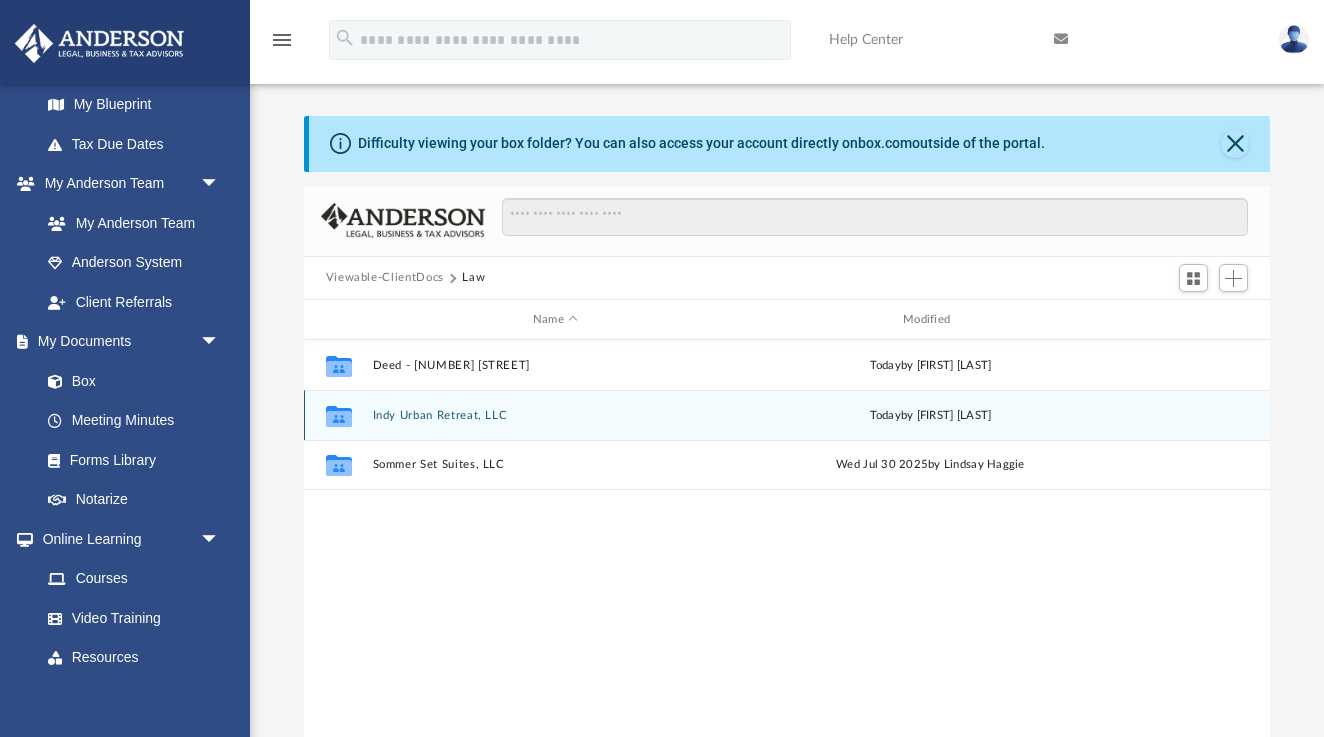 click on "Indy Urban Retreat, LLC" at bounding box center [555, 415] 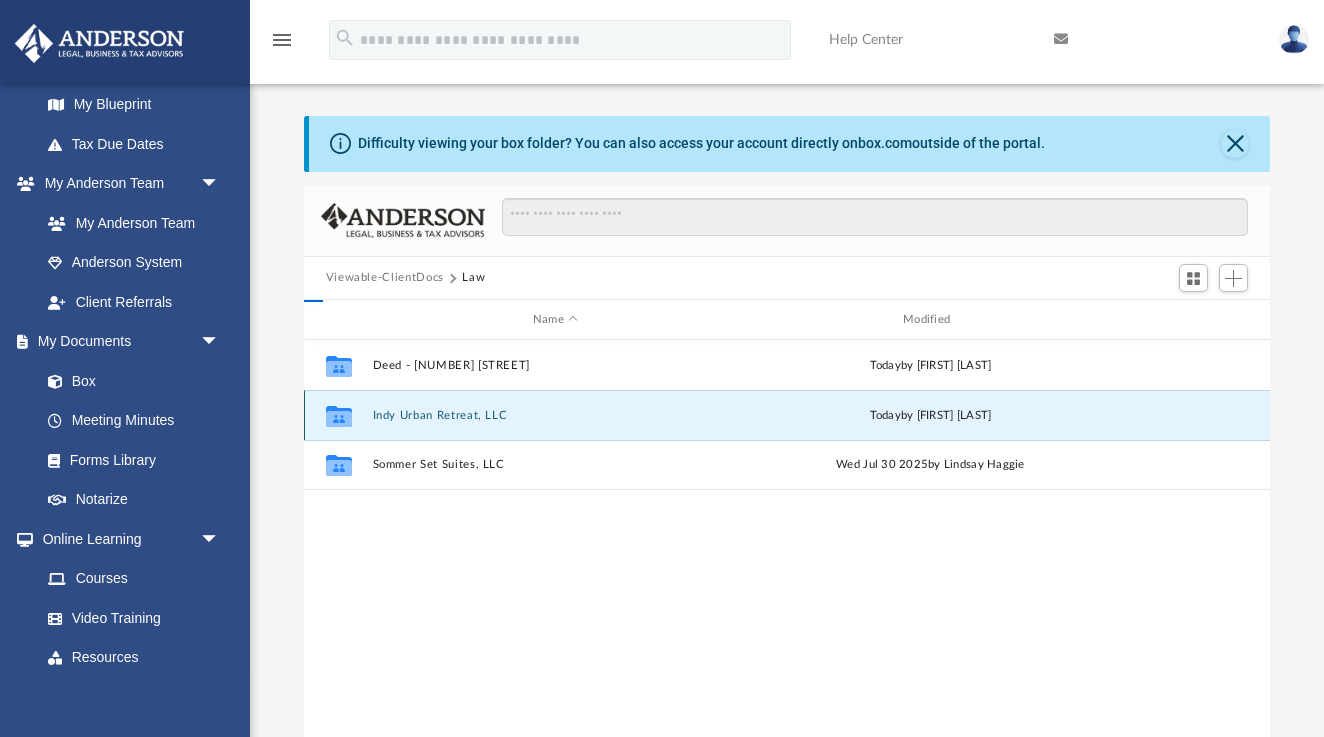 click on "Indy Urban Retreat, LLC" at bounding box center [555, 415] 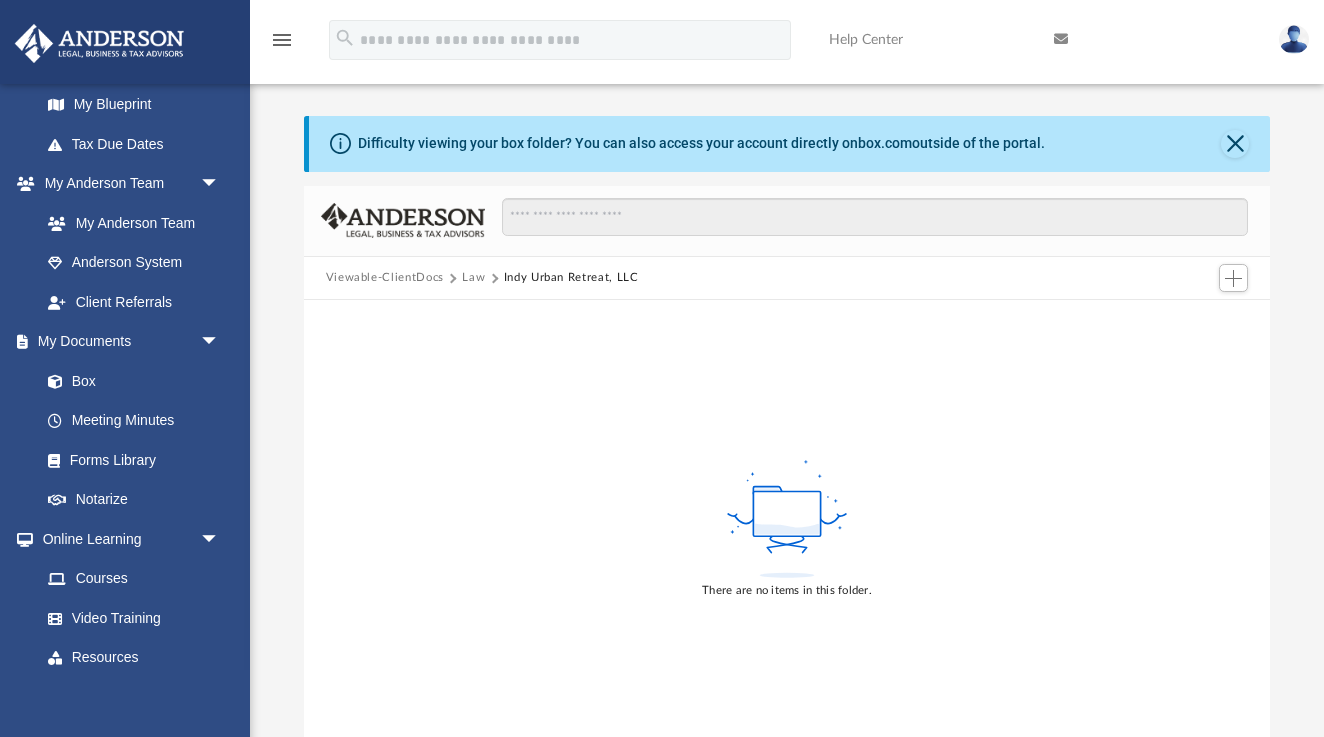 click on "Viewable-ClientDocs" at bounding box center [385, 278] 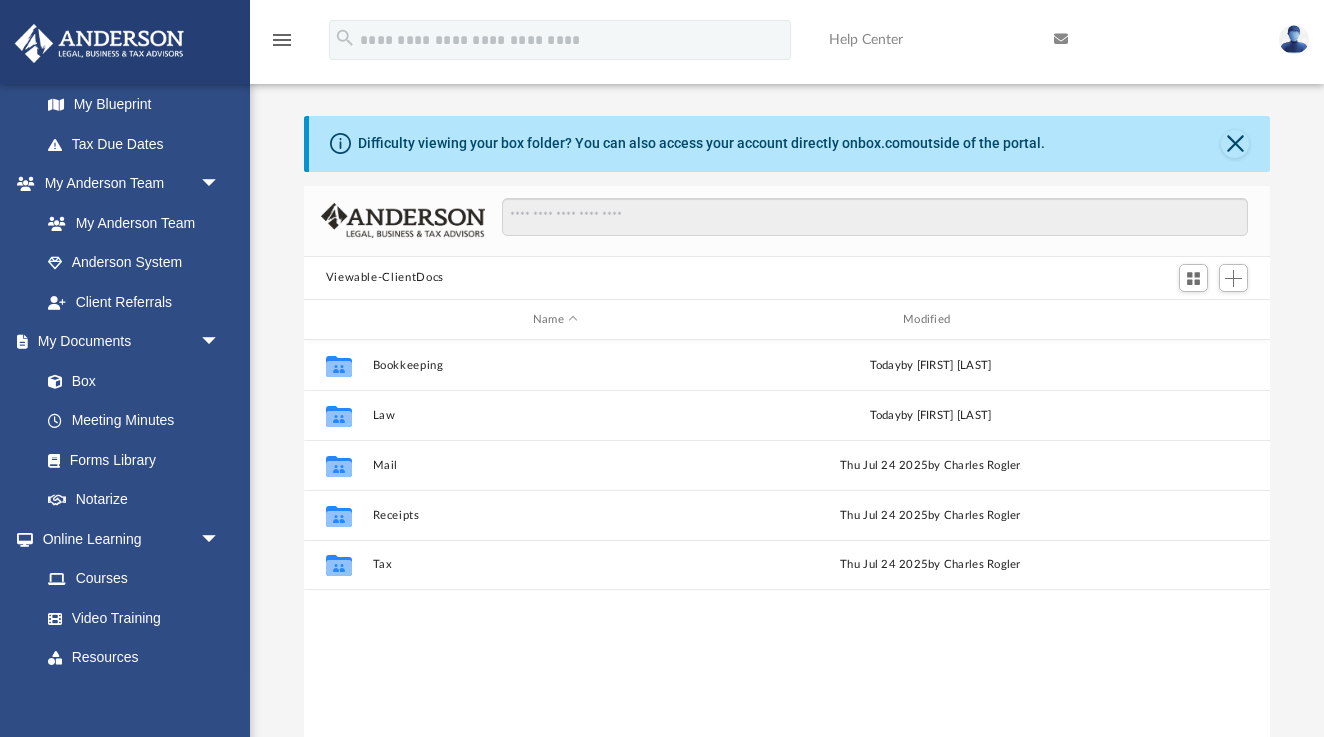 scroll, scrollTop: 1, scrollLeft: 1, axis: both 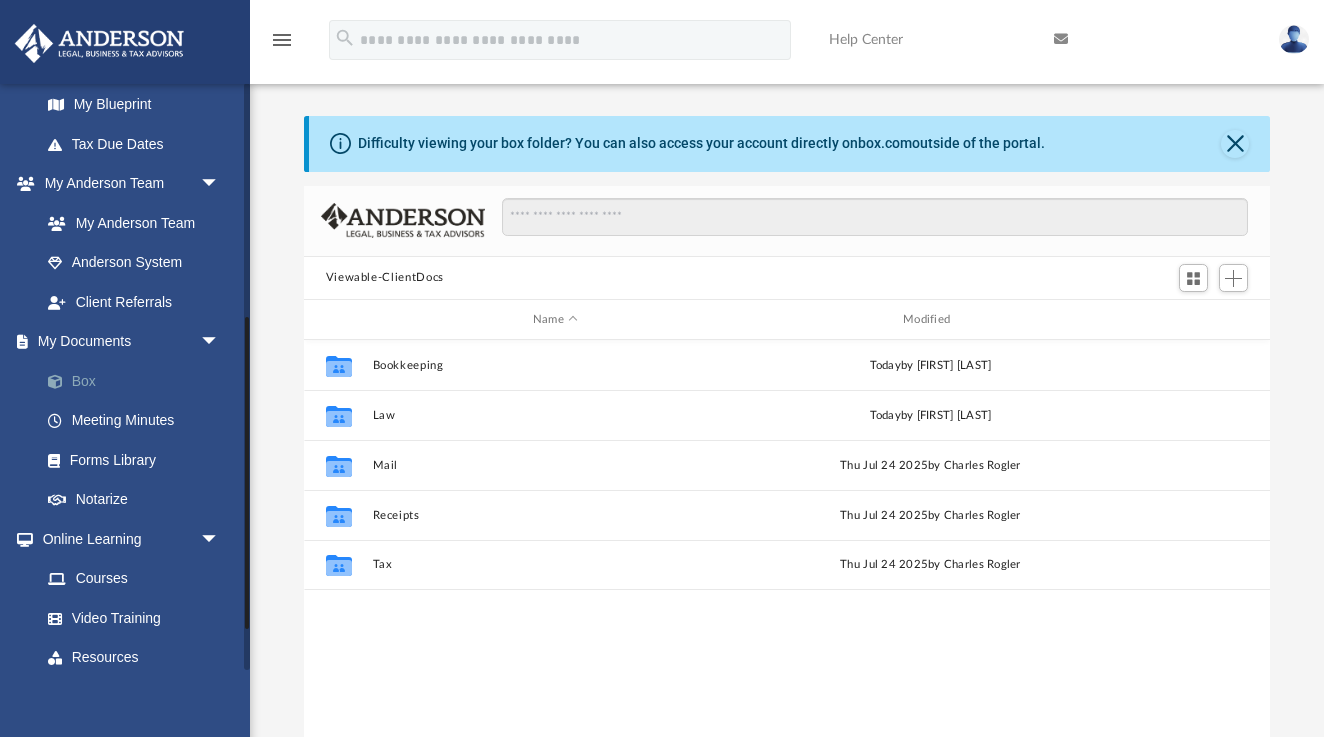 click on "Box" at bounding box center (139, 381) 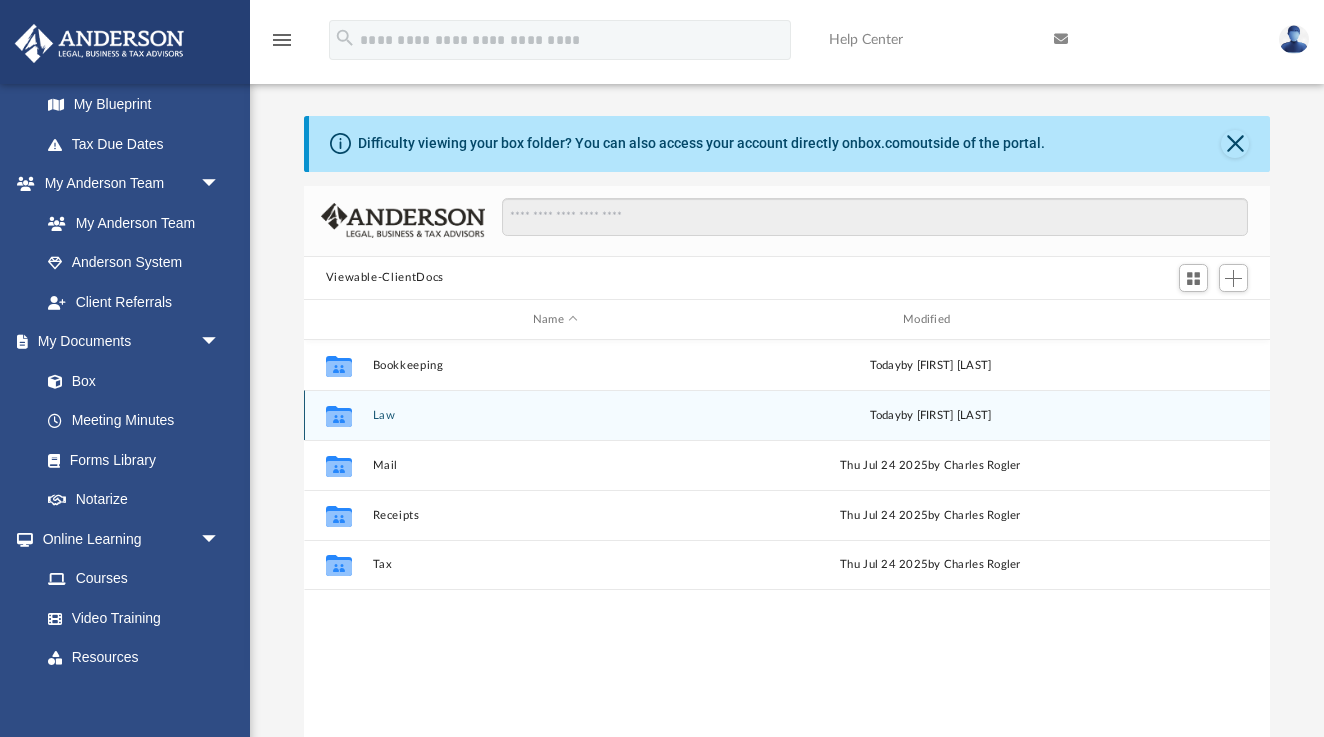 click on "Law" at bounding box center [555, 415] 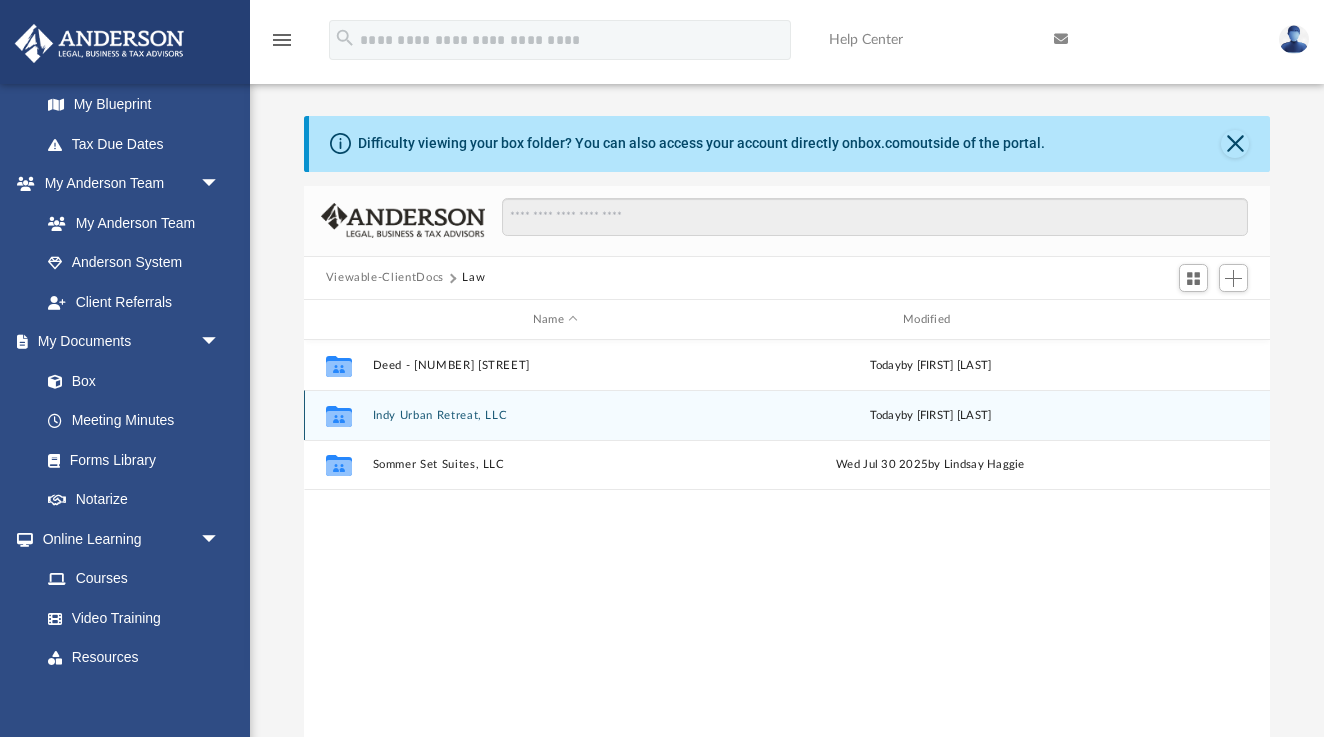 click on "Indy Urban Retreat, LLC" at bounding box center [555, 415] 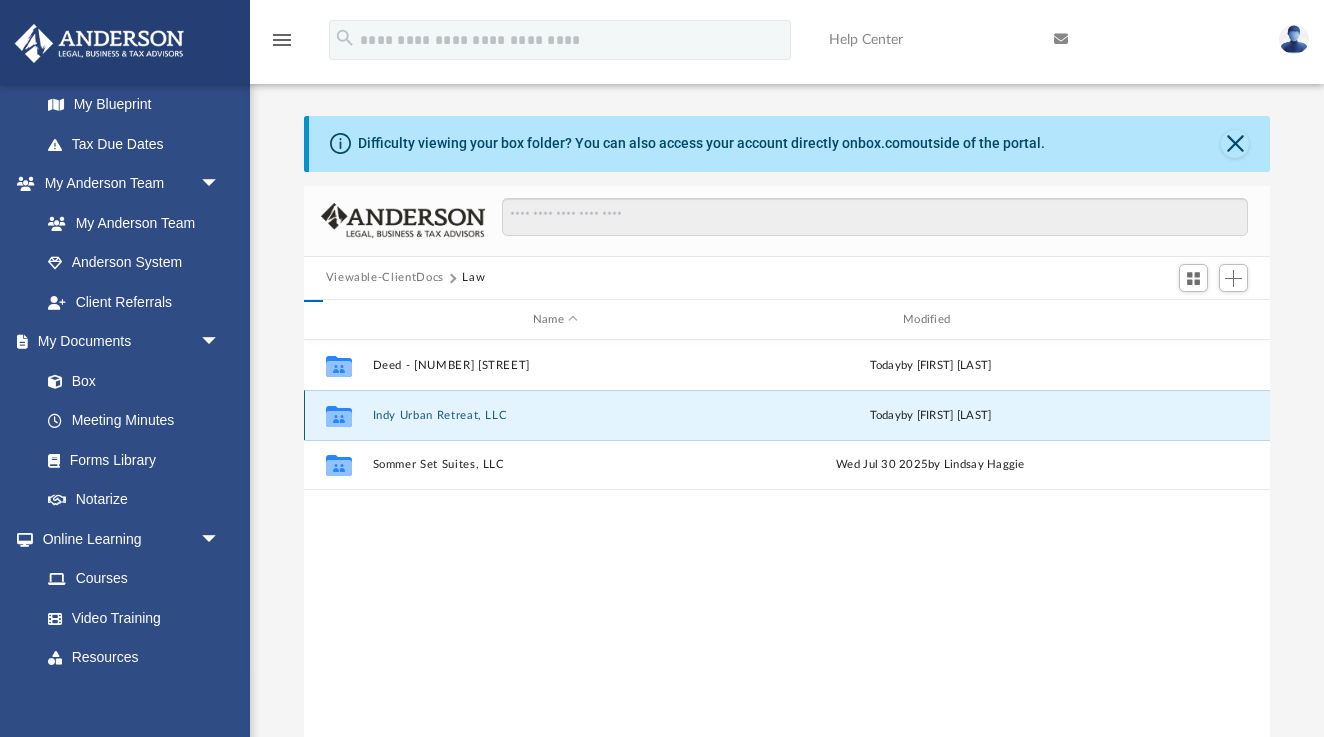 click on "Indy Urban Retreat, LLC" at bounding box center [555, 415] 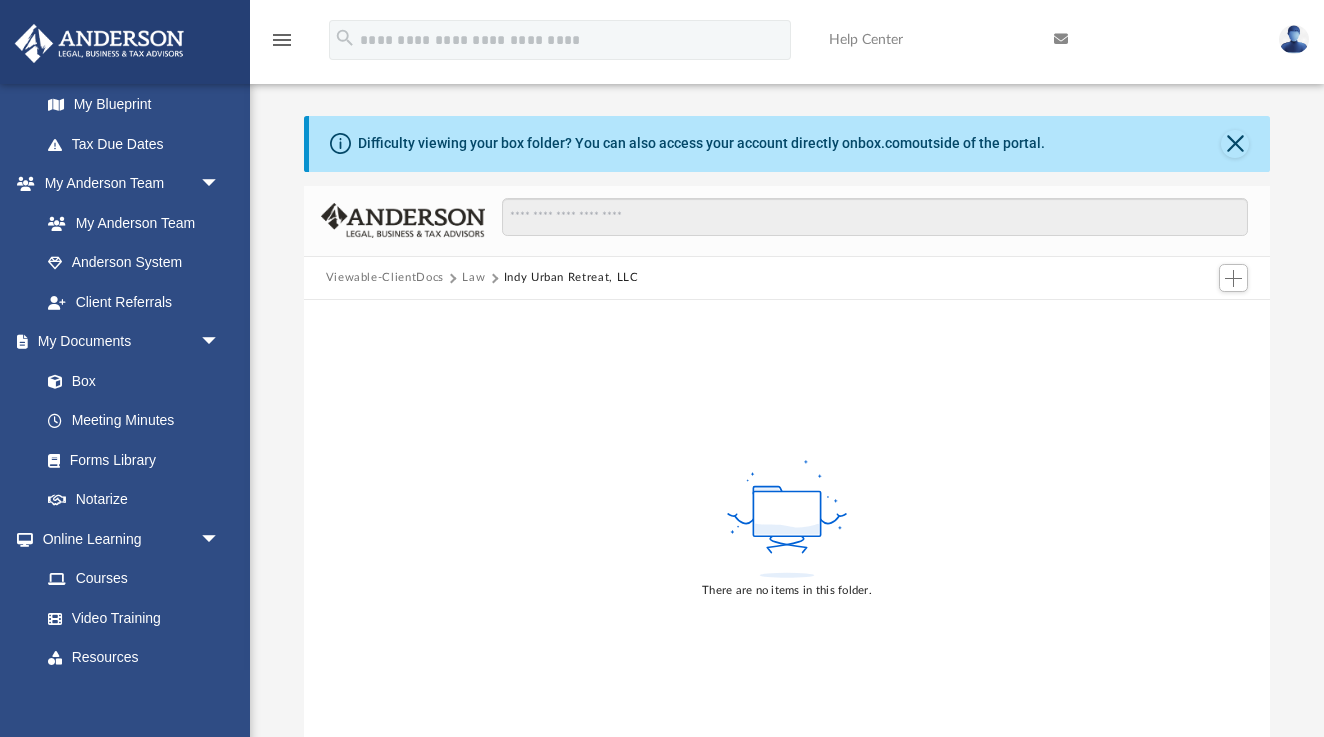 click on "Difficulty viewing your box folder? You can also access your account directly on  box.com  outside of the portal." at bounding box center [790, 144] 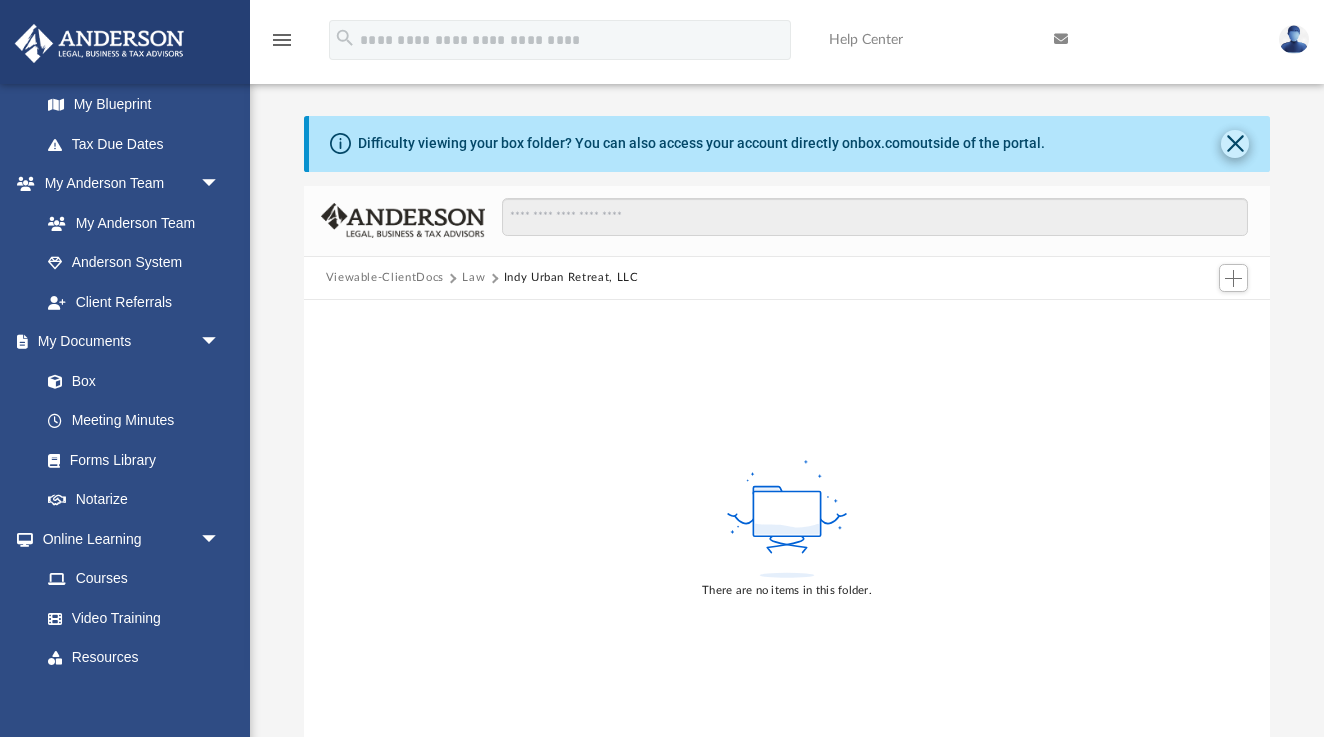 click 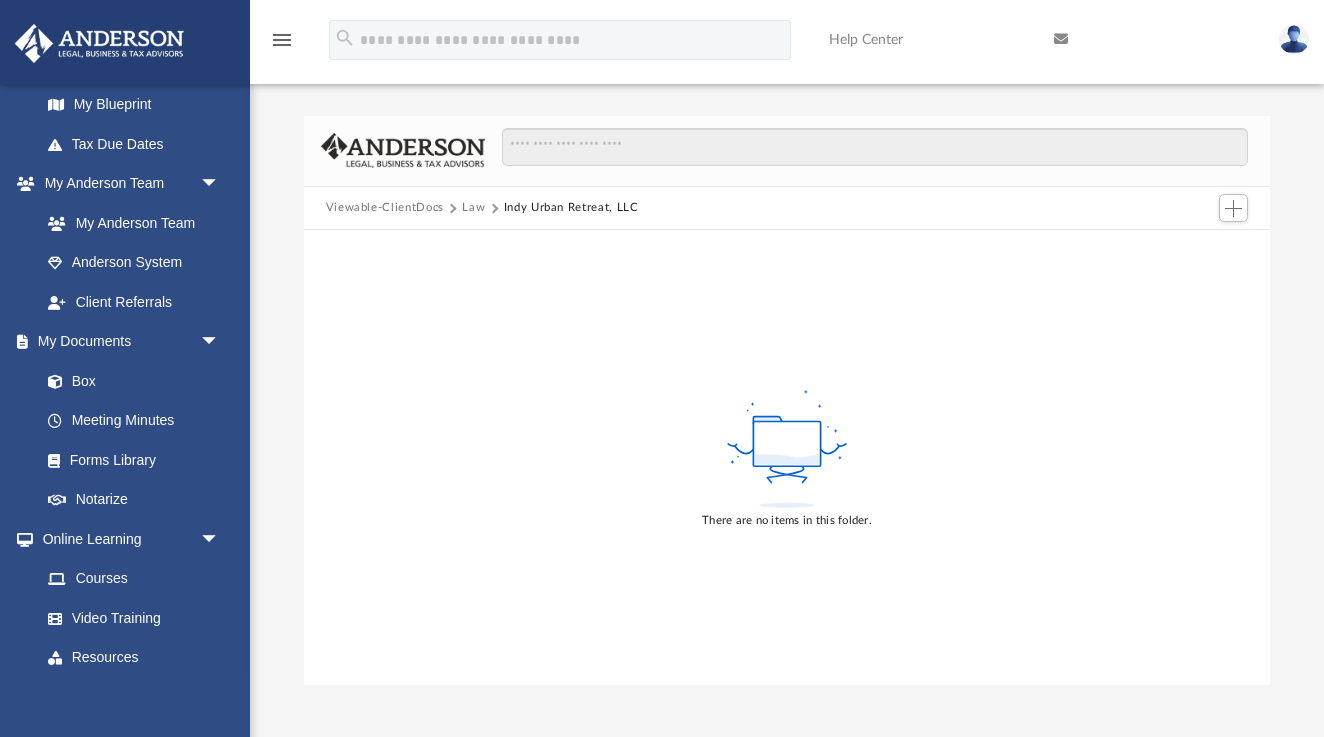 click on "Law" at bounding box center (473, 208) 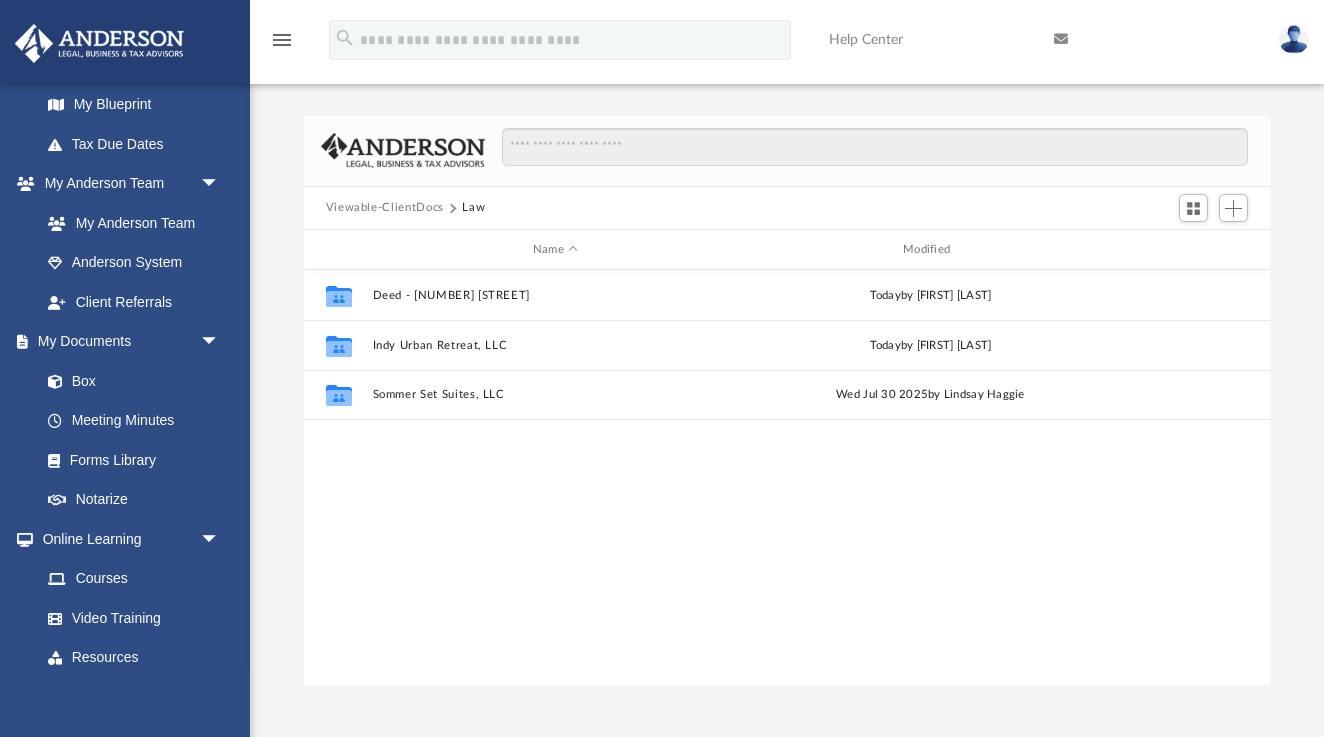 scroll, scrollTop: 1, scrollLeft: 1, axis: both 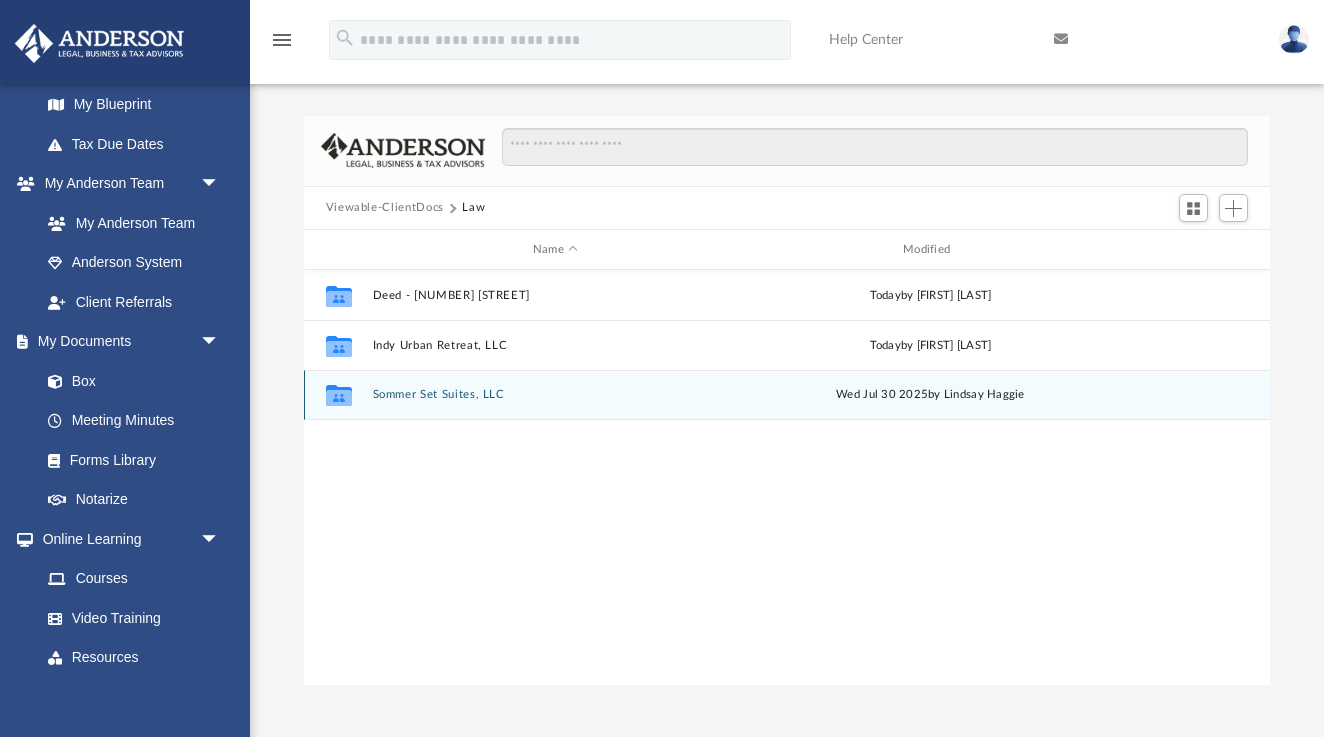 click on "Sommer Set Suites, LLC" at bounding box center [555, 395] 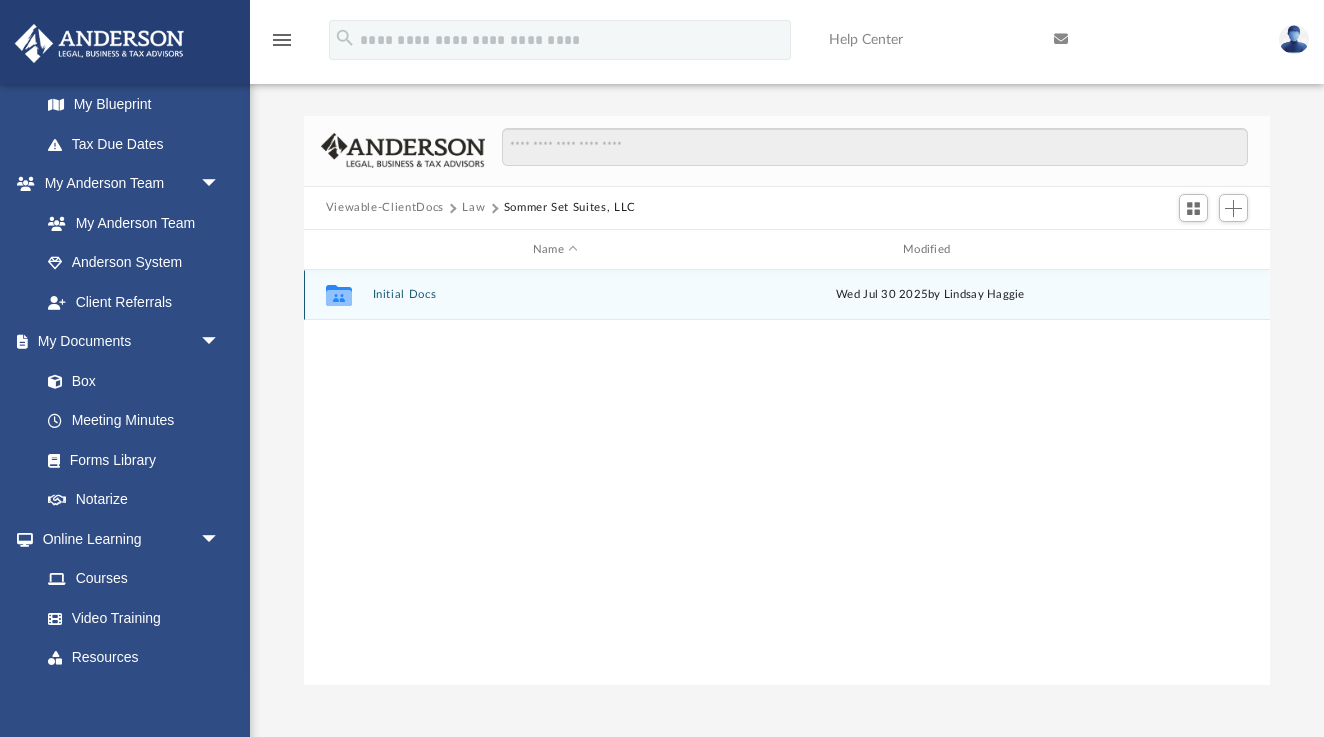 click on "Collaborated Folder Initial Docs Wed Jul 30 2025  by Lindsay Haggie" at bounding box center [787, 295] 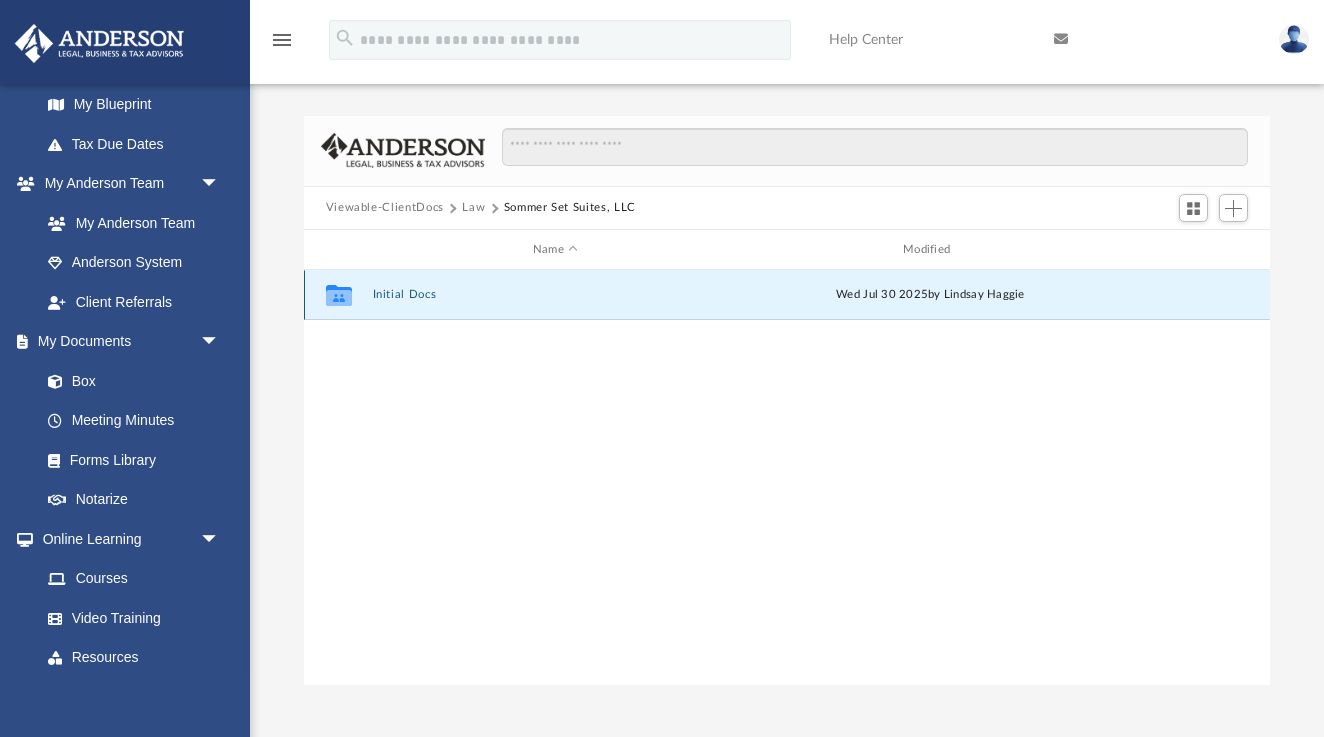 click on "Collaborated Folder Initial Docs Wed Jul 30 2025  by Lindsay Haggie" at bounding box center [787, 295] 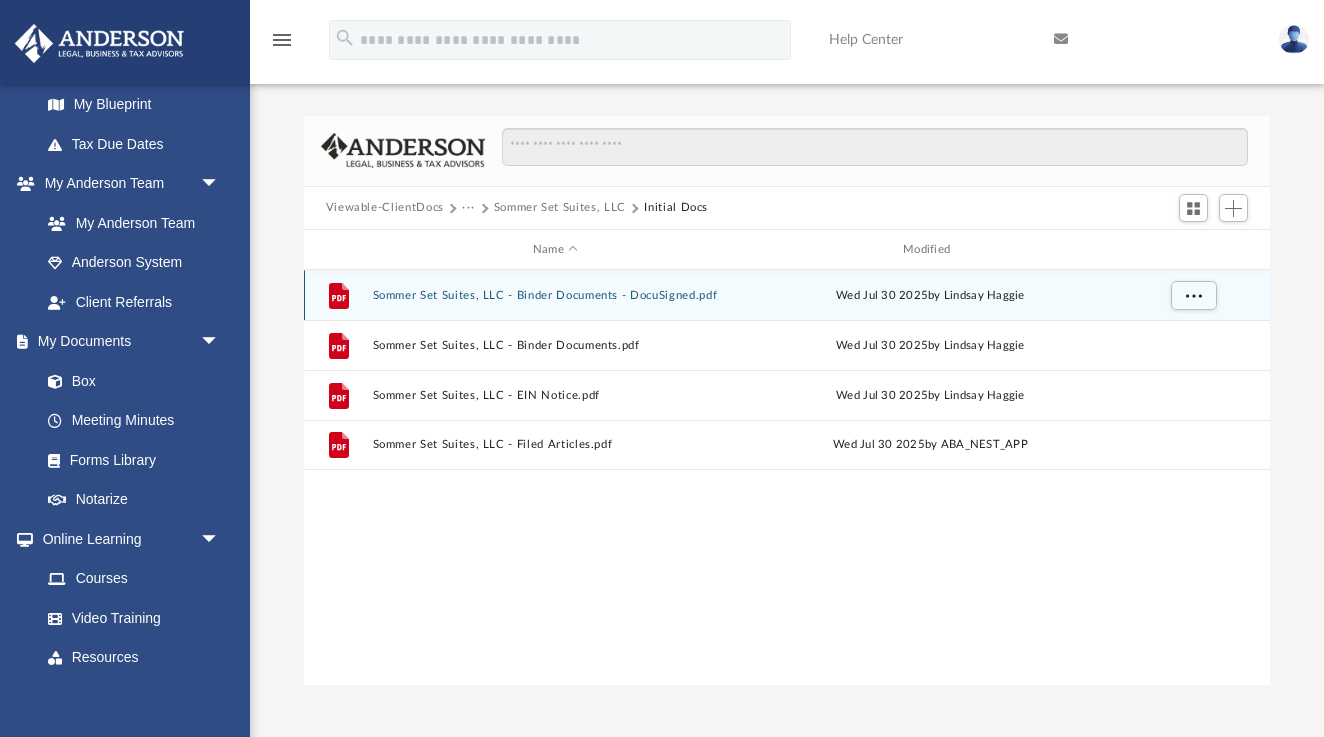 click on "Sommer Set Suites, LLC - Binder Documents - DocuSigned.pdf" at bounding box center (555, 295) 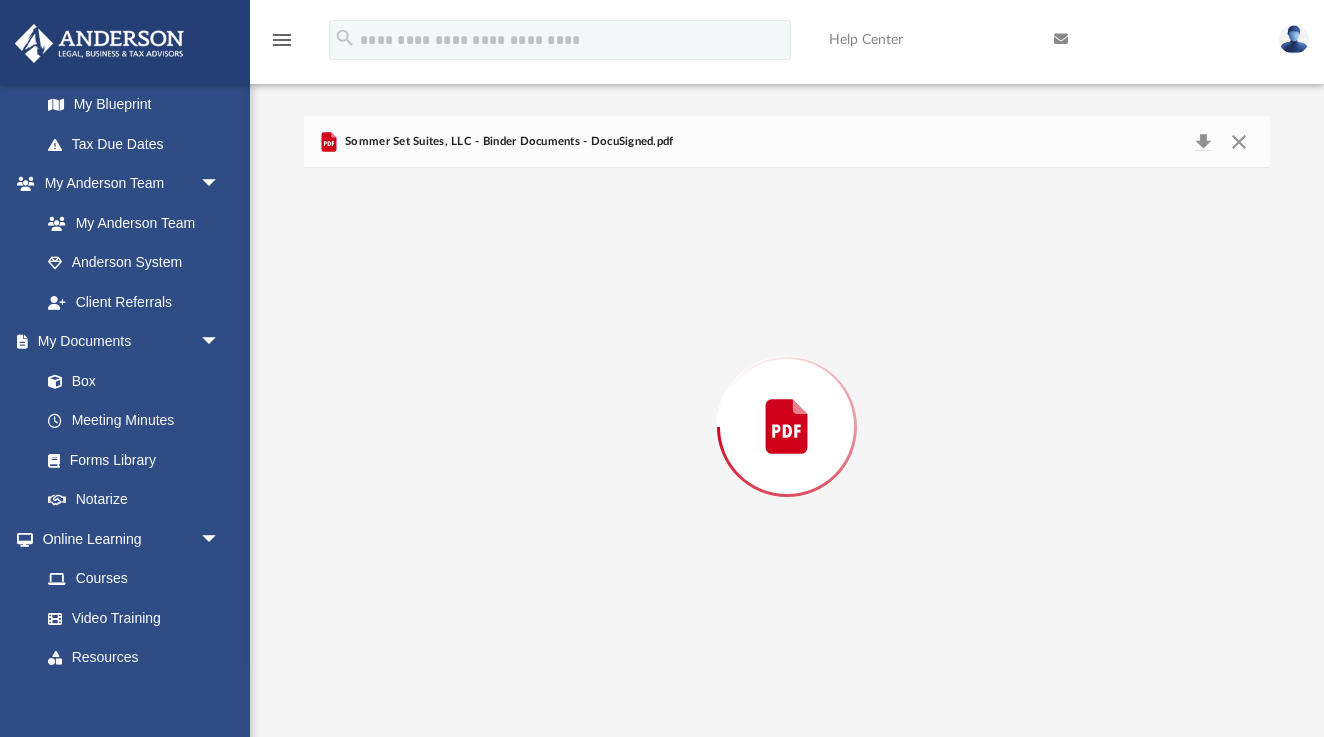 click at bounding box center (787, 426) 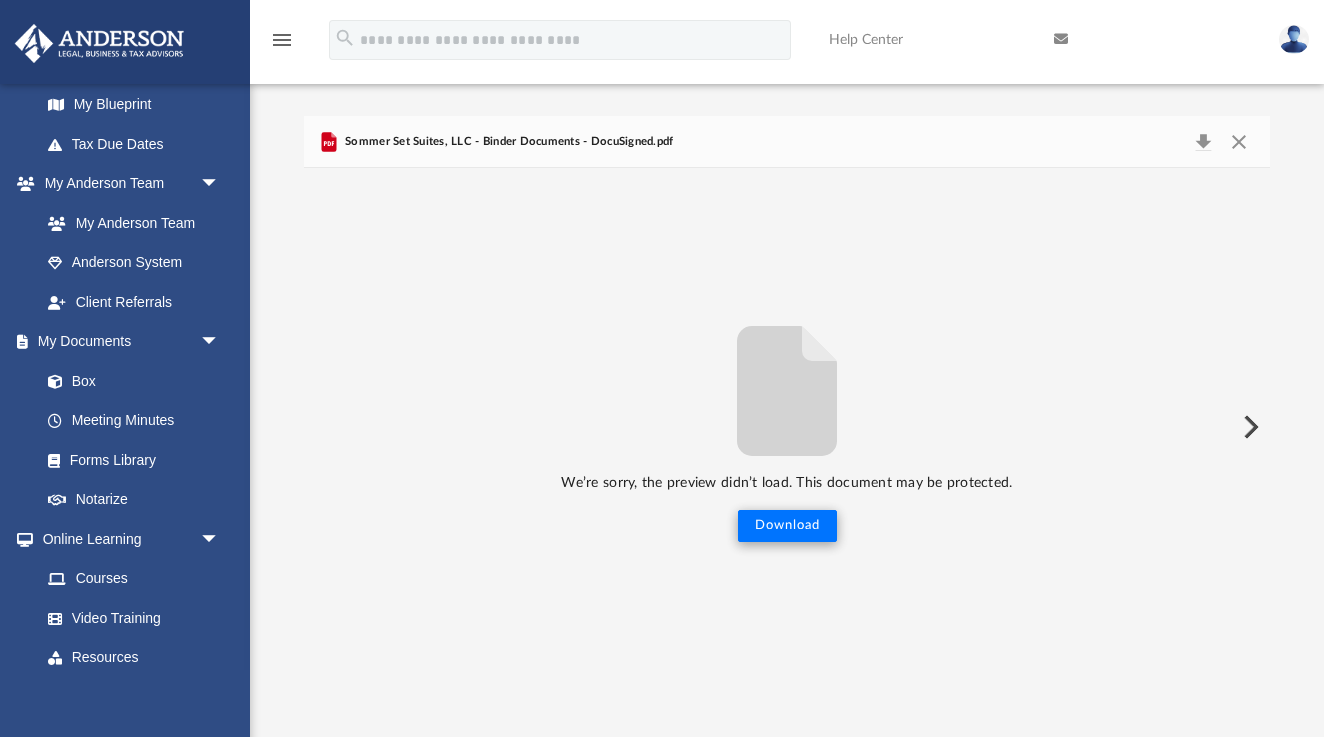 click on "Download" at bounding box center (787, 526) 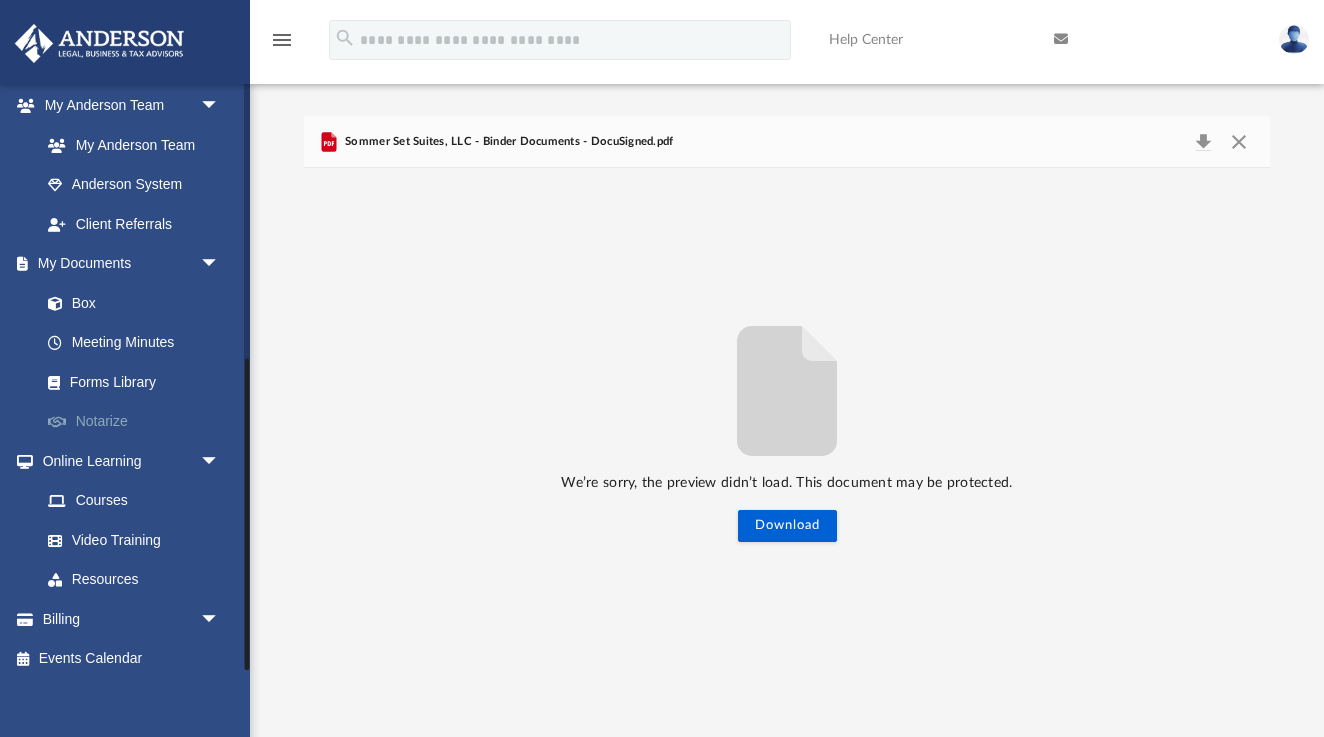 scroll, scrollTop: 516, scrollLeft: 0, axis: vertical 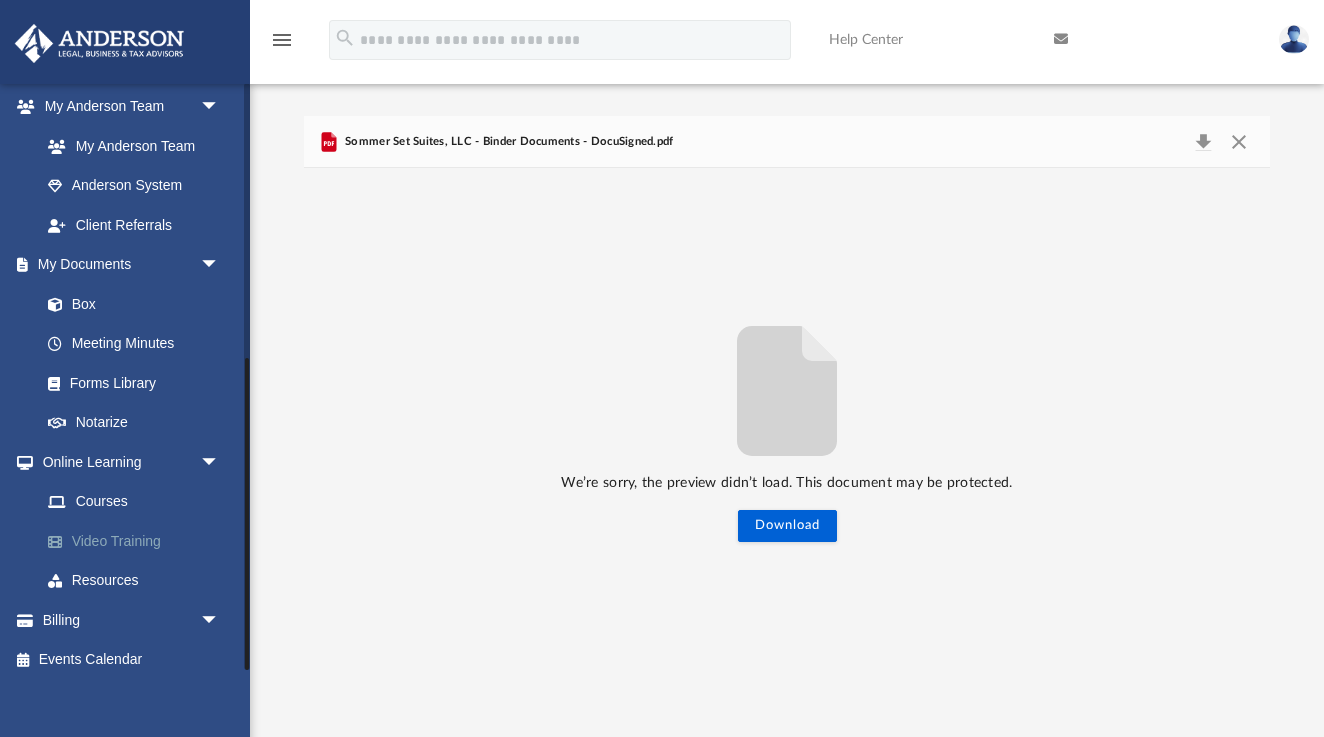 click on "Video Training" at bounding box center (139, 541) 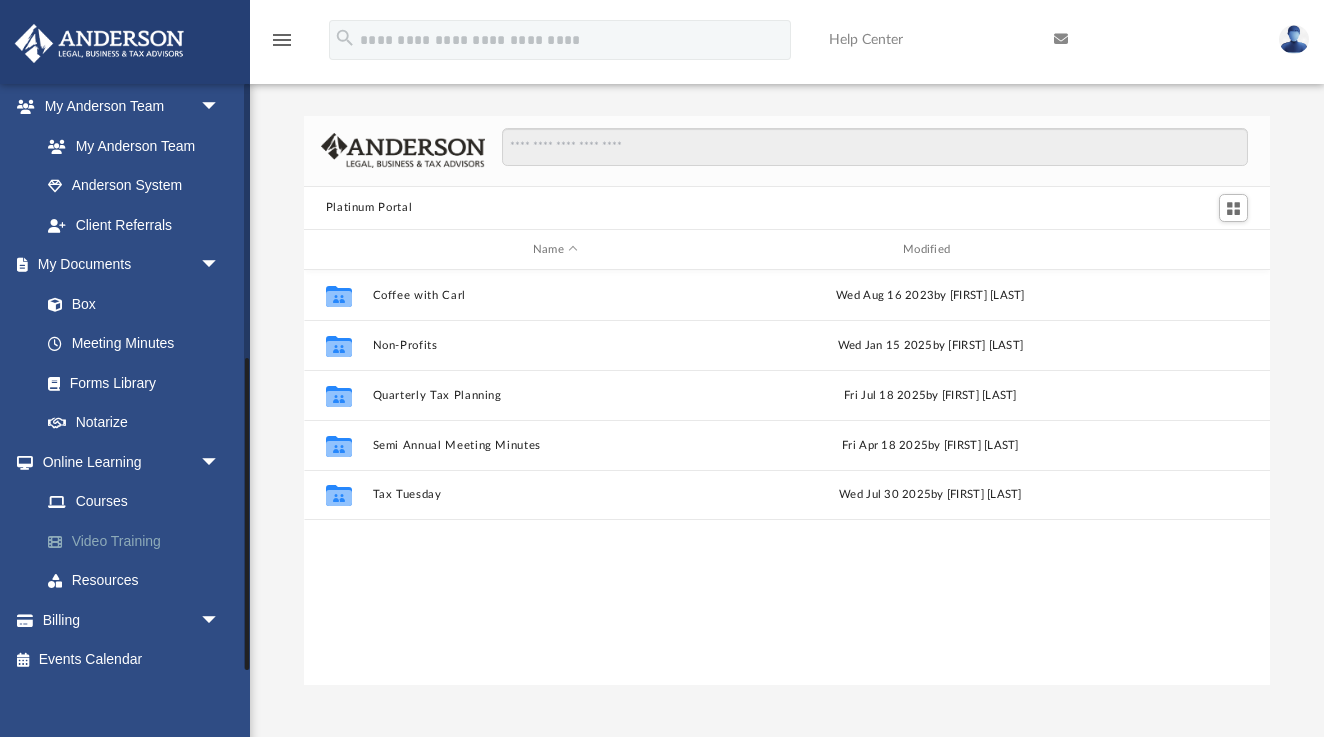 scroll, scrollTop: 1, scrollLeft: 1, axis: both 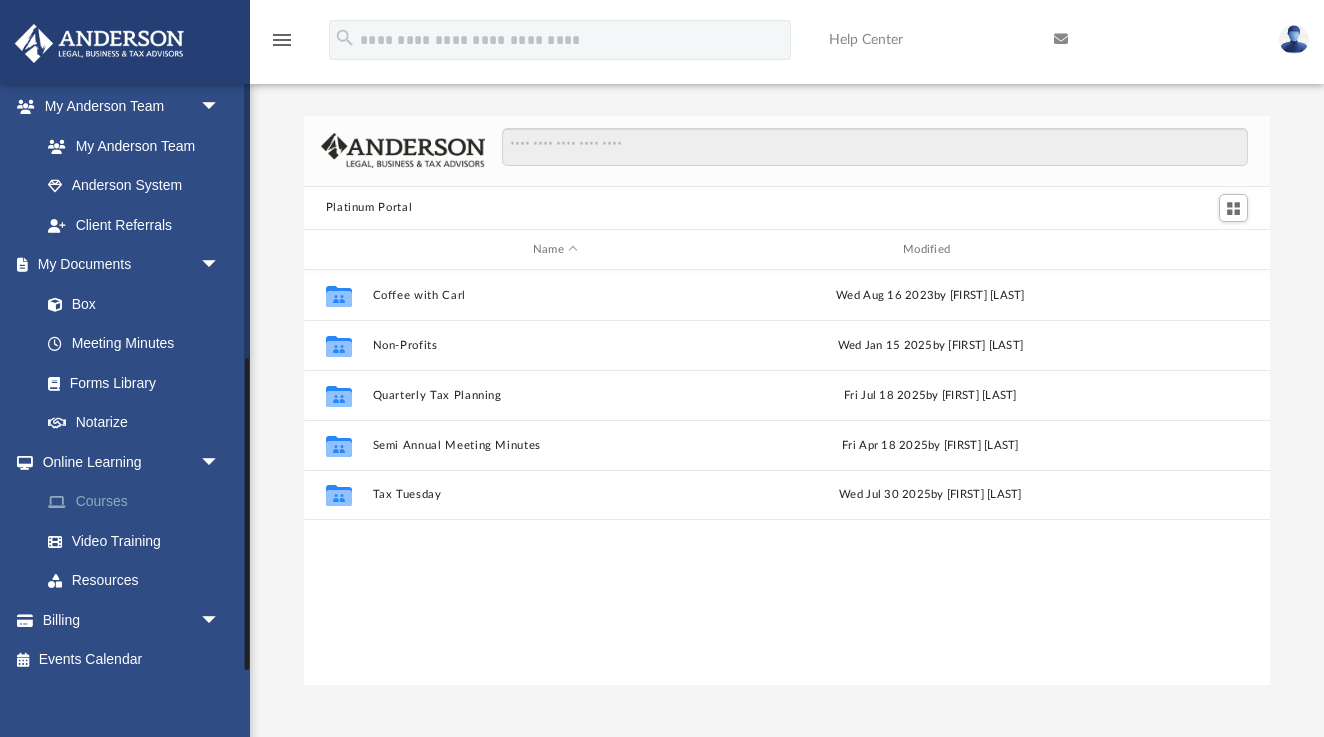 click on "Courses" at bounding box center [139, 502] 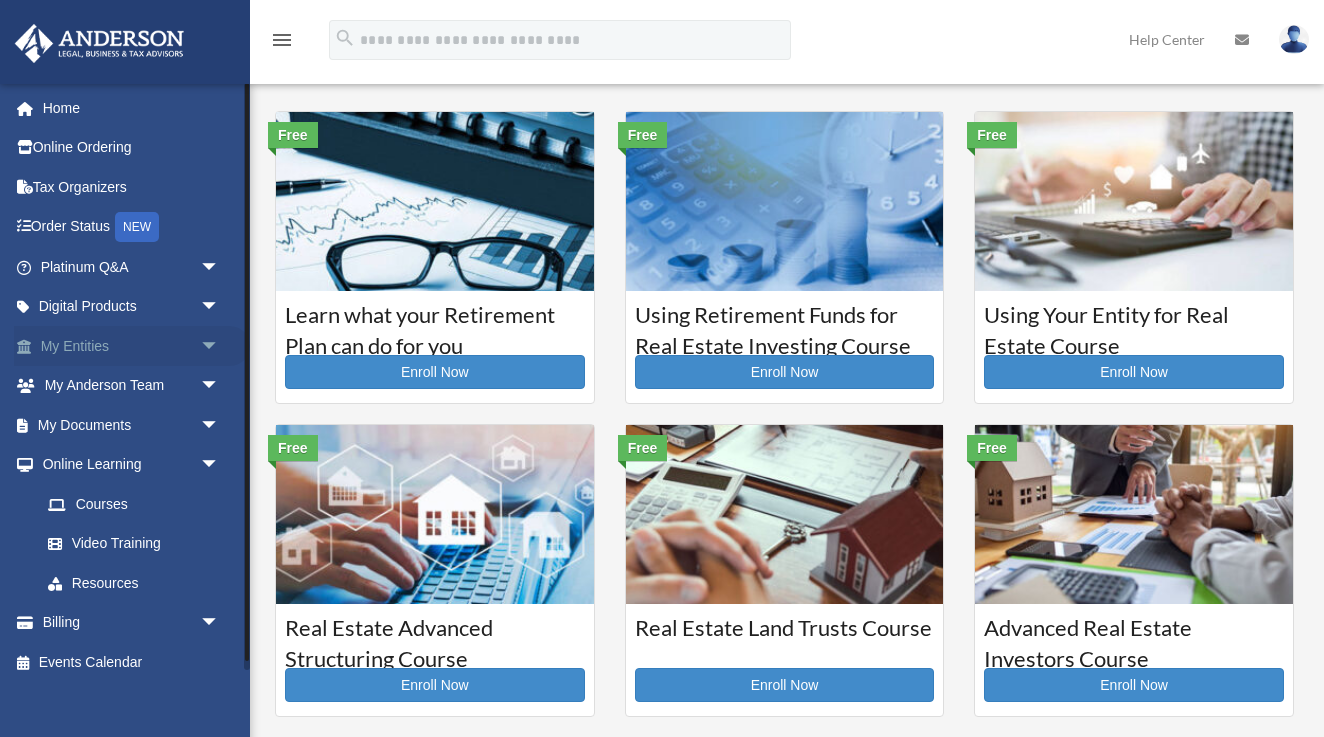 scroll, scrollTop: 0, scrollLeft: 0, axis: both 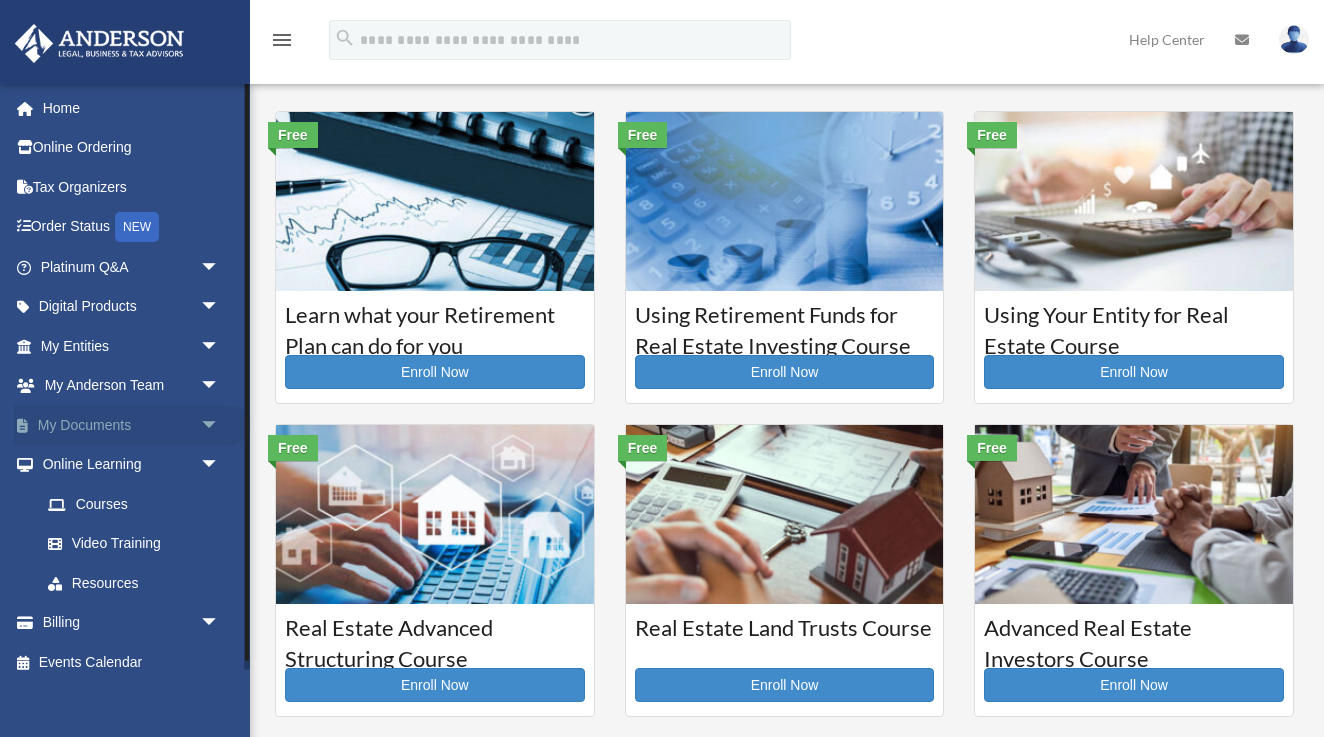 click on "My Documents arrow_drop_down" at bounding box center (132, 425) 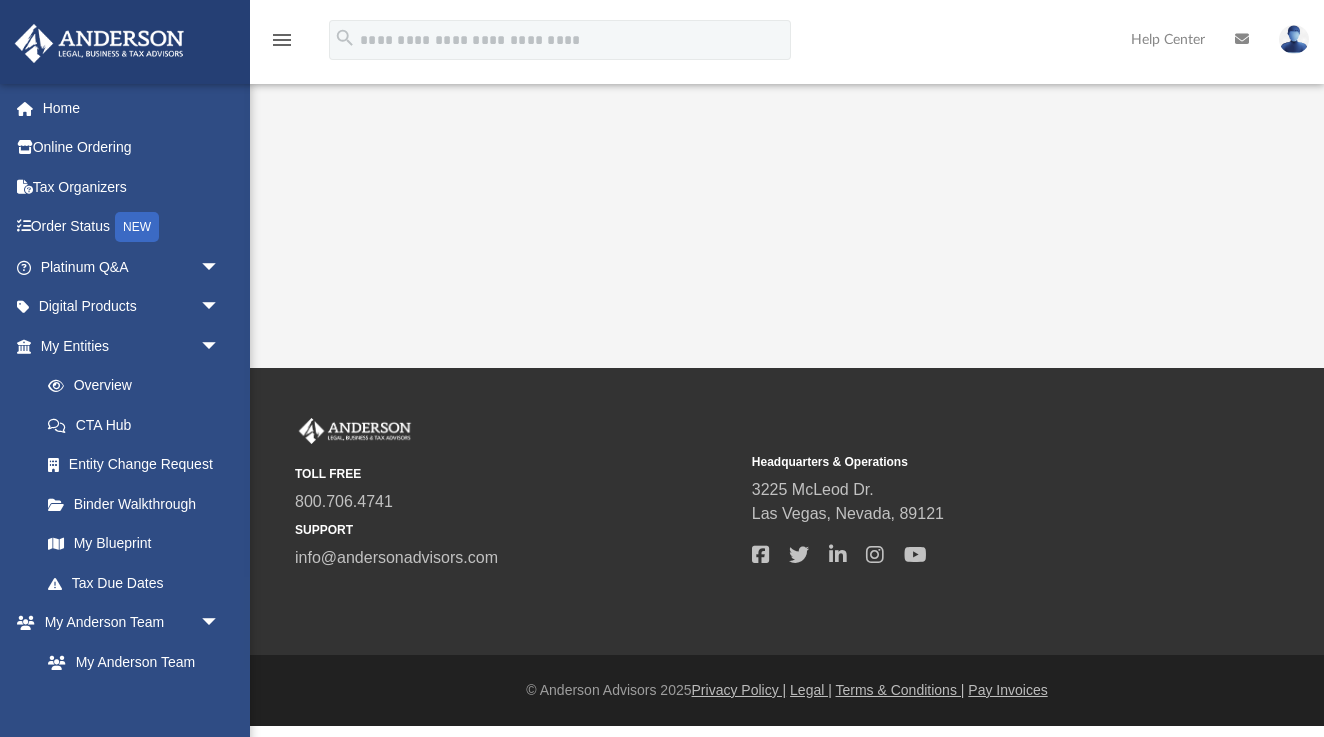 scroll, scrollTop: 0, scrollLeft: 0, axis: both 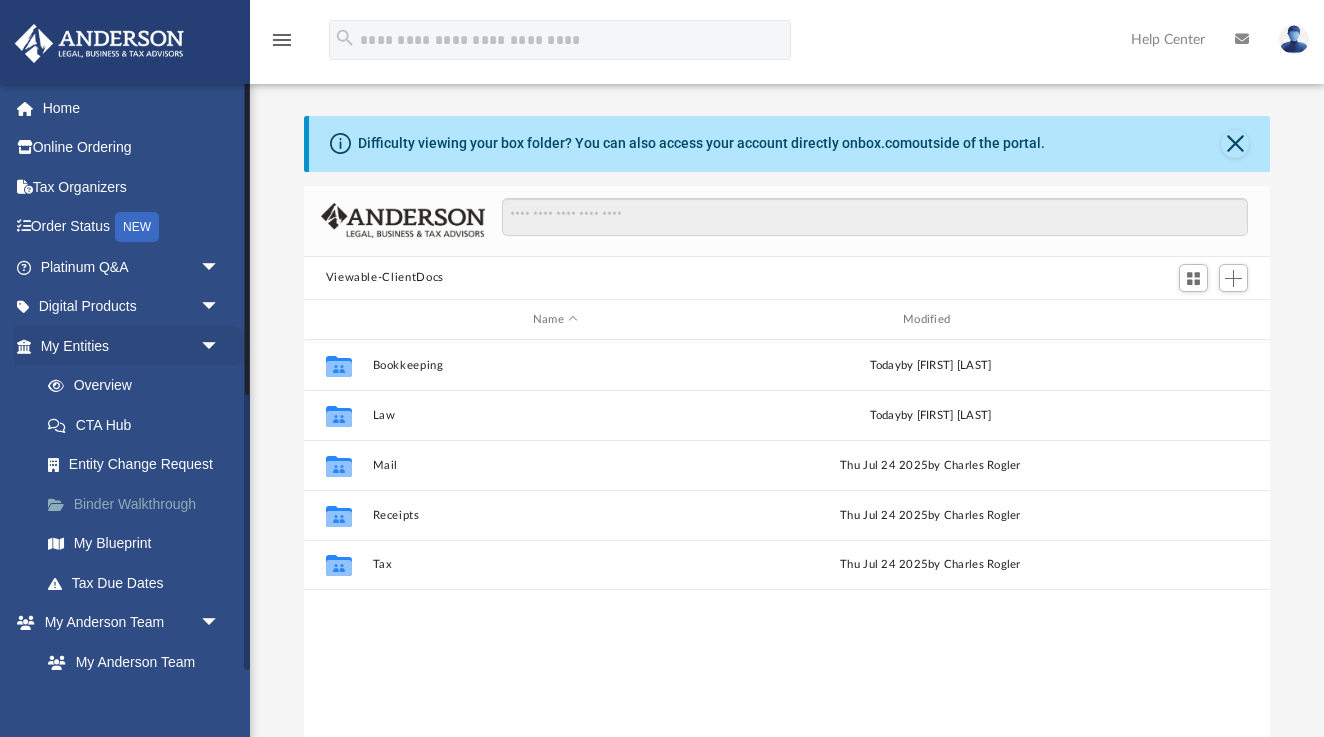 click on "Binder Walkthrough" at bounding box center [139, 504] 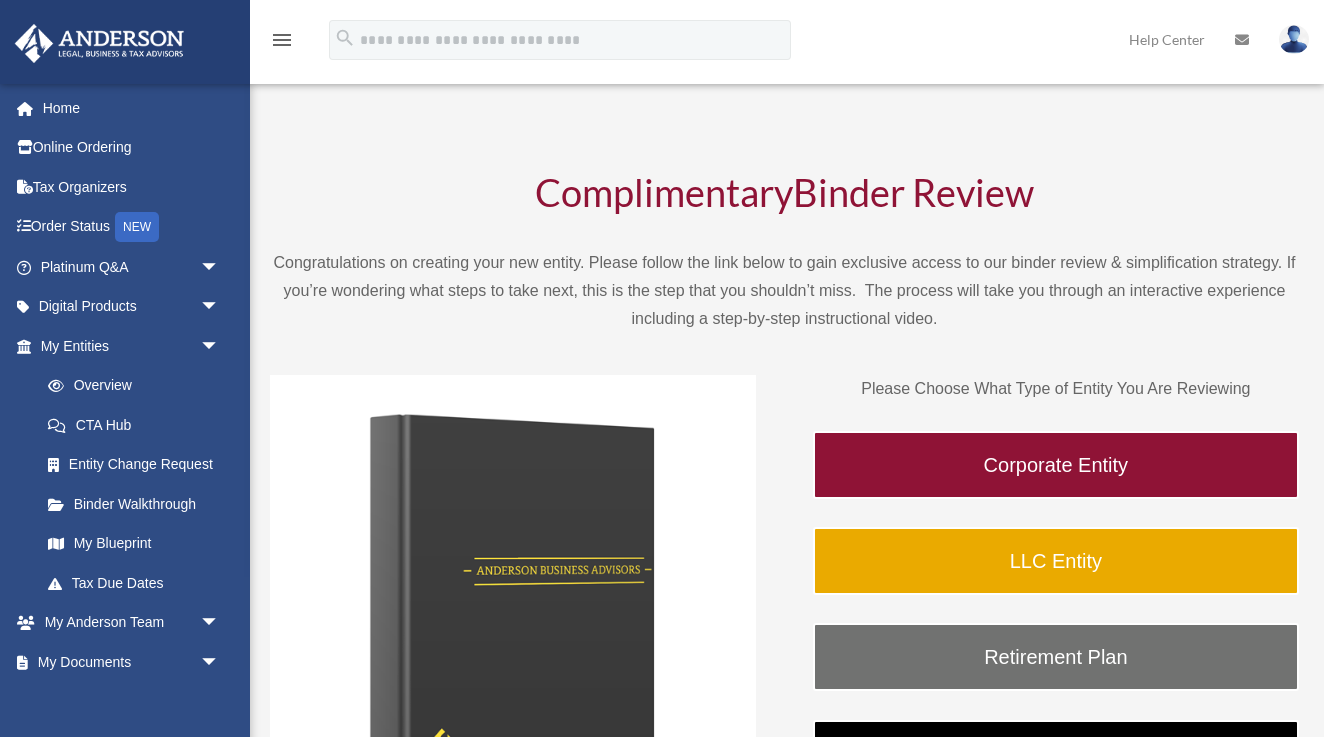 scroll, scrollTop: 0, scrollLeft: 0, axis: both 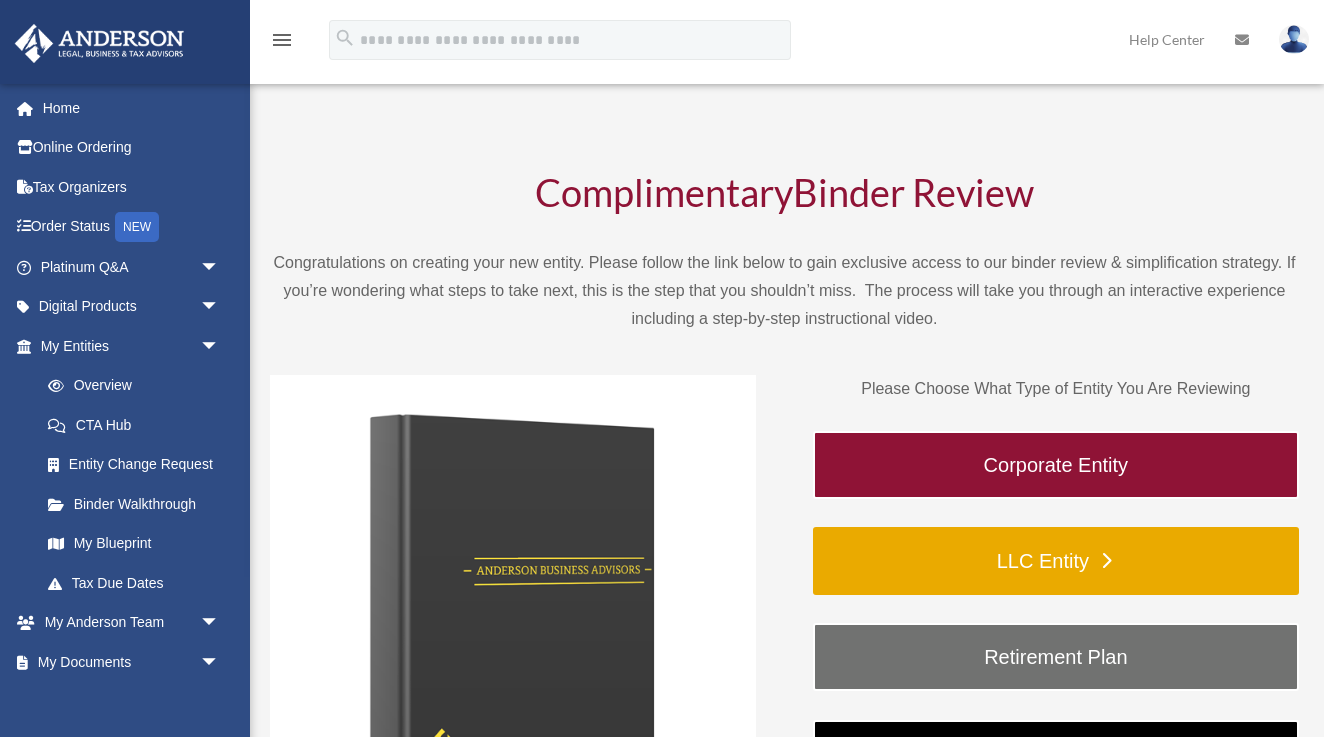 click on "LLC Entity" at bounding box center [1056, 561] 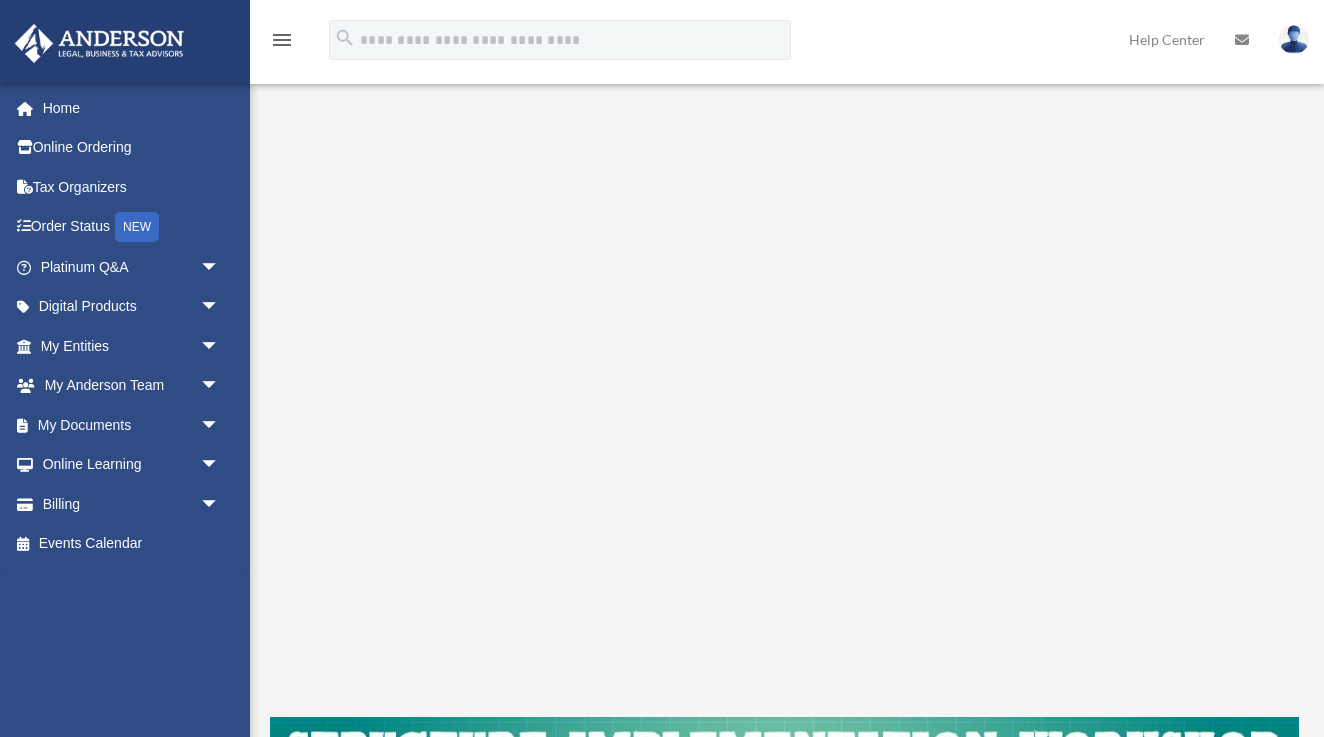 scroll, scrollTop: 234, scrollLeft: 0, axis: vertical 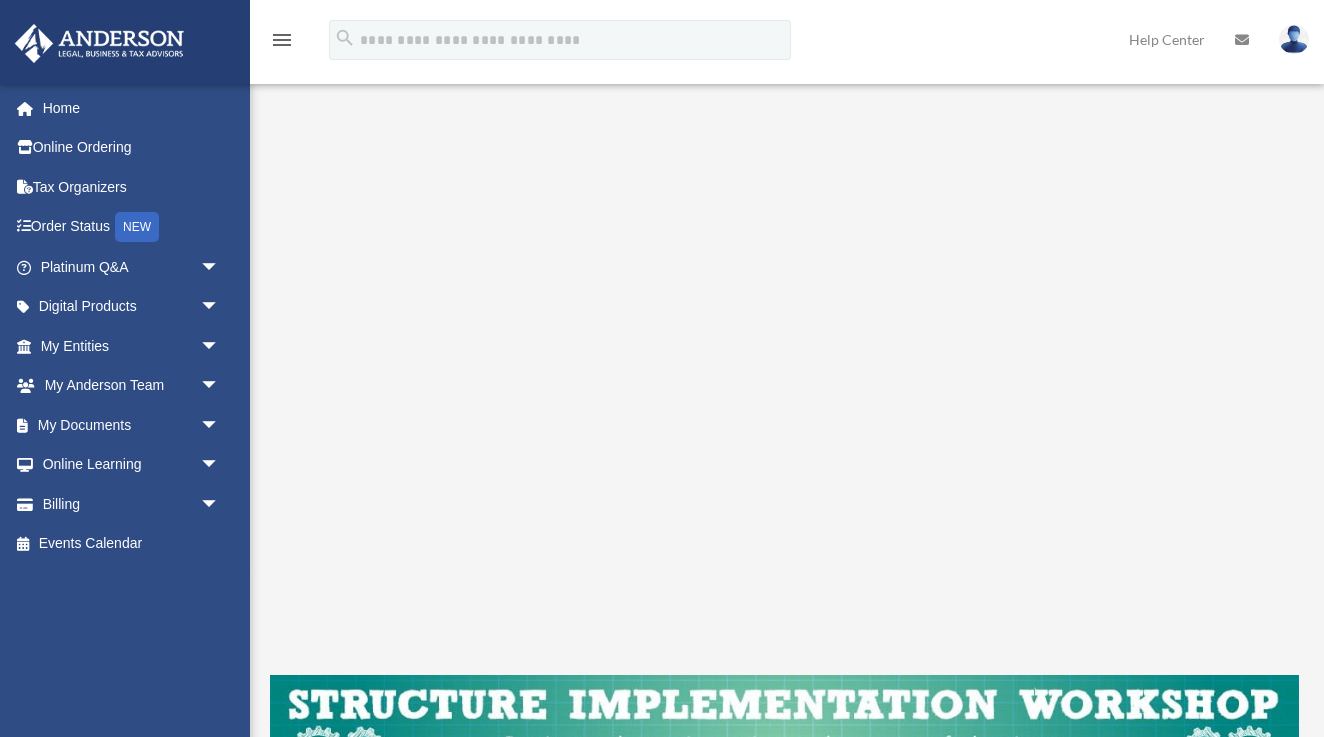click on "Scroll to top
vertical_align_top" at bounding box center [1268, 631] 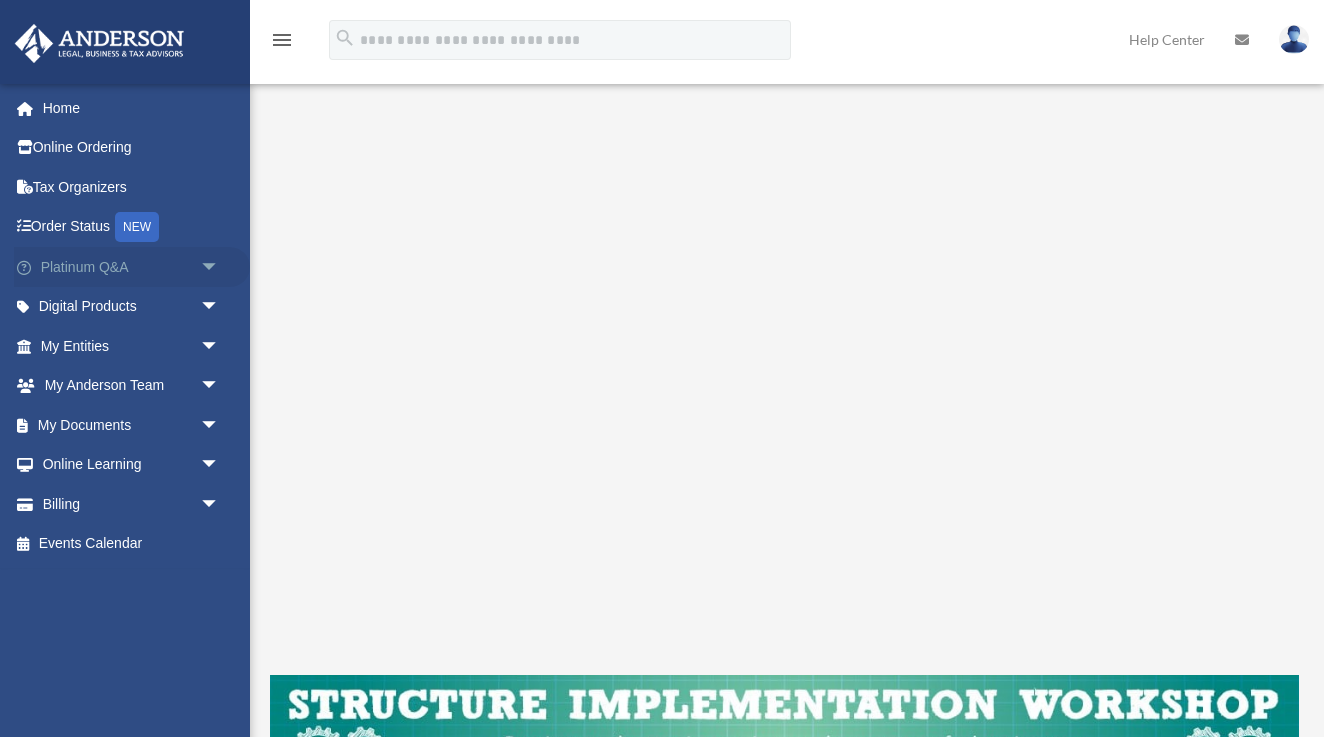 click on "Platinum Q&A arrow_drop_down" at bounding box center [132, 267] 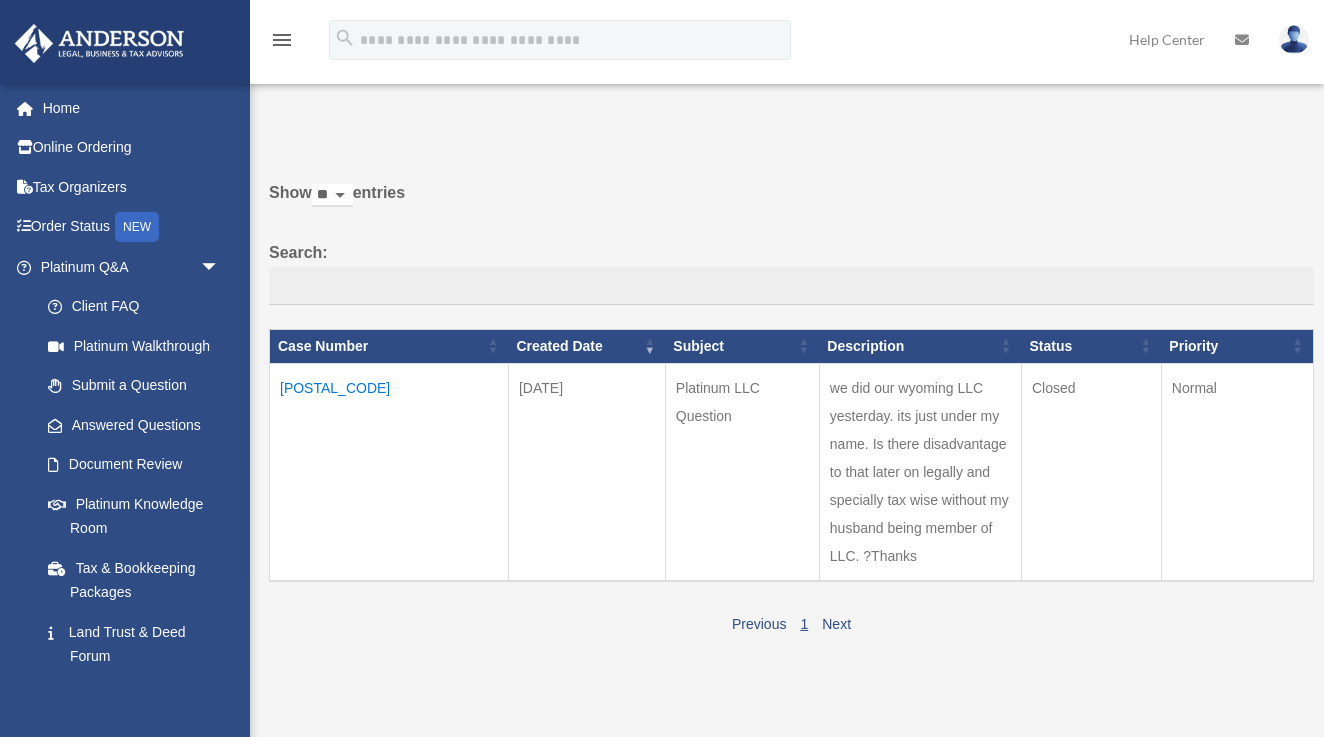 scroll, scrollTop: 0, scrollLeft: 0, axis: both 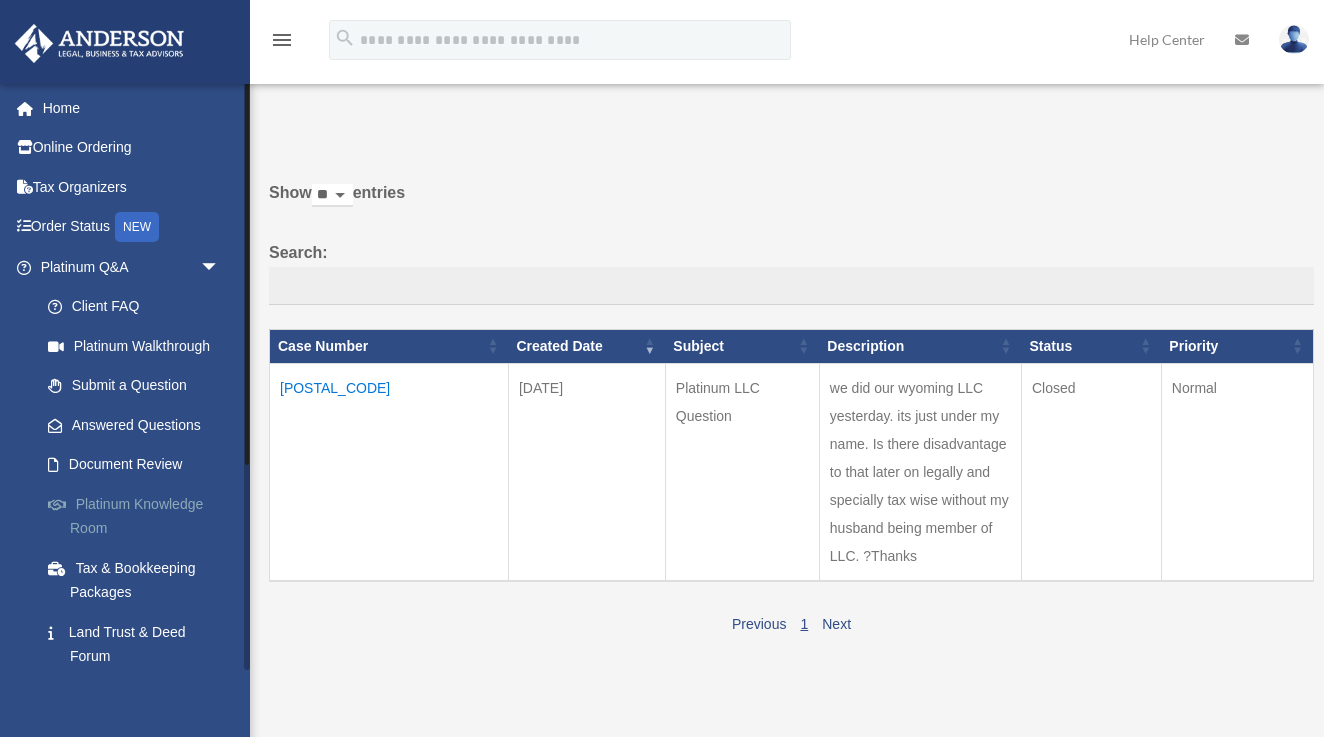 click on "Platinum Knowledge Room" at bounding box center (139, 516) 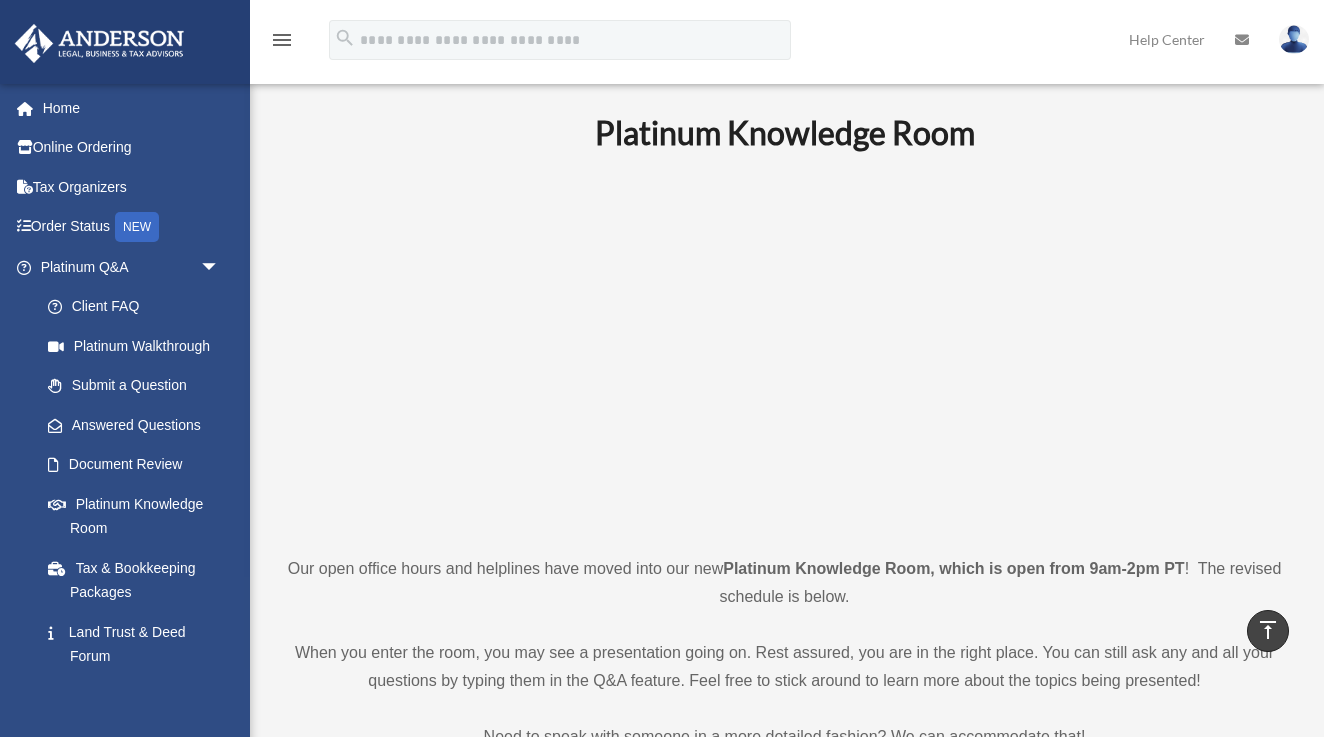 scroll, scrollTop: 0, scrollLeft: 0, axis: both 